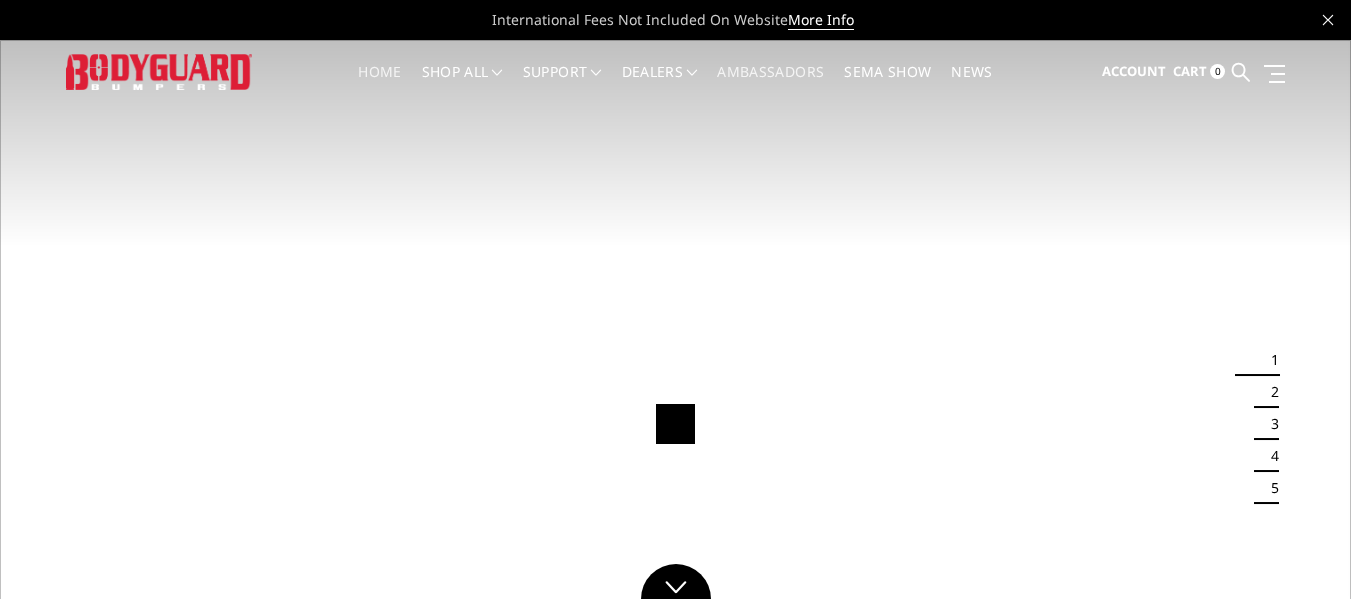 scroll, scrollTop: 0, scrollLeft: 0, axis: both 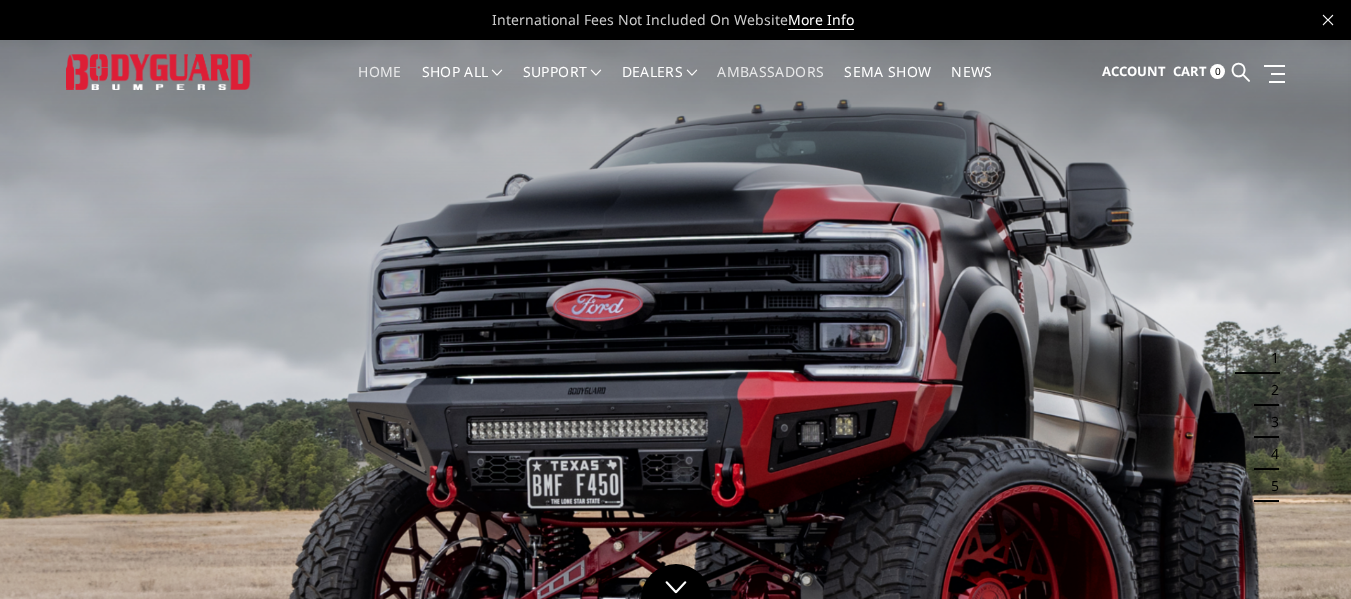 click on "Cart" at bounding box center [1190, 71] 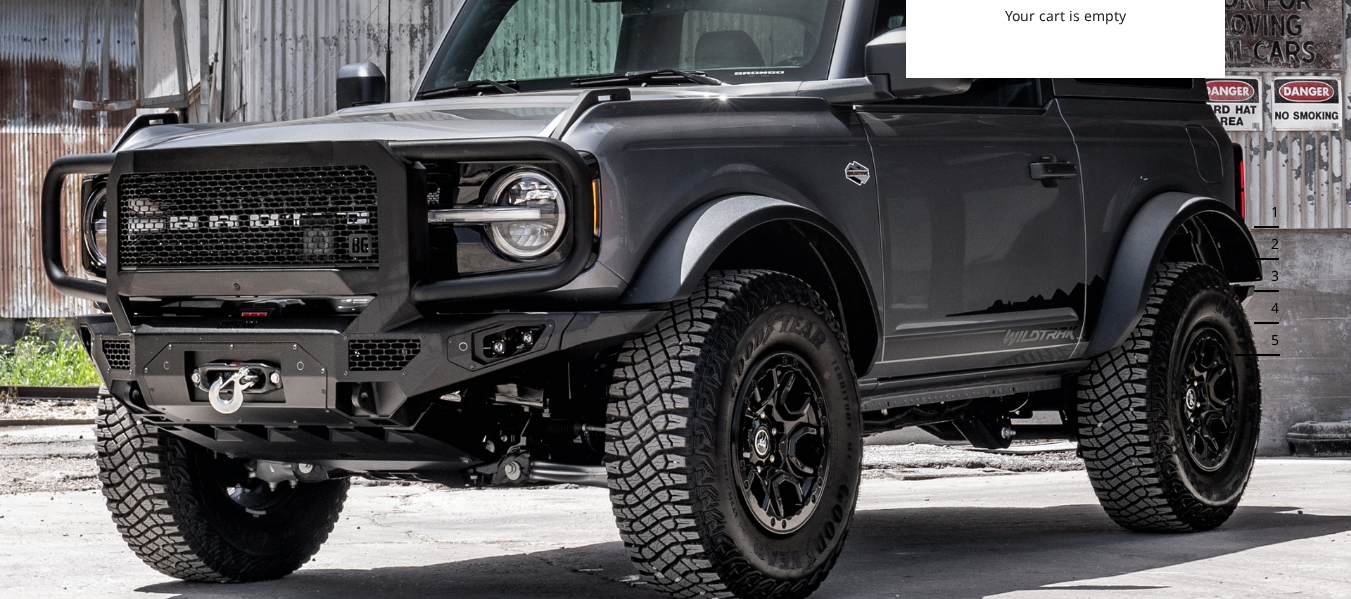 scroll, scrollTop: 0, scrollLeft: 0, axis: both 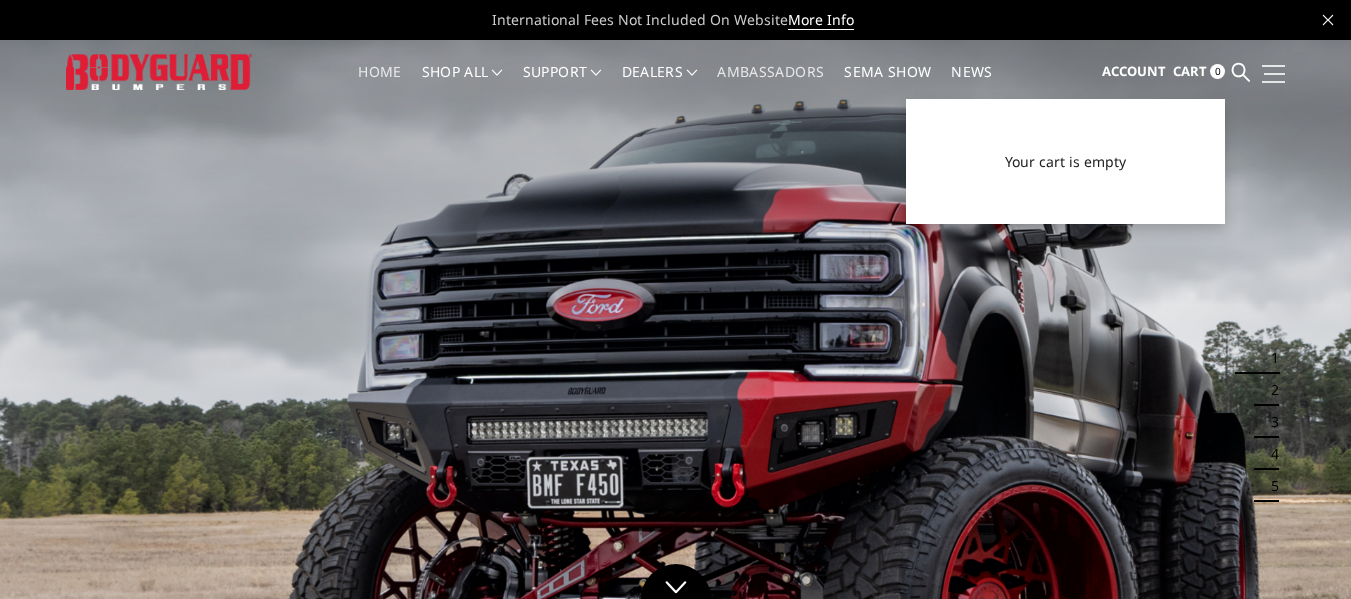 click at bounding box center [1274, 74] 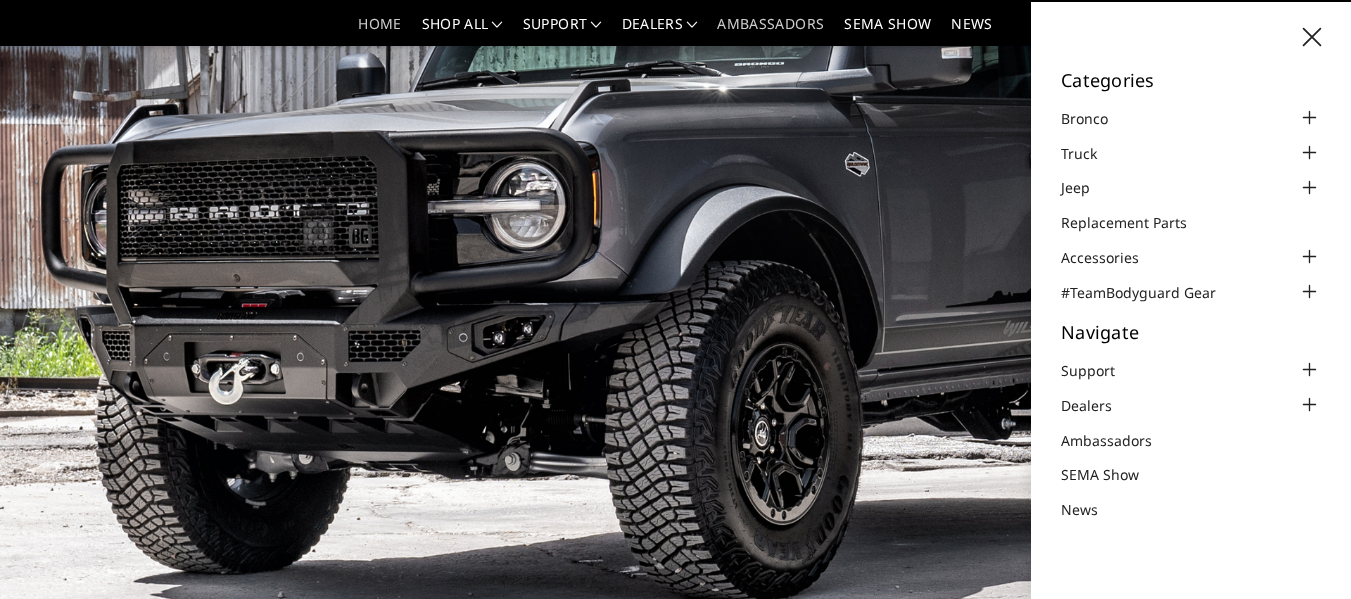 scroll, scrollTop: 0, scrollLeft: 0, axis: both 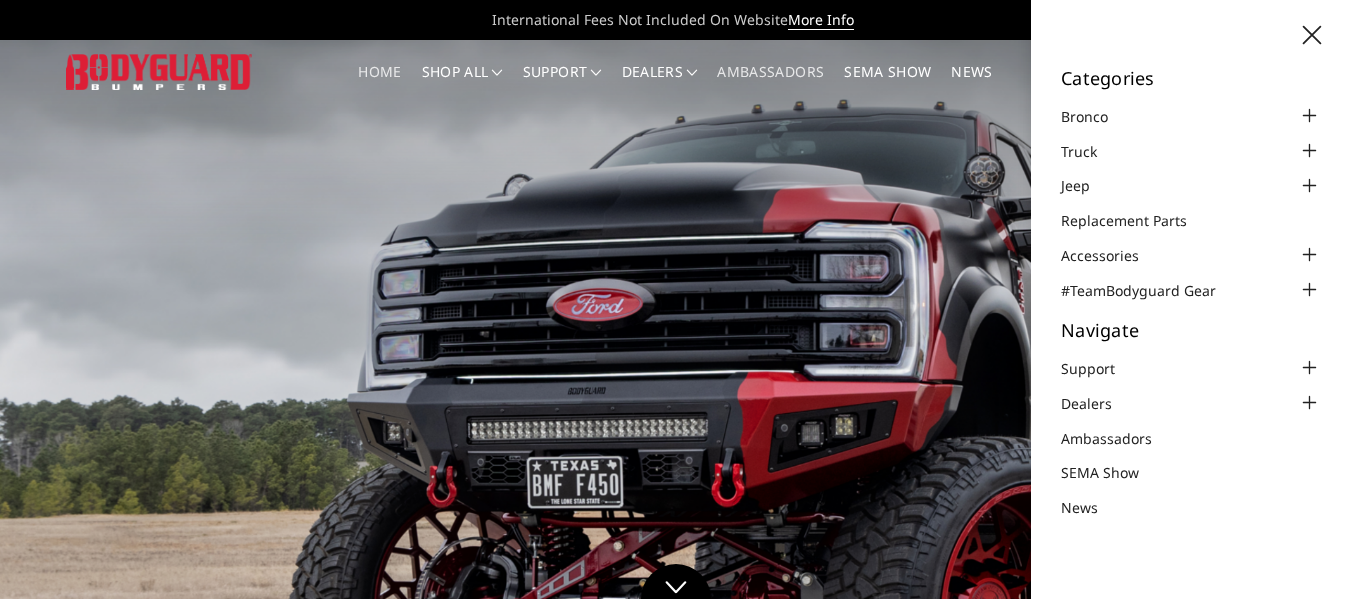click on "Home" at bounding box center (379, 84) 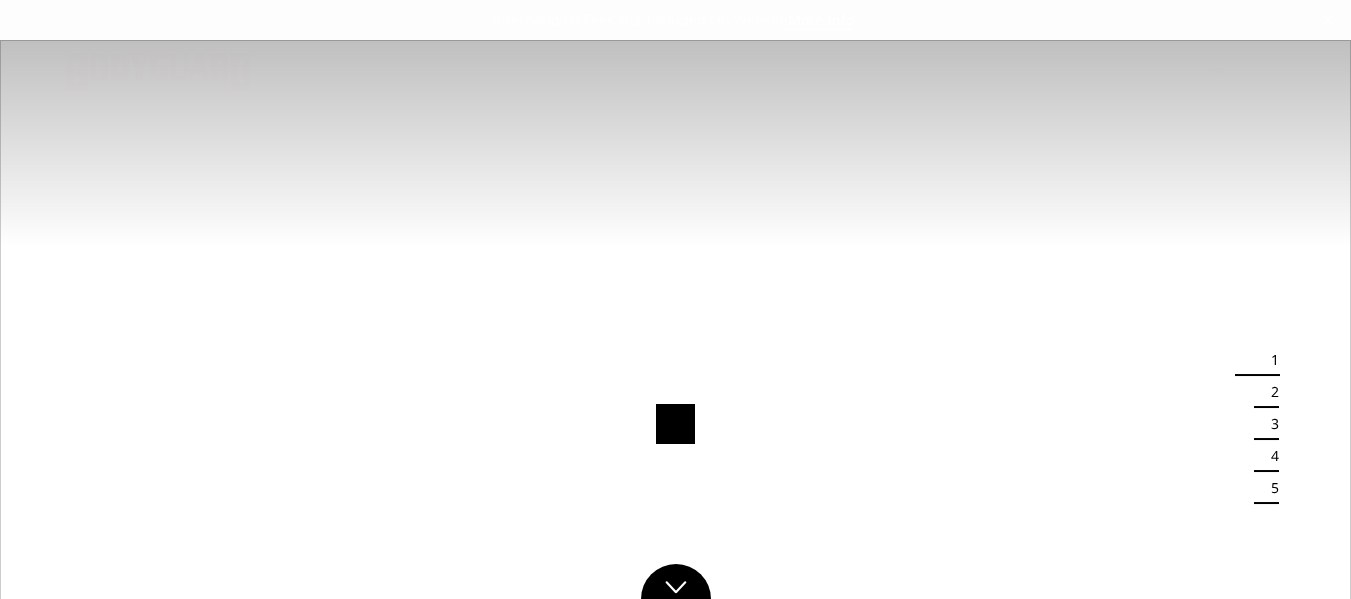 scroll, scrollTop: 0, scrollLeft: 0, axis: both 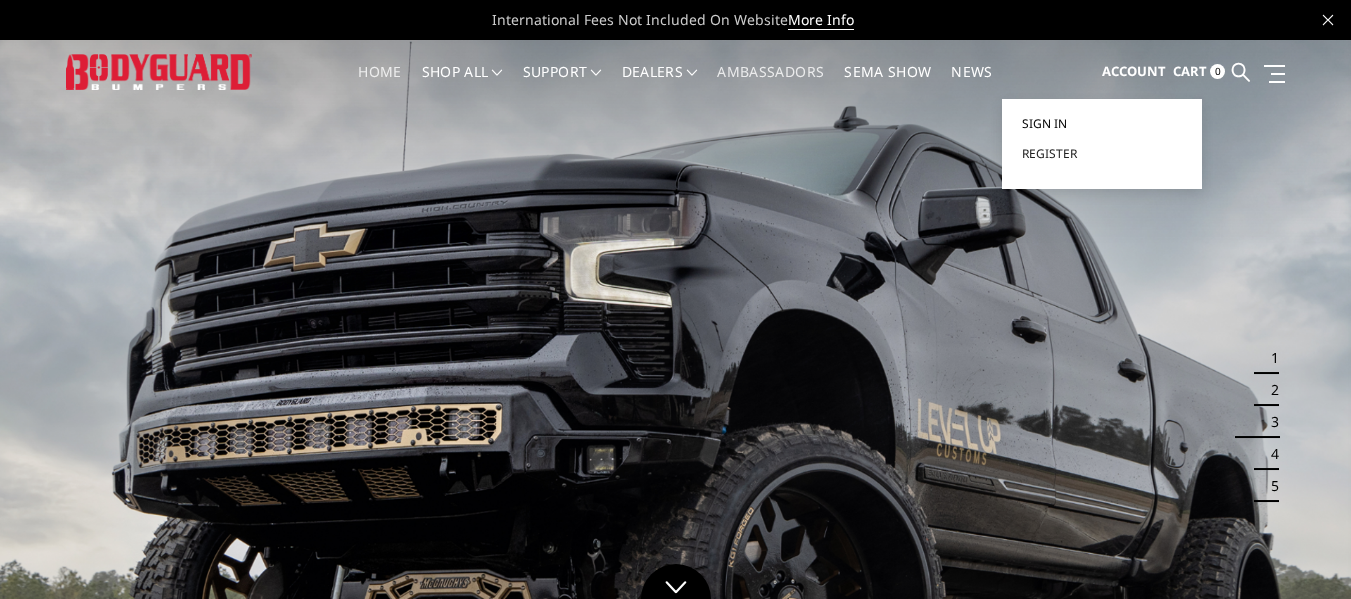 click on "Sign in" at bounding box center [1044, 123] 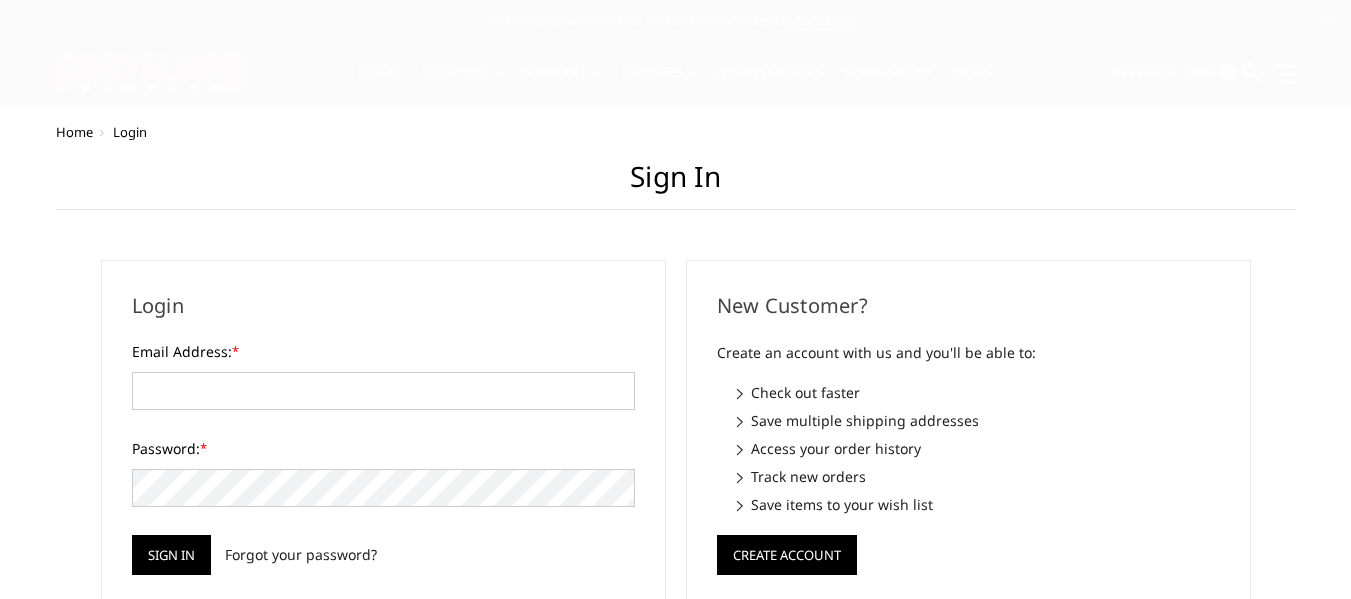 scroll, scrollTop: 0, scrollLeft: 0, axis: both 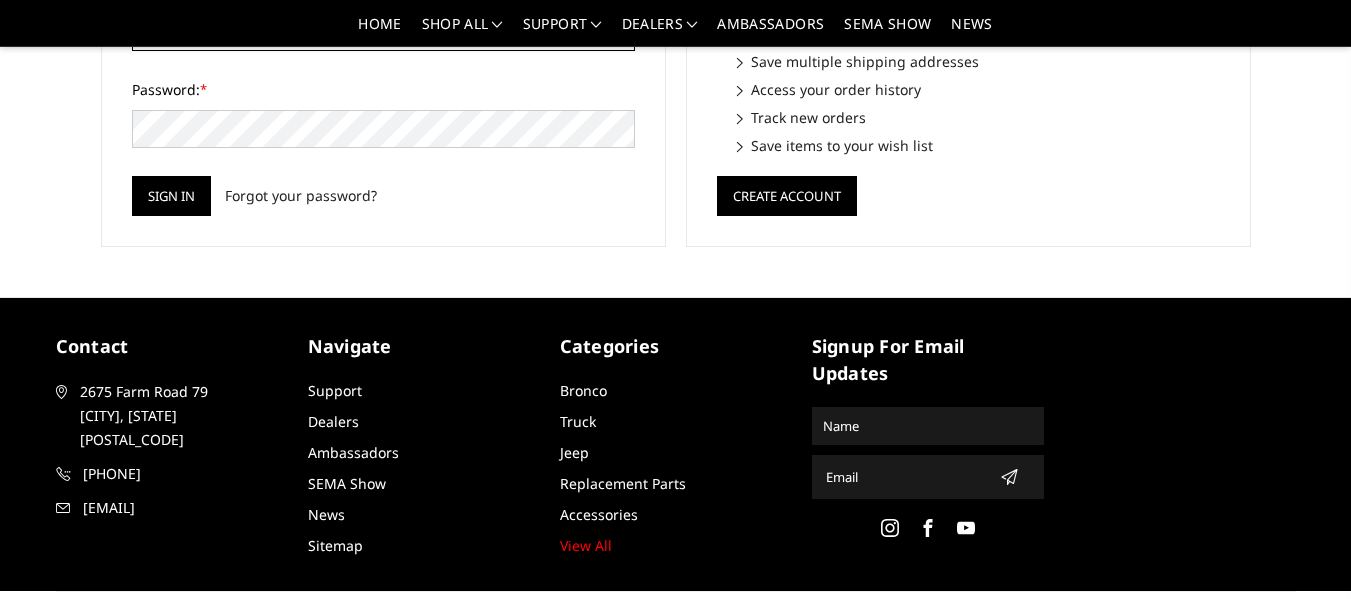 type on "JOHNSTRIM2@GMAIL.COM" 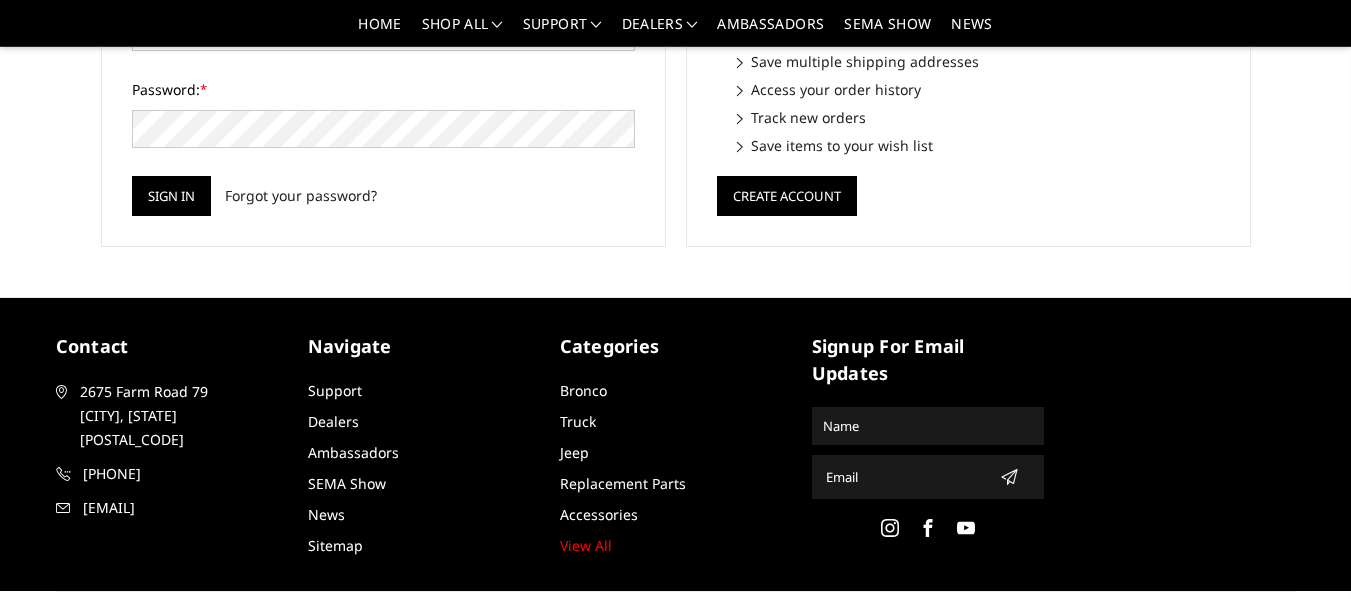 click on "Login
Email Address: *
JOHNSTRIM2@GMAIL.COM
Password: *
Sign in
Forgot your password?" at bounding box center (383, 74) 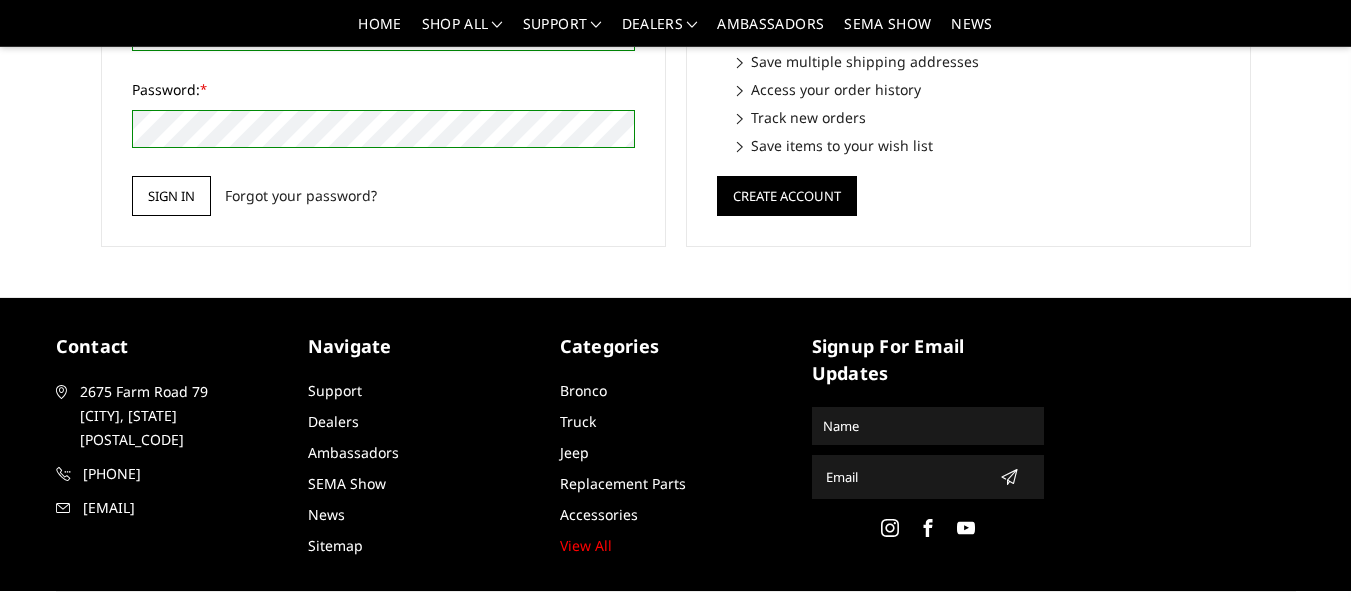 click on "Sign in" at bounding box center [171, 196] 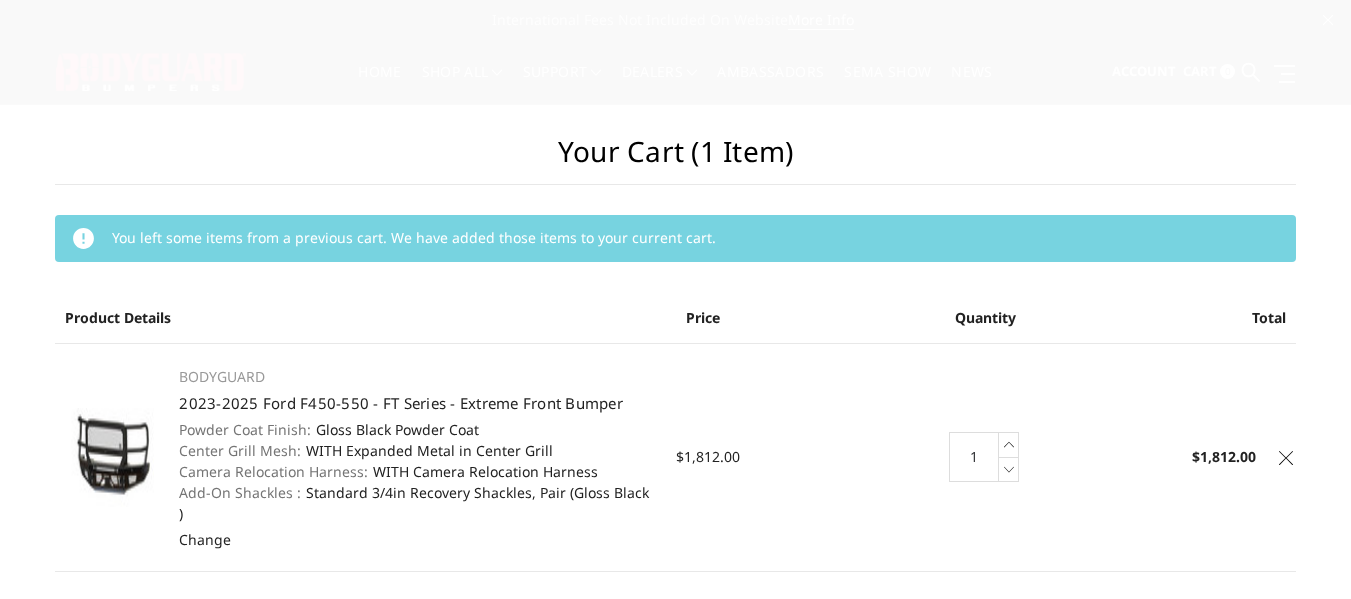 scroll, scrollTop: 0, scrollLeft: 0, axis: both 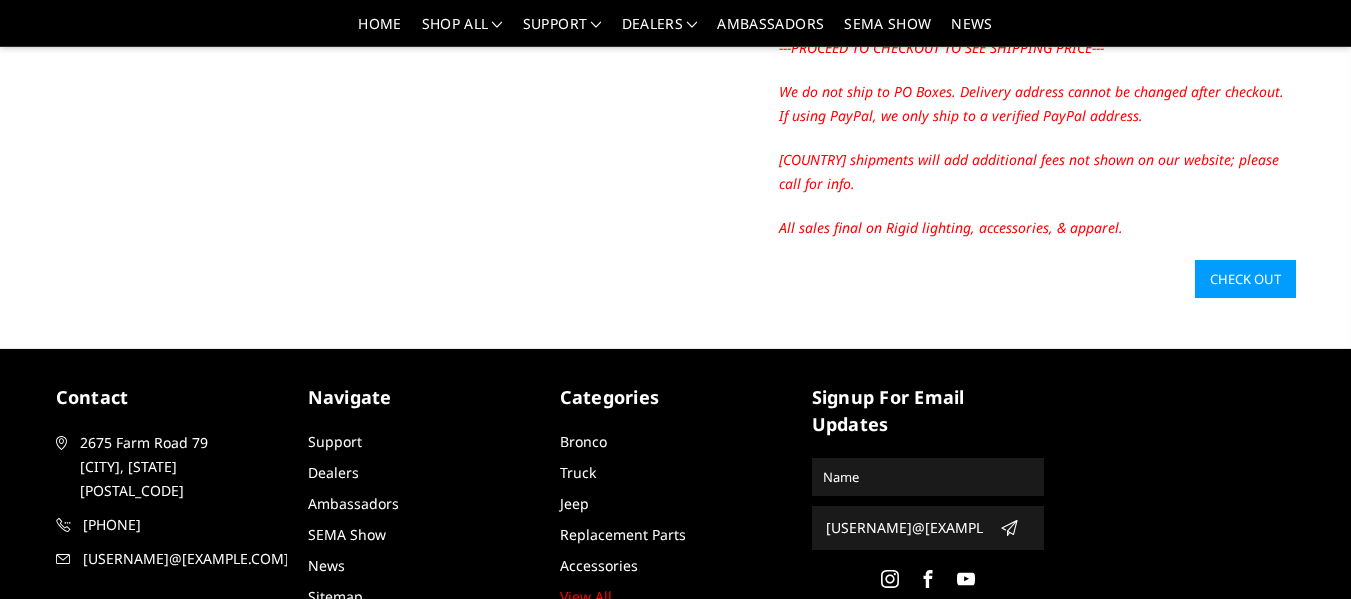 click on "Check out" at bounding box center [1245, 279] 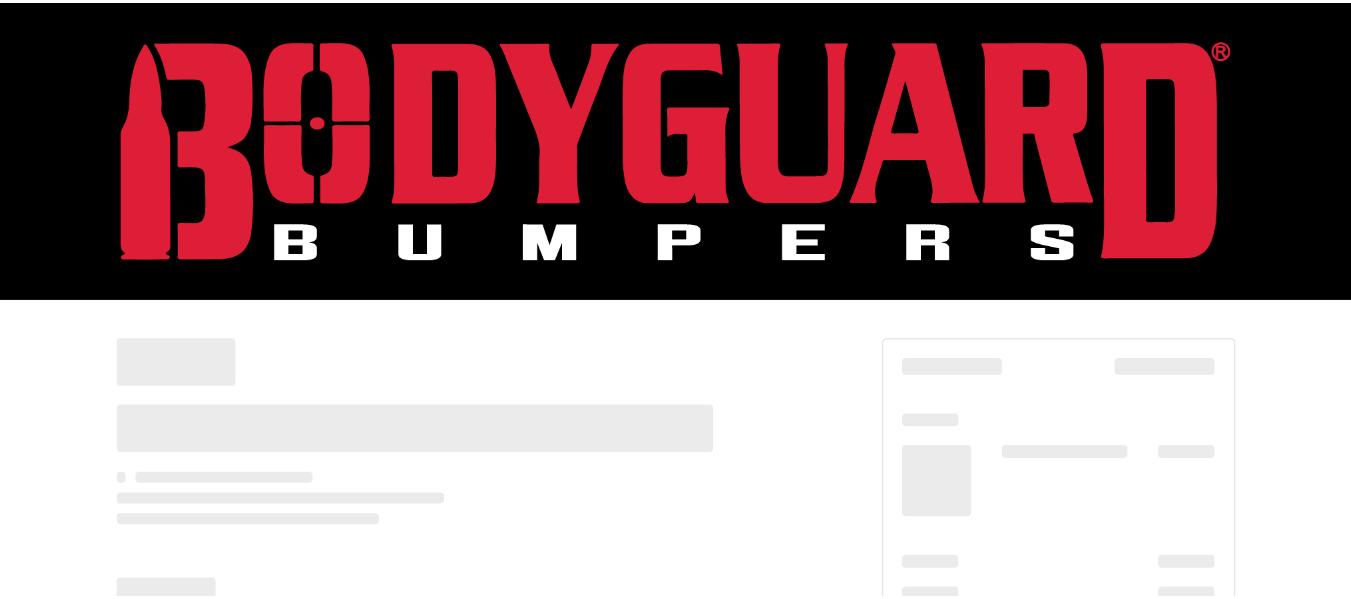 scroll, scrollTop: 0, scrollLeft: 0, axis: both 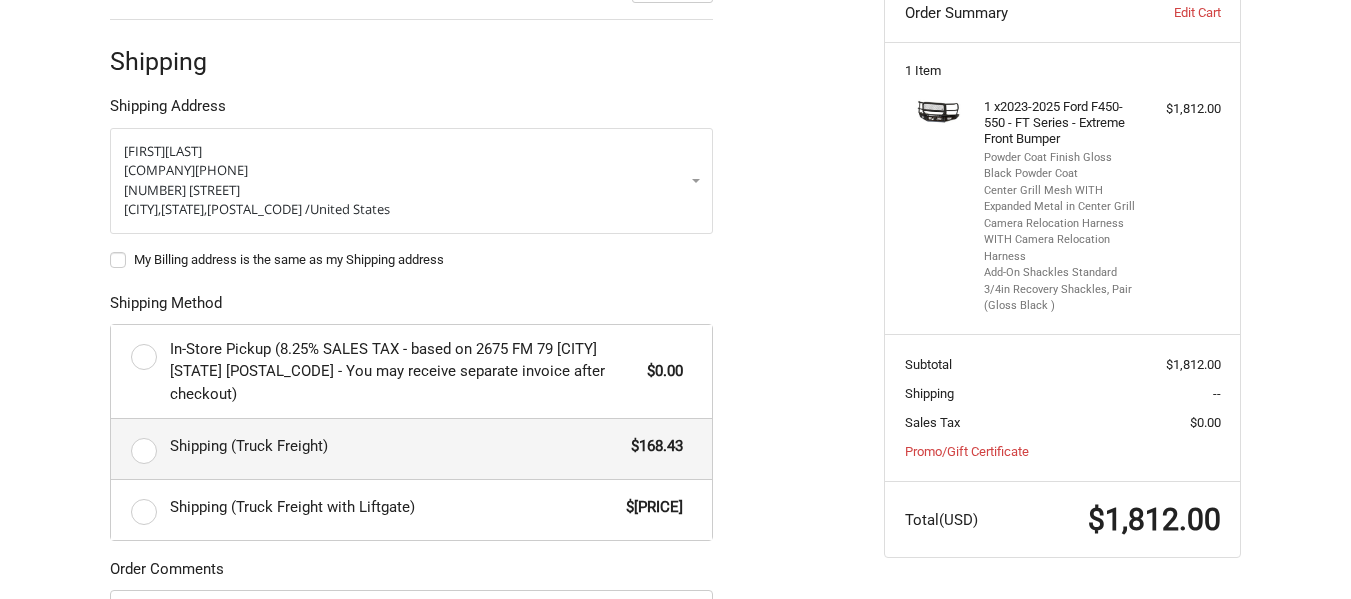 click on "Shipping (Truck Freight) $[PRICE]" at bounding box center (411, 449) 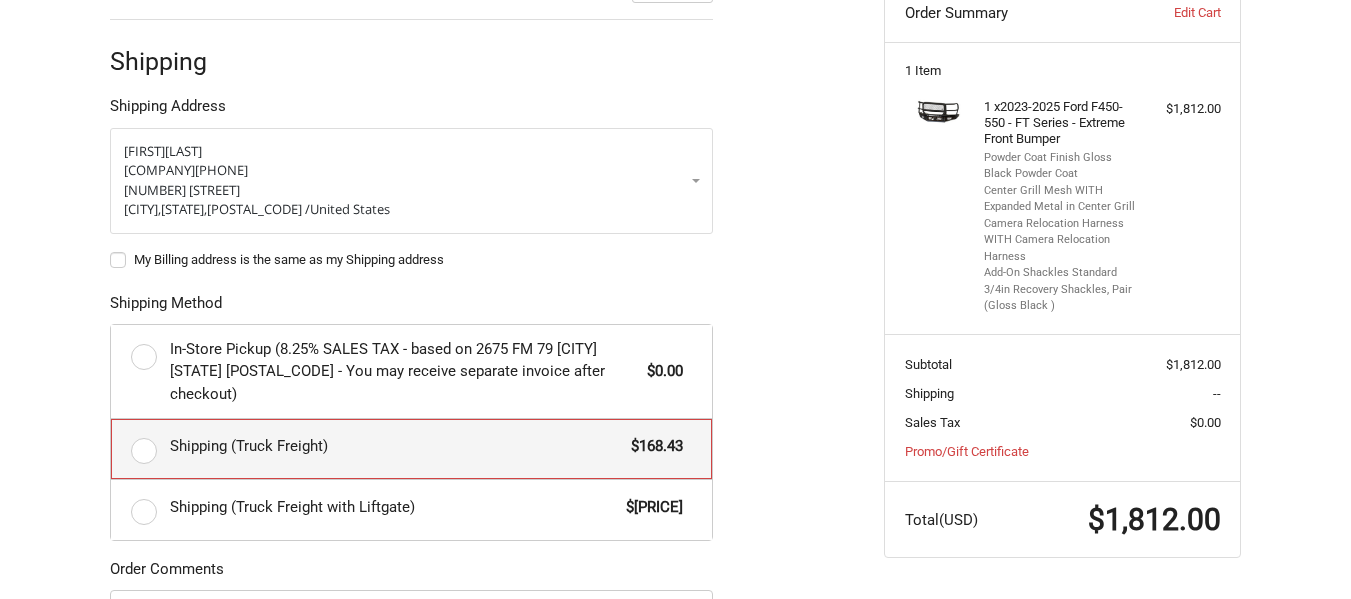 radio on "true" 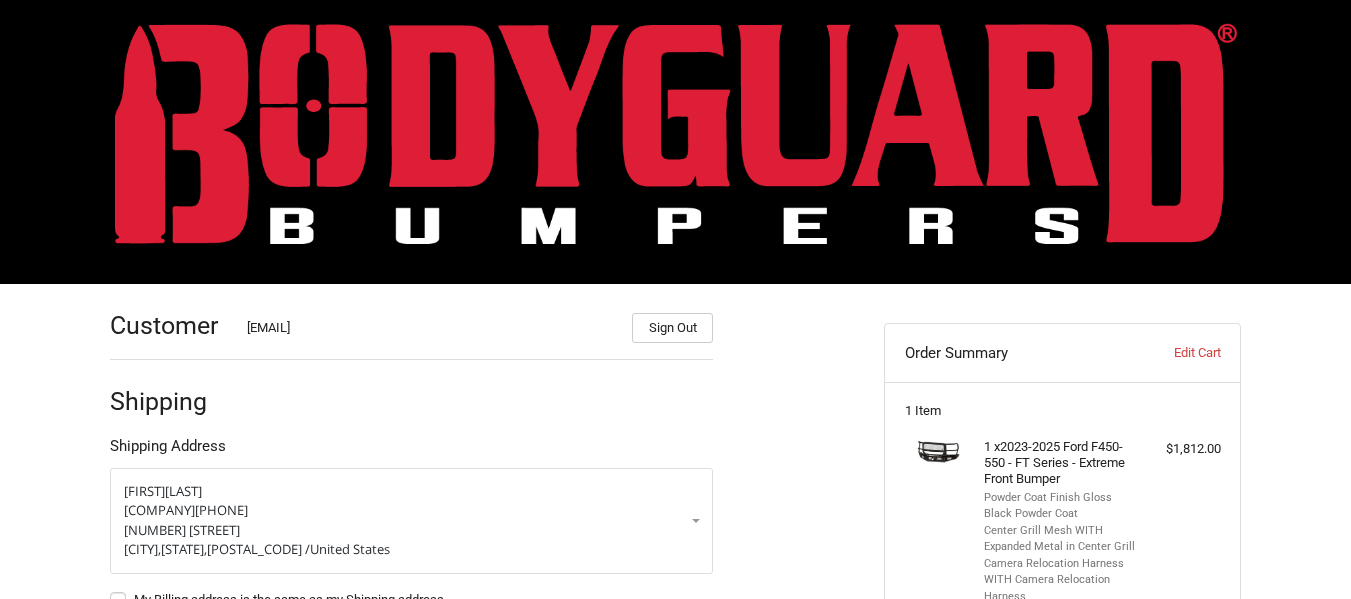 scroll, scrollTop: 0, scrollLeft: 0, axis: both 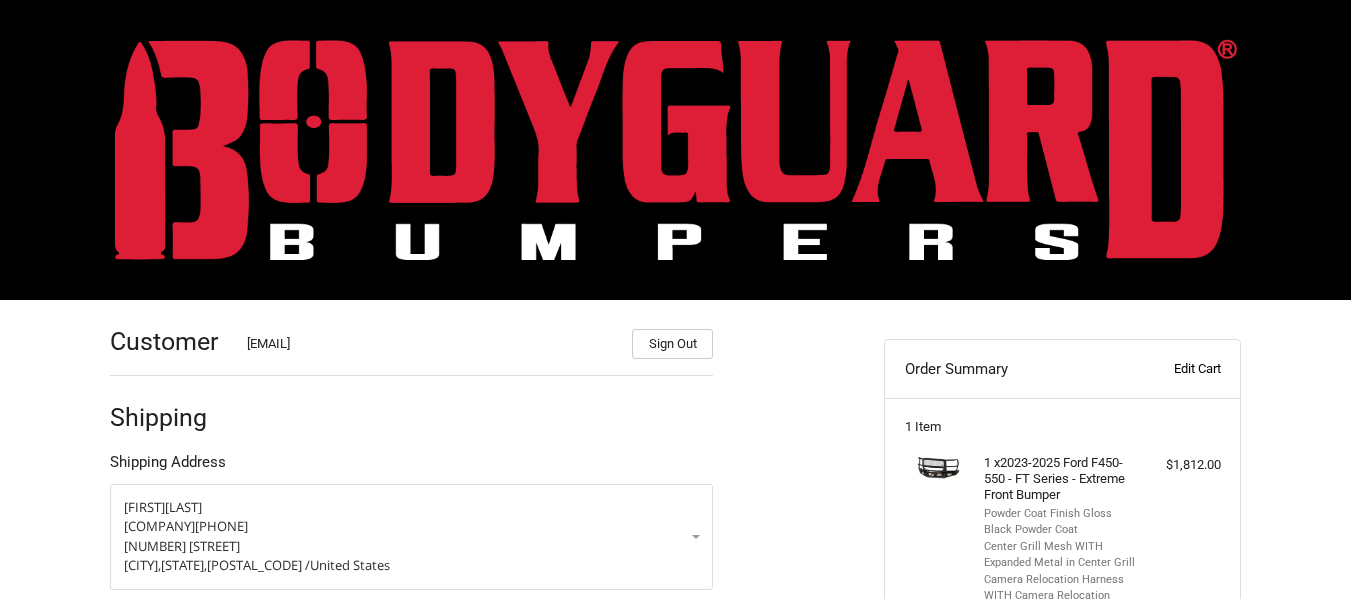 click on "Edit Cart" at bounding box center [1170, 369] 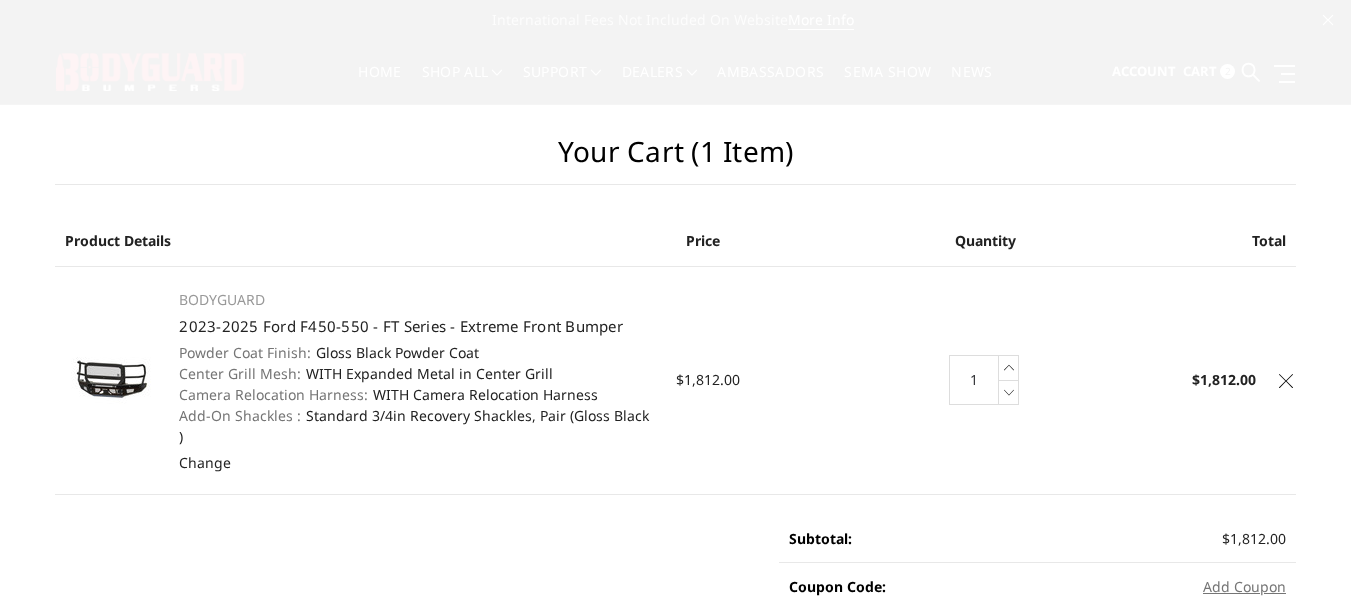scroll, scrollTop: 0, scrollLeft: 0, axis: both 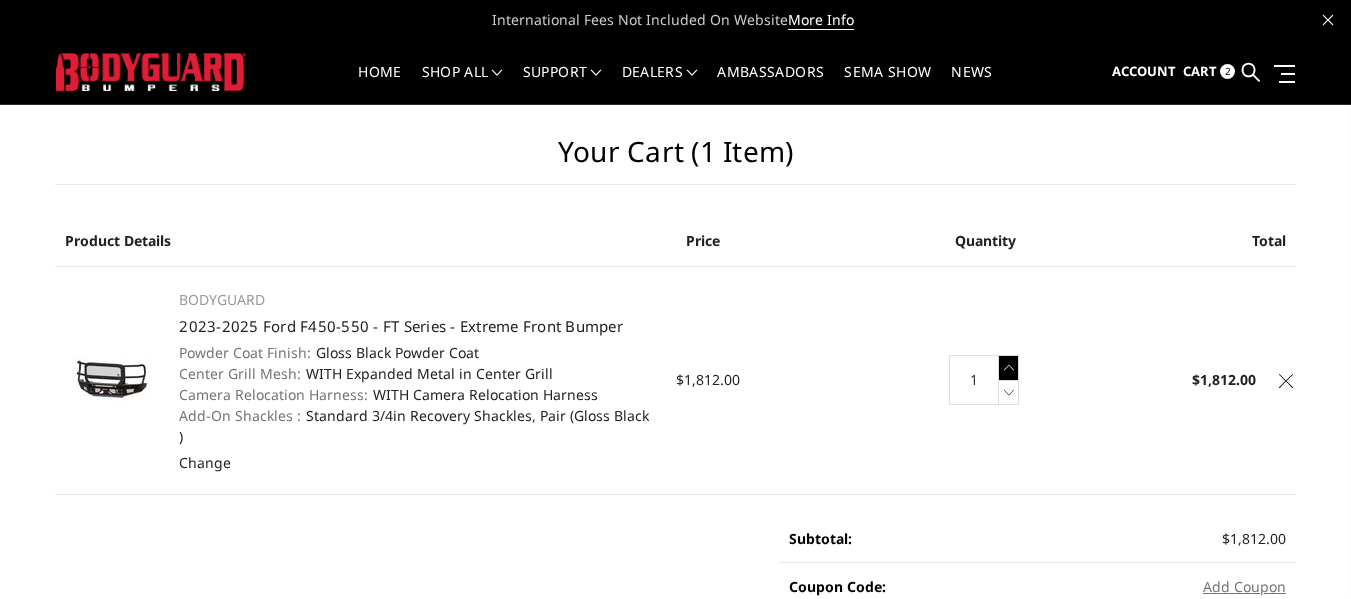 click at bounding box center [1009, 367] 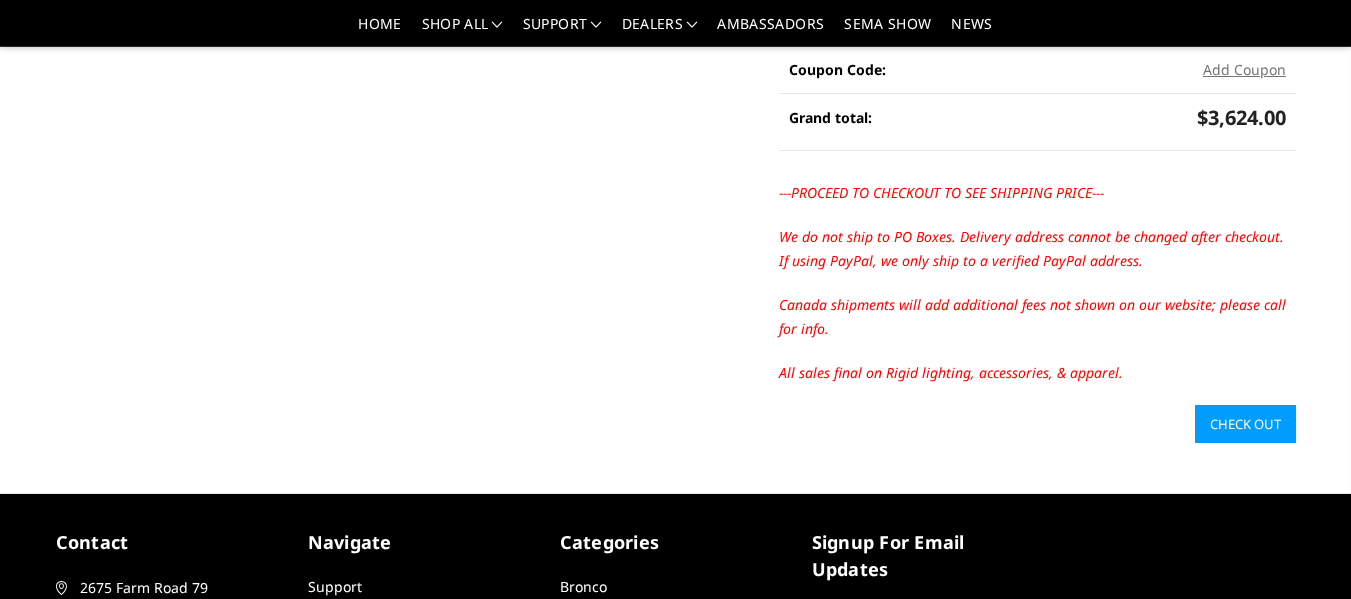 scroll, scrollTop: 500, scrollLeft: 0, axis: vertical 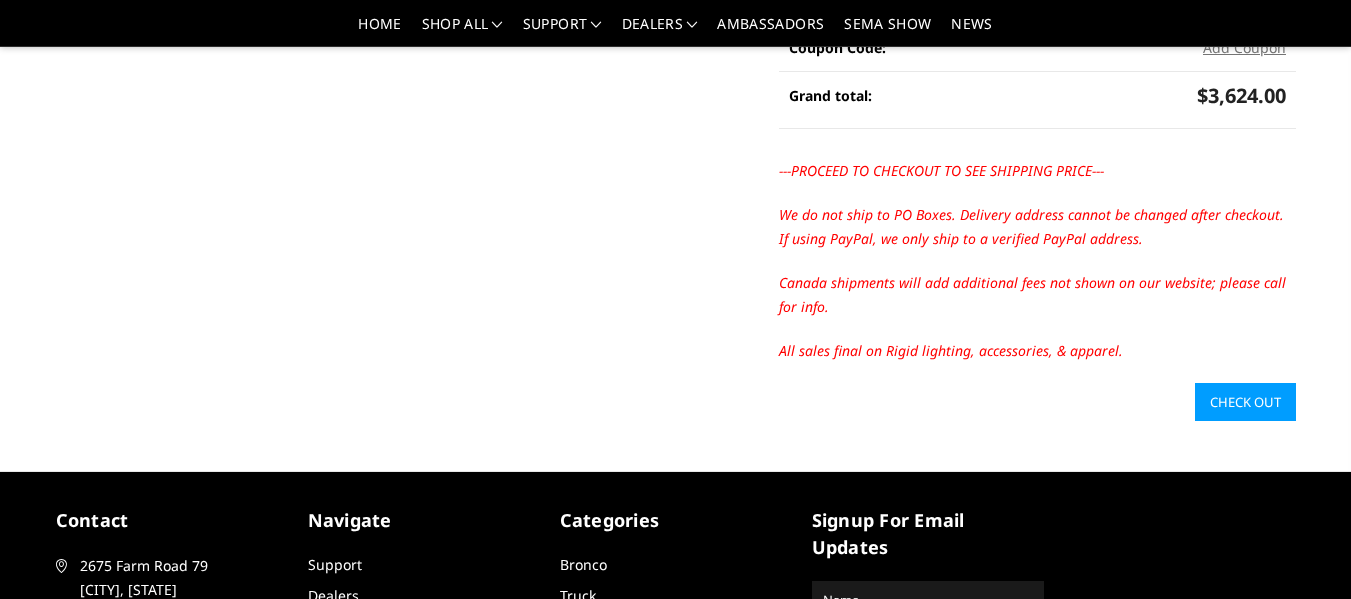 click on "Check out" at bounding box center (1245, 402) 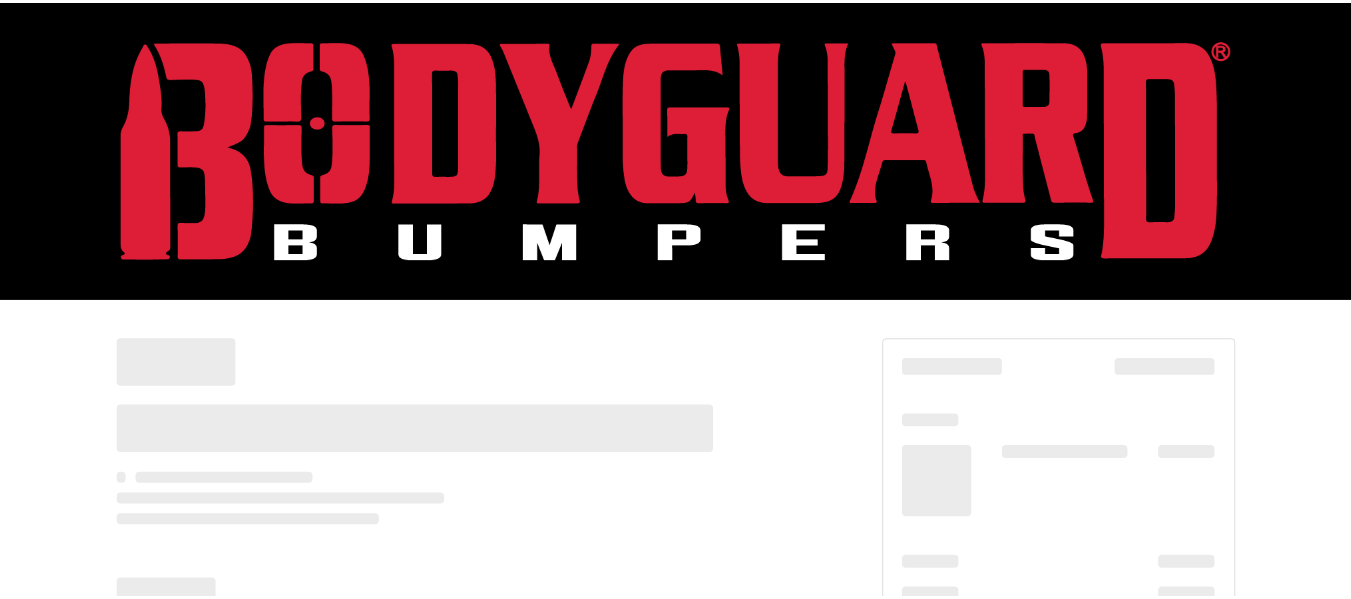 scroll, scrollTop: 0, scrollLeft: 0, axis: both 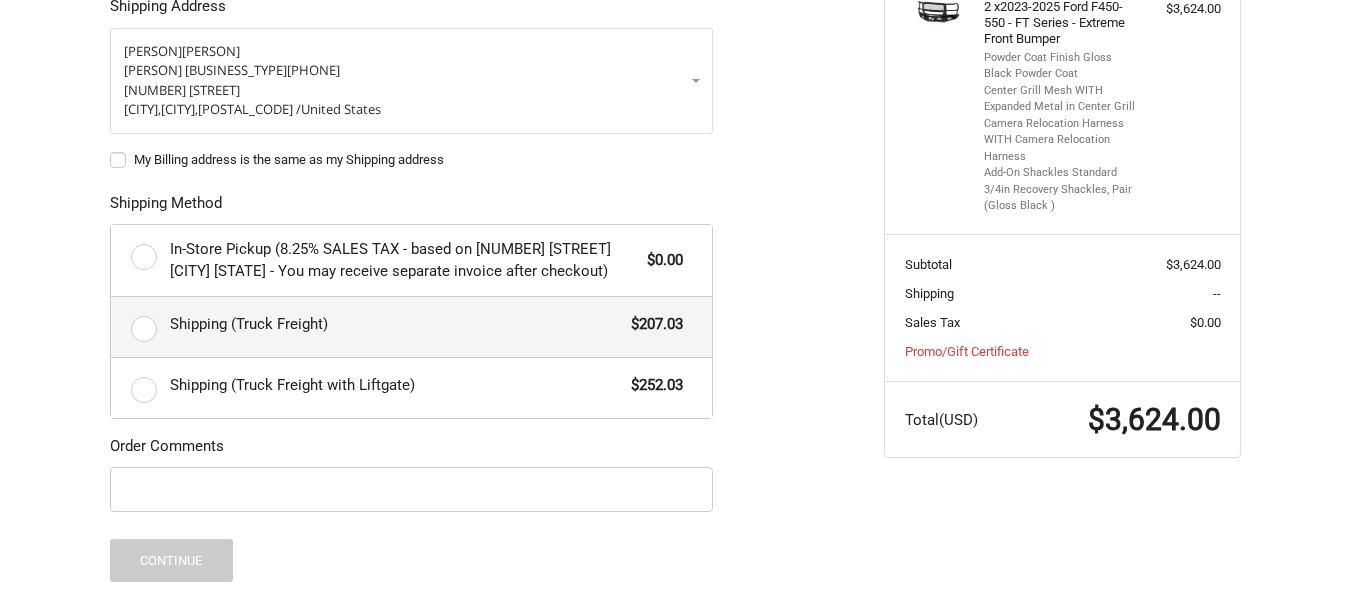 click on "Shipping (Truck Freight) [PRICE]" at bounding box center (411, 327) 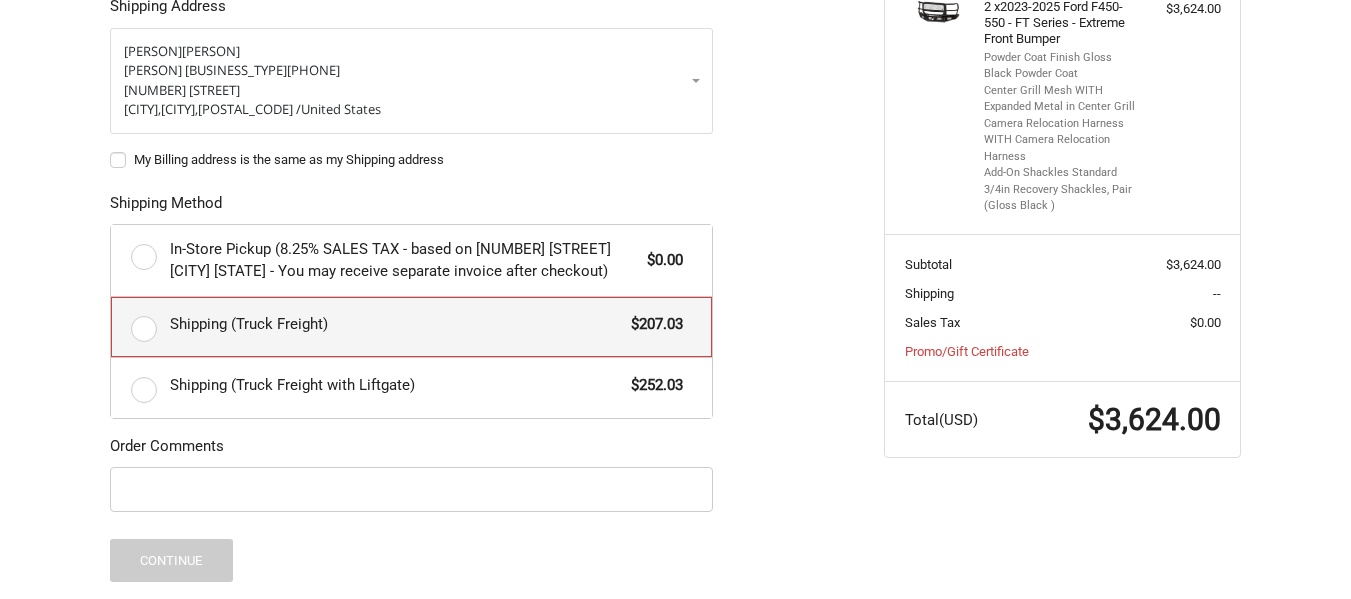 radio on "true" 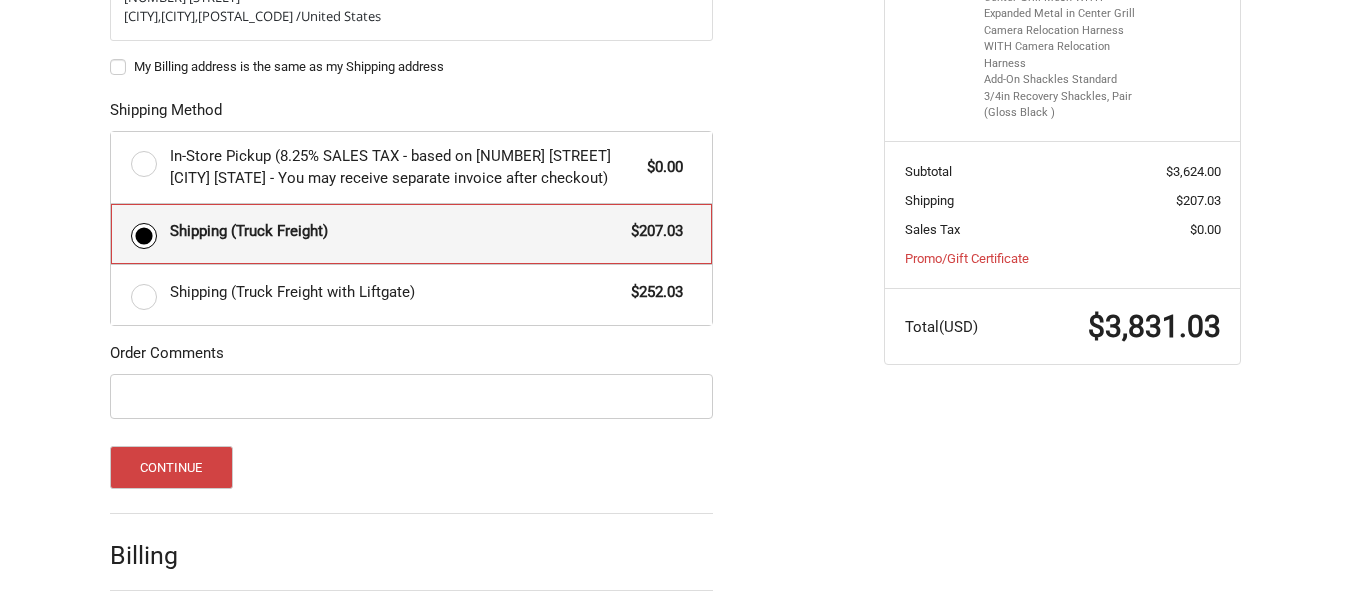 scroll, scrollTop: 636, scrollLeft: 0, axis: vertical 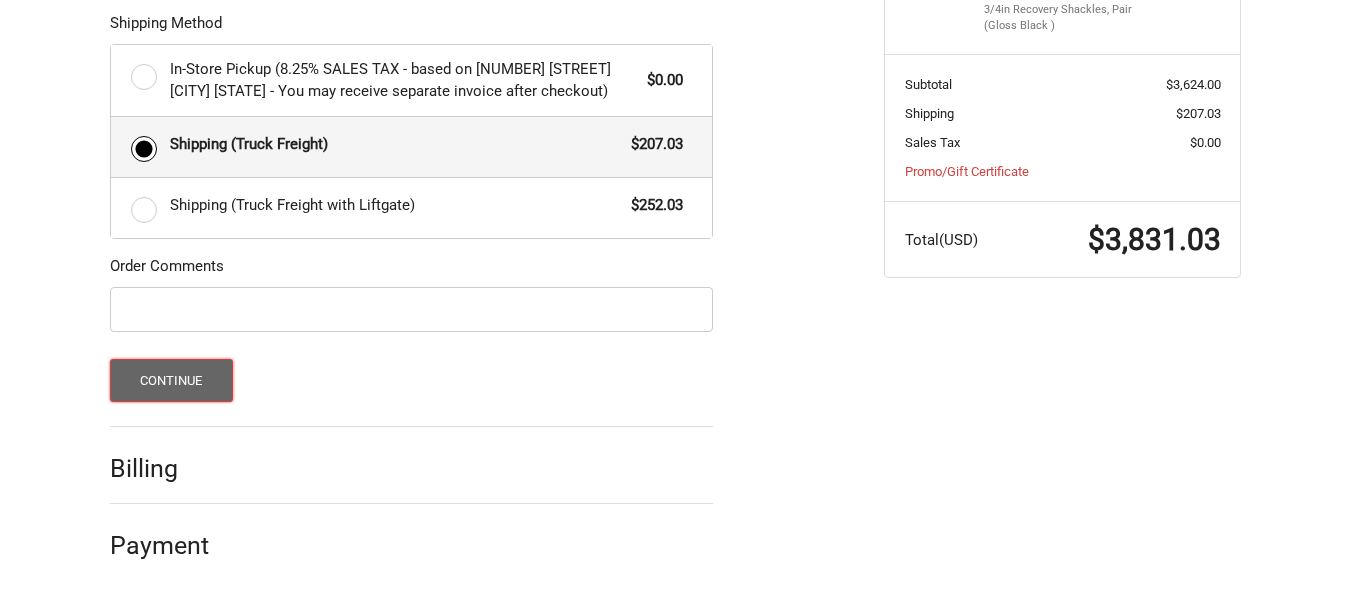 click on "Continue" at bounding box center (171, 380) 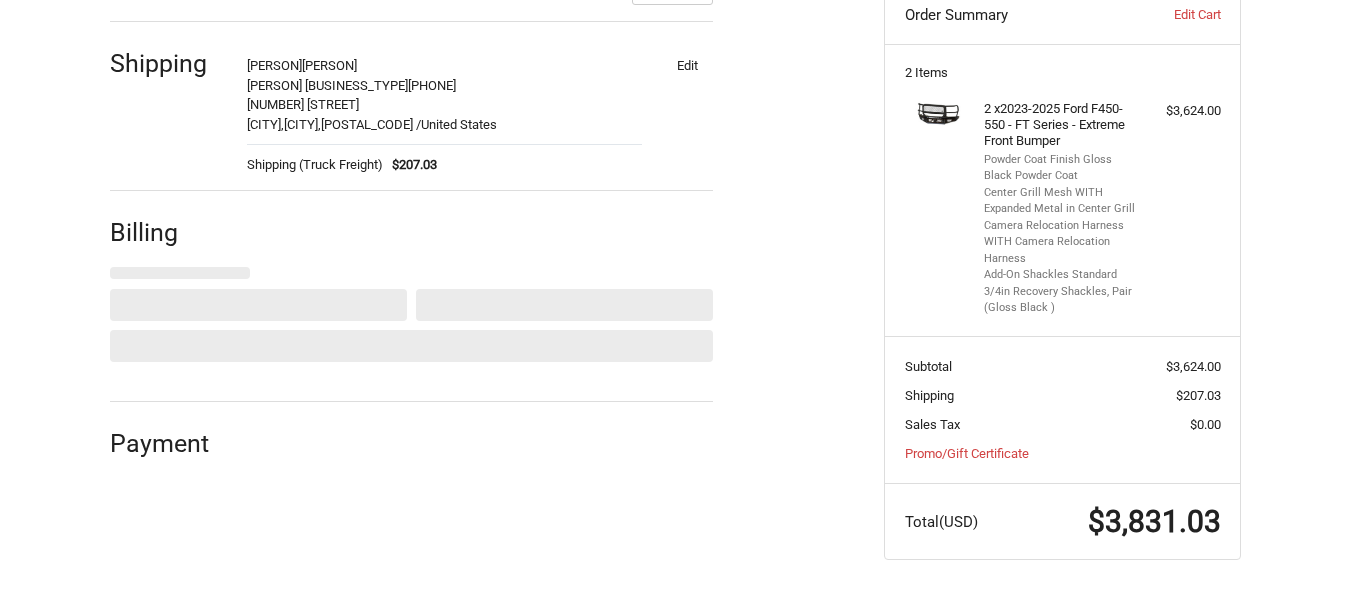 select on "US" 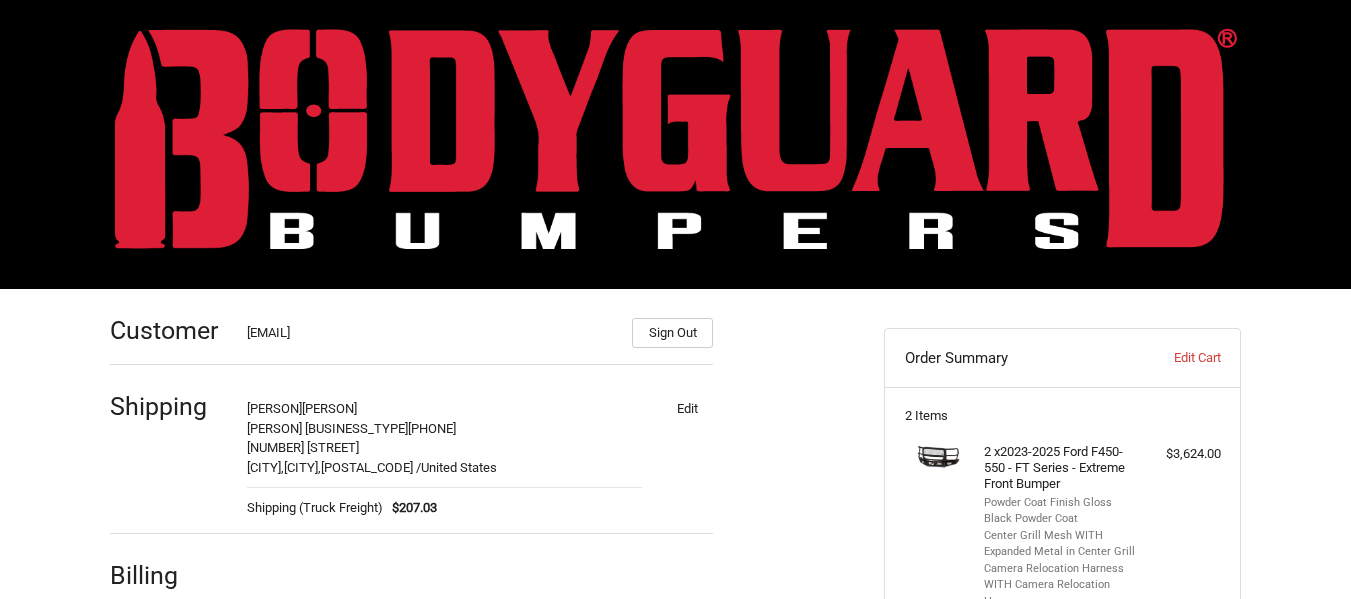 scroll, scrollTop: 0, scrollLeft: 0, axis: both 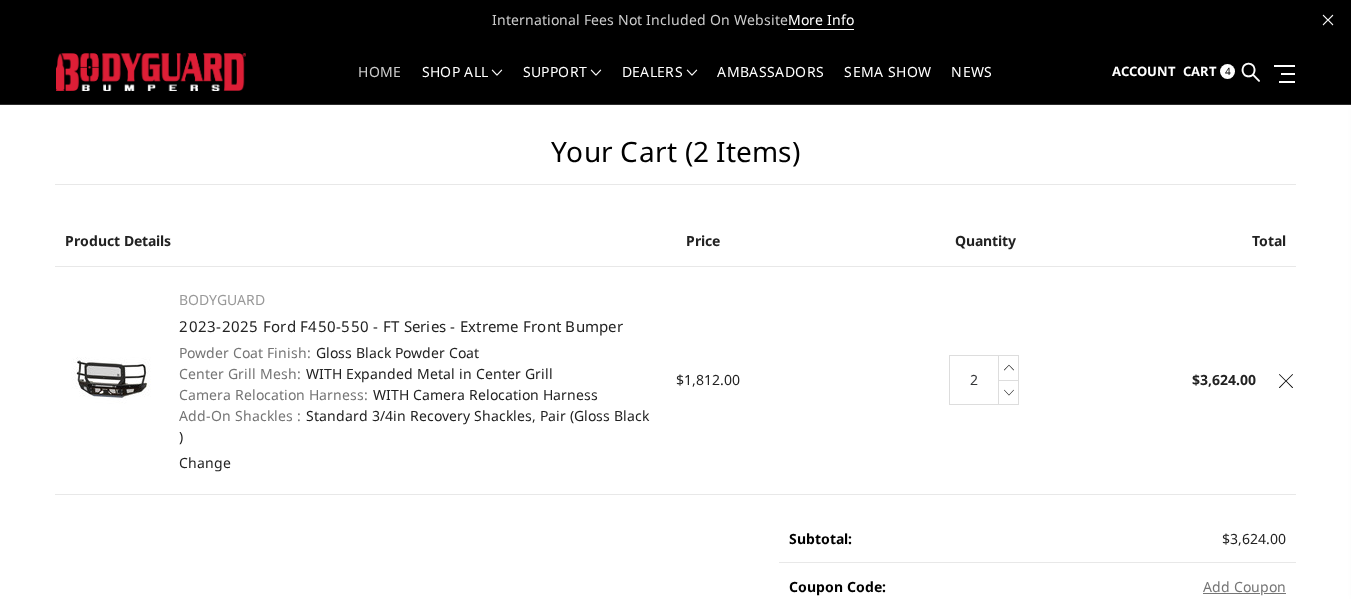 click on "Home" at bounding box center [379, 84] 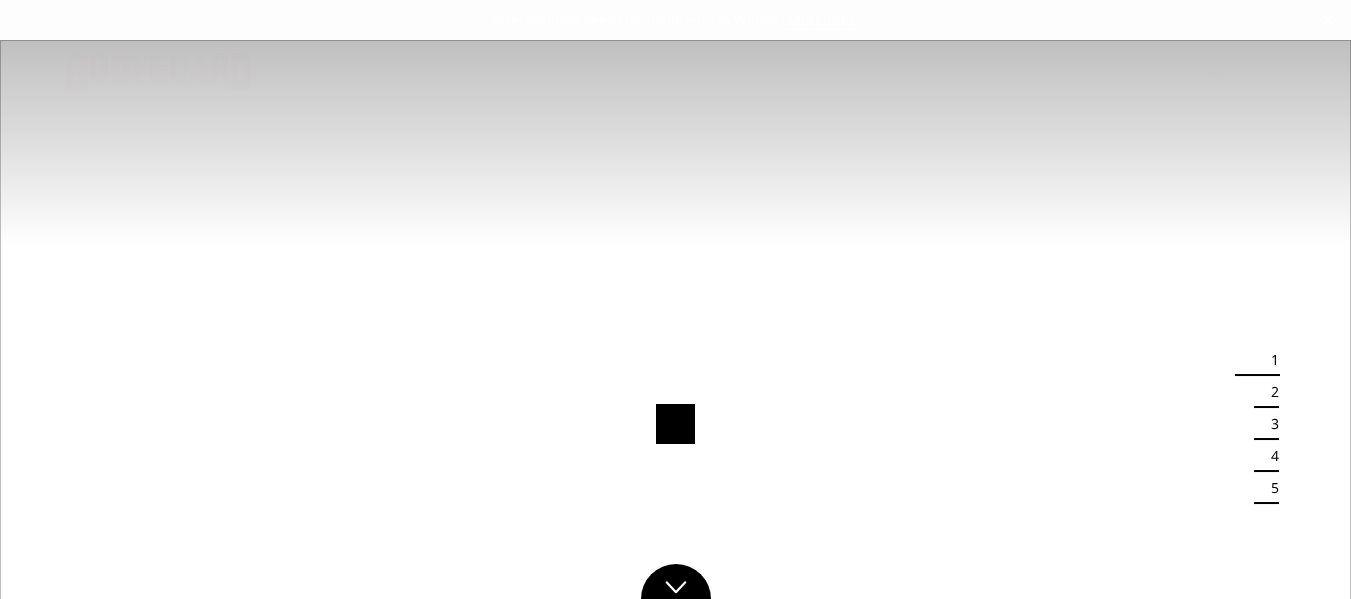 scroll, scrollTop: 0, scrollLeft: 0, axis: both 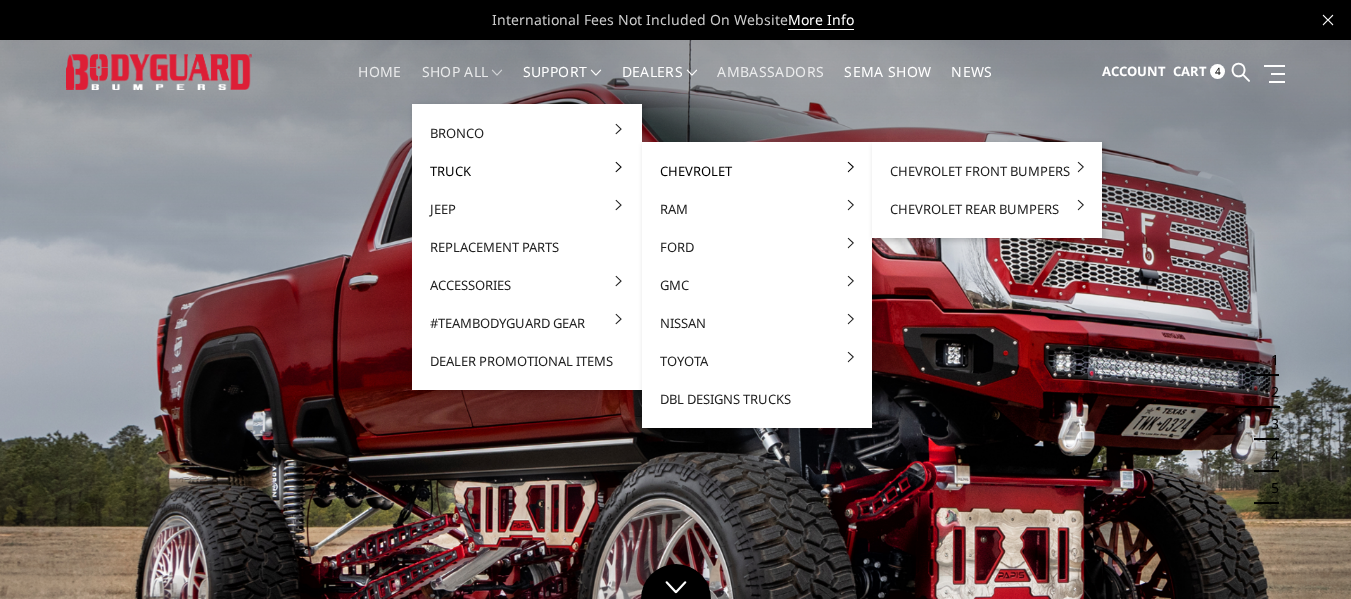click on "Chevrolet" at bounding box center [757, 171] 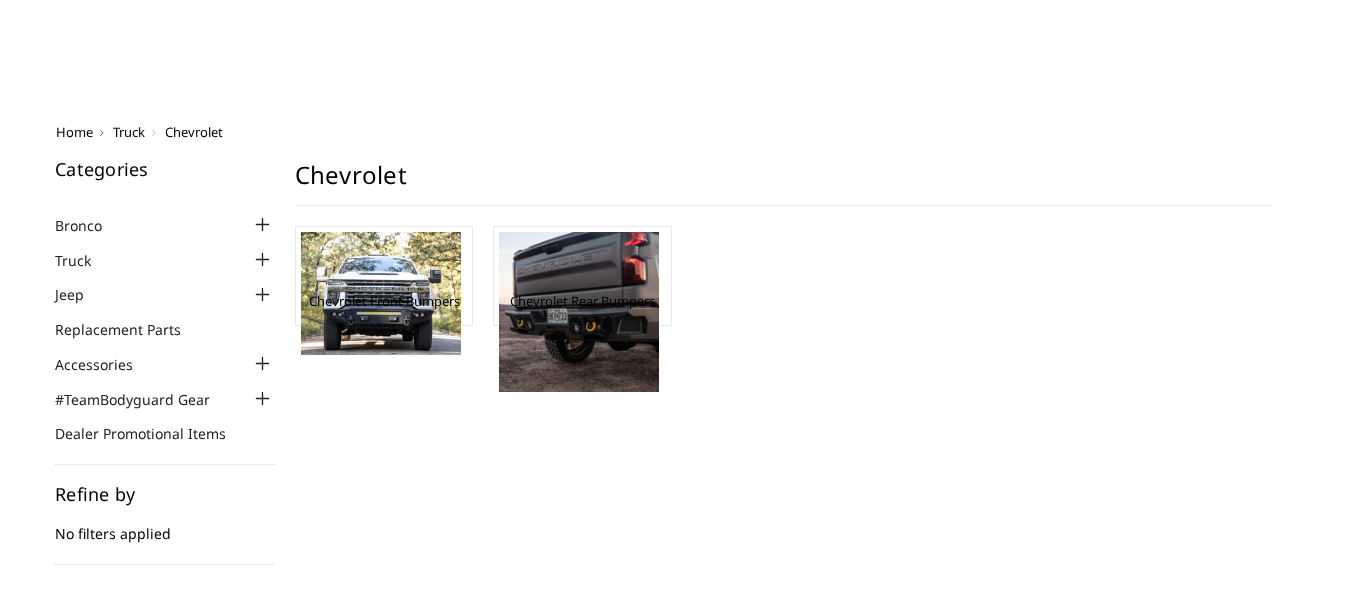 scroll, scrollTop: 0, scrollLeft: 0, axis: both 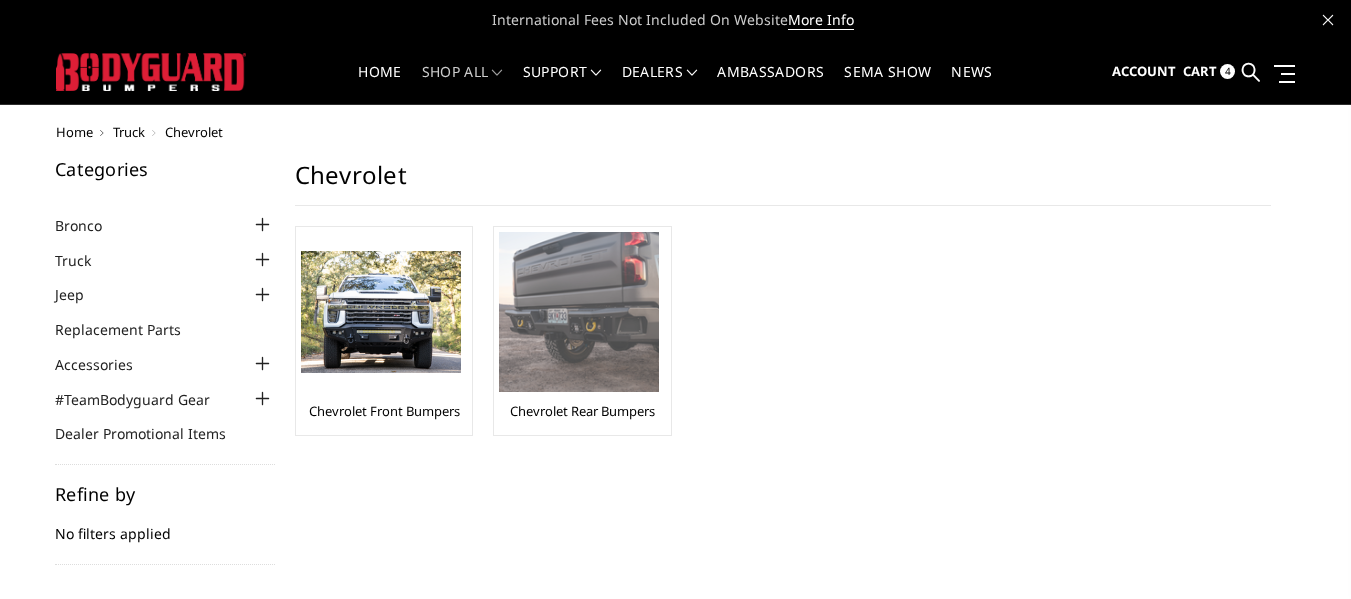 click at bounding box center (579, 312) 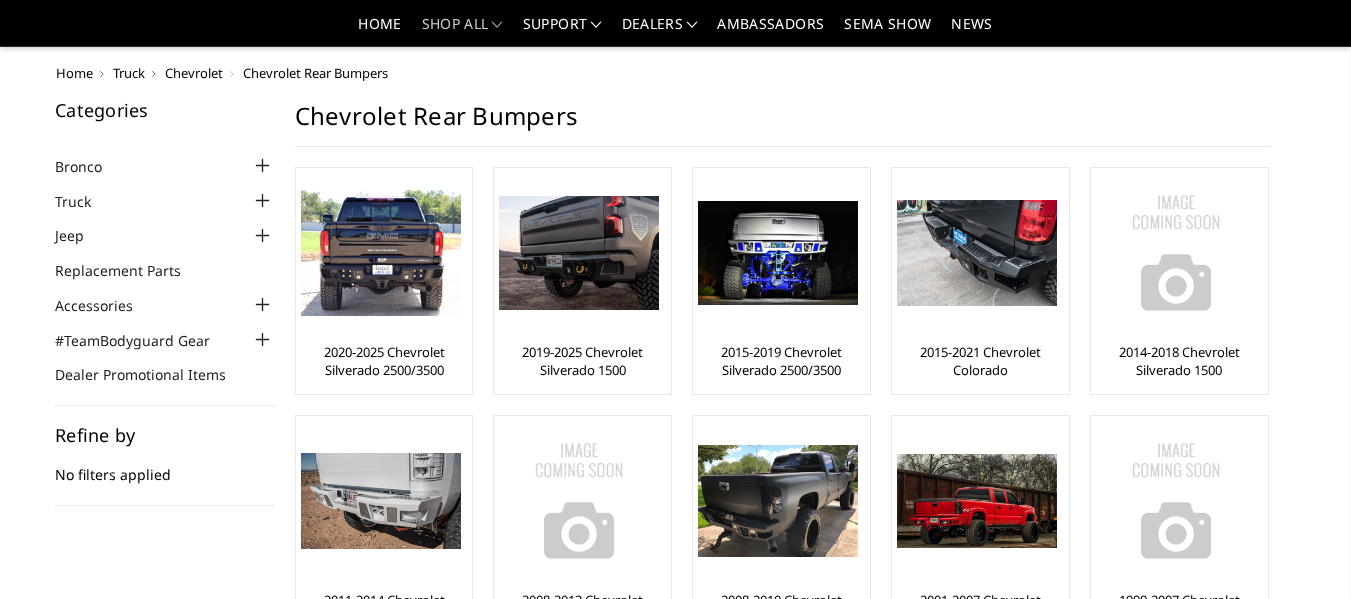 scroll, scrollTop: 100, scrollLeft: 0, axis: vertical 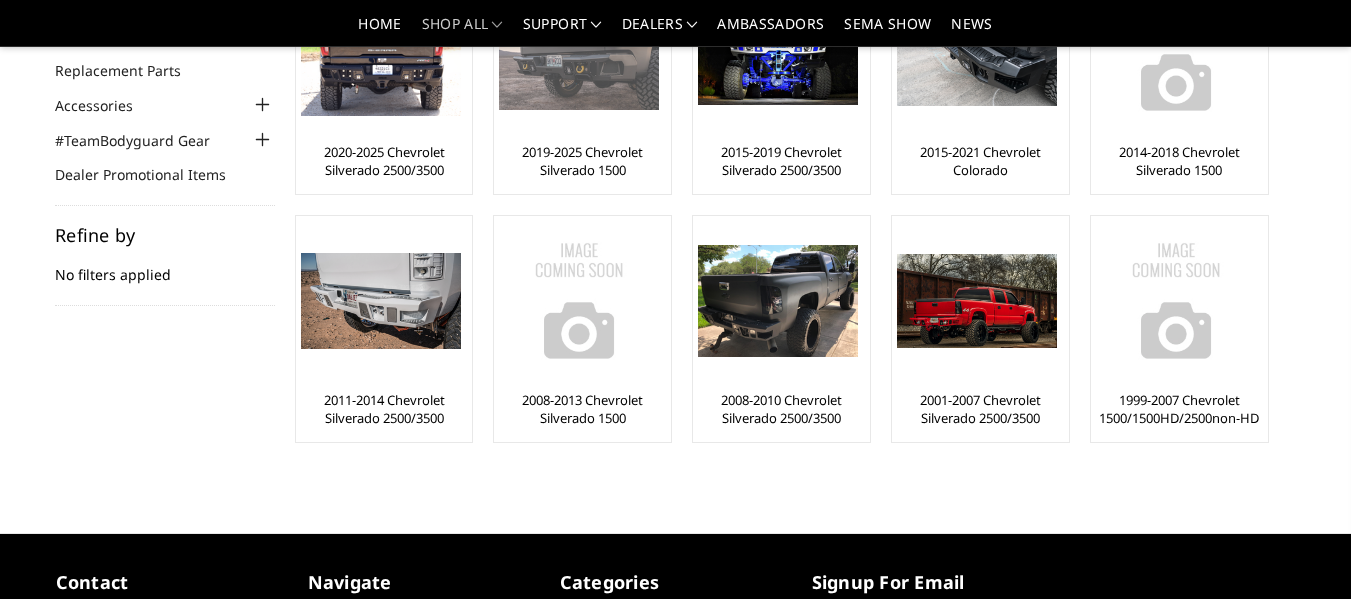 click on "2019-2025 Chevrolet Silverado 1500" at bounding box center (582, 161) 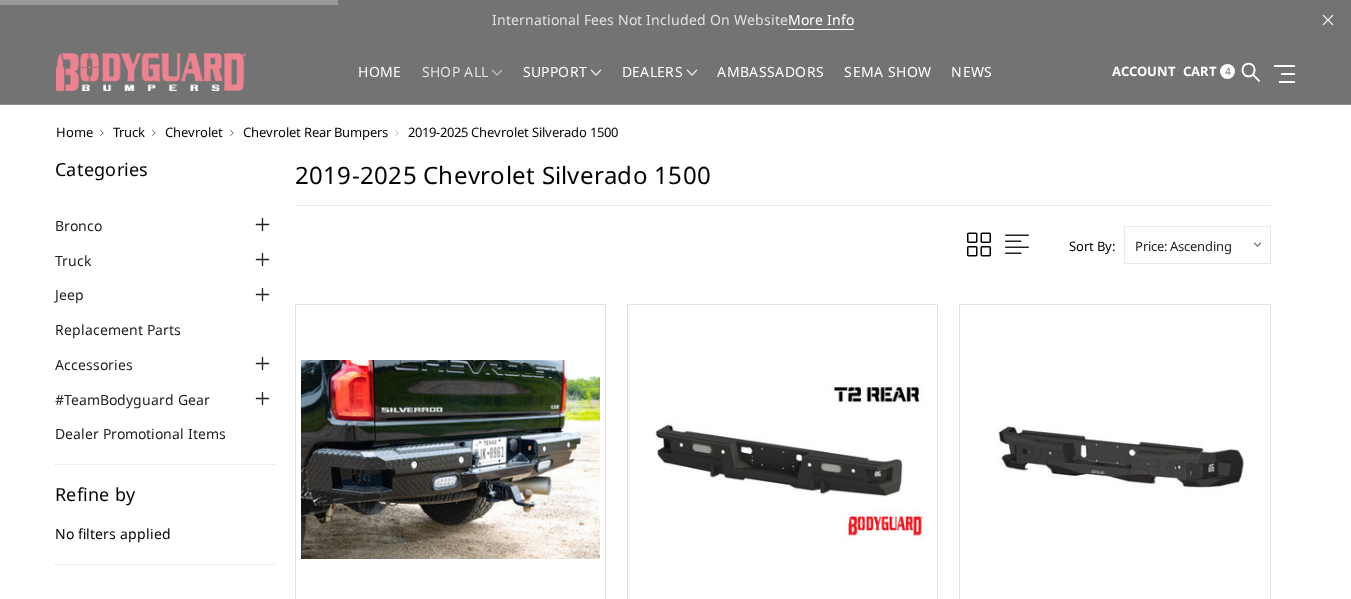 scroll, scrollTop: 0, scrollLeft: 0, axis: both 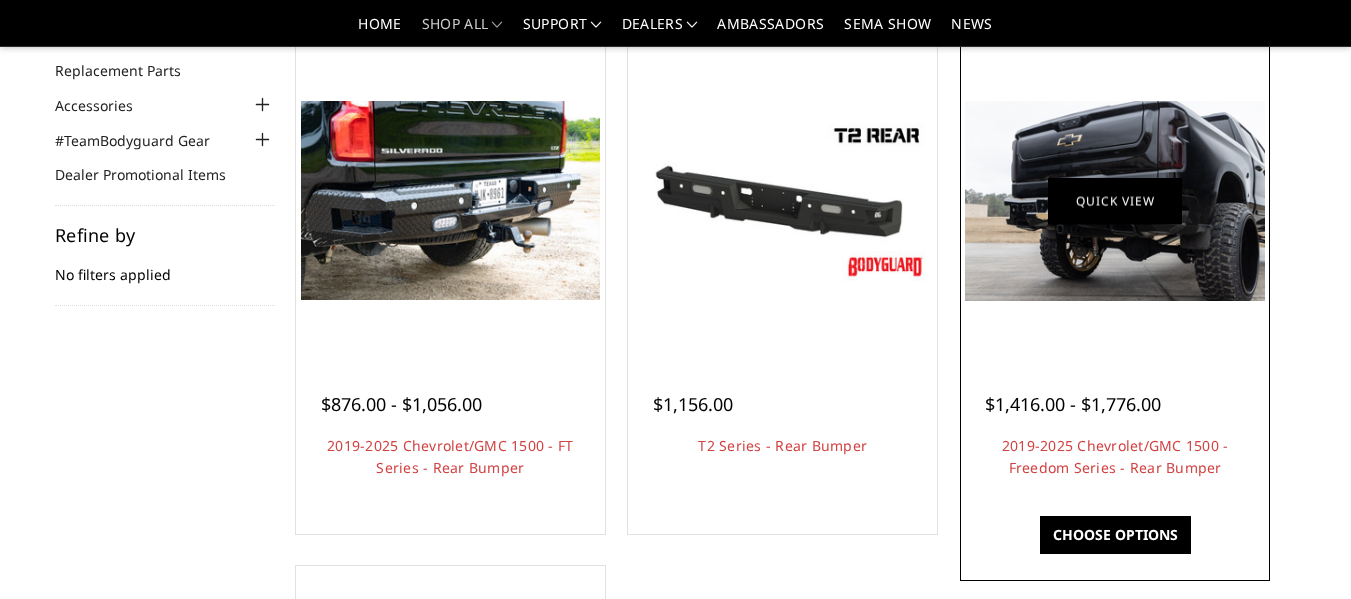 click on "Quick view" at bounding box center (1115, 200) 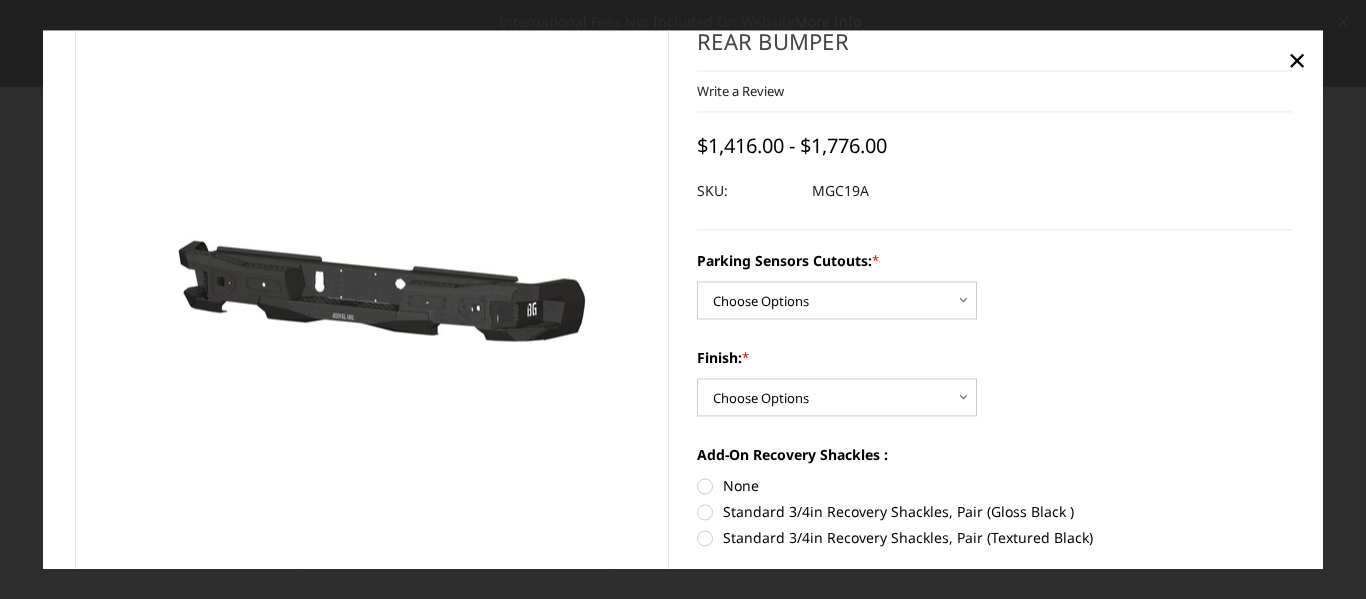 scroll, scrollTop: 100, scrollLeft: 0, axis: vertical 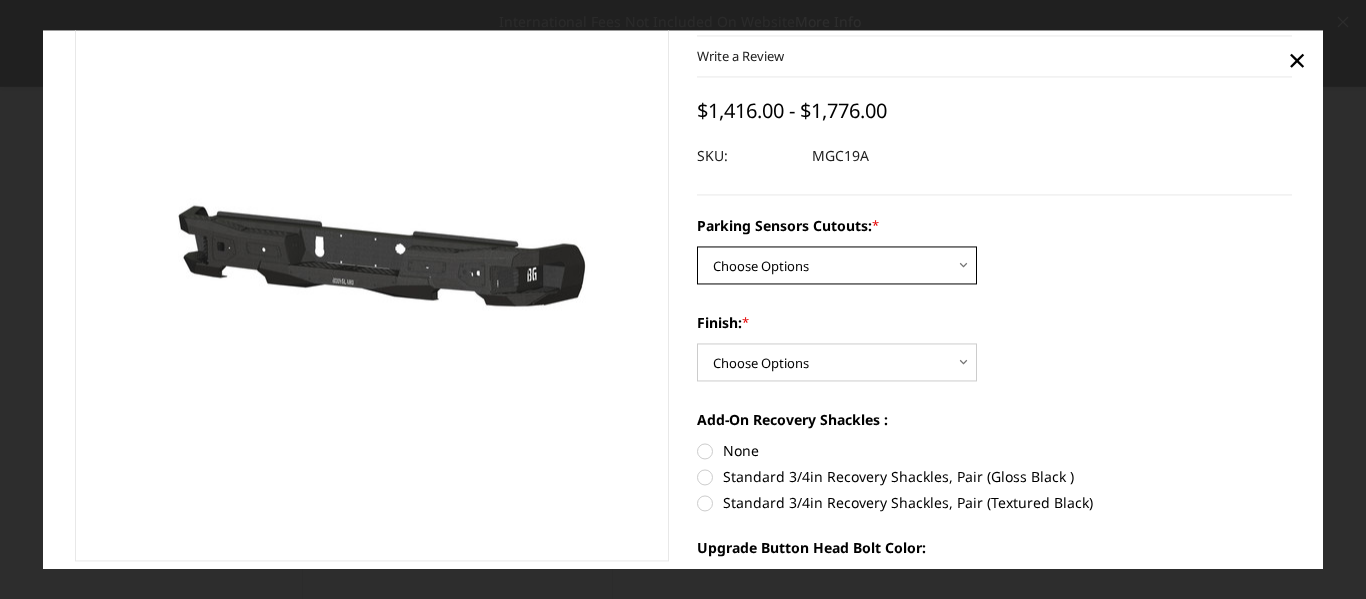 click on "Choose Options
Yes - I have parking sensors
No - I do NOT have parking sensors" at bounding box center [837, 265] 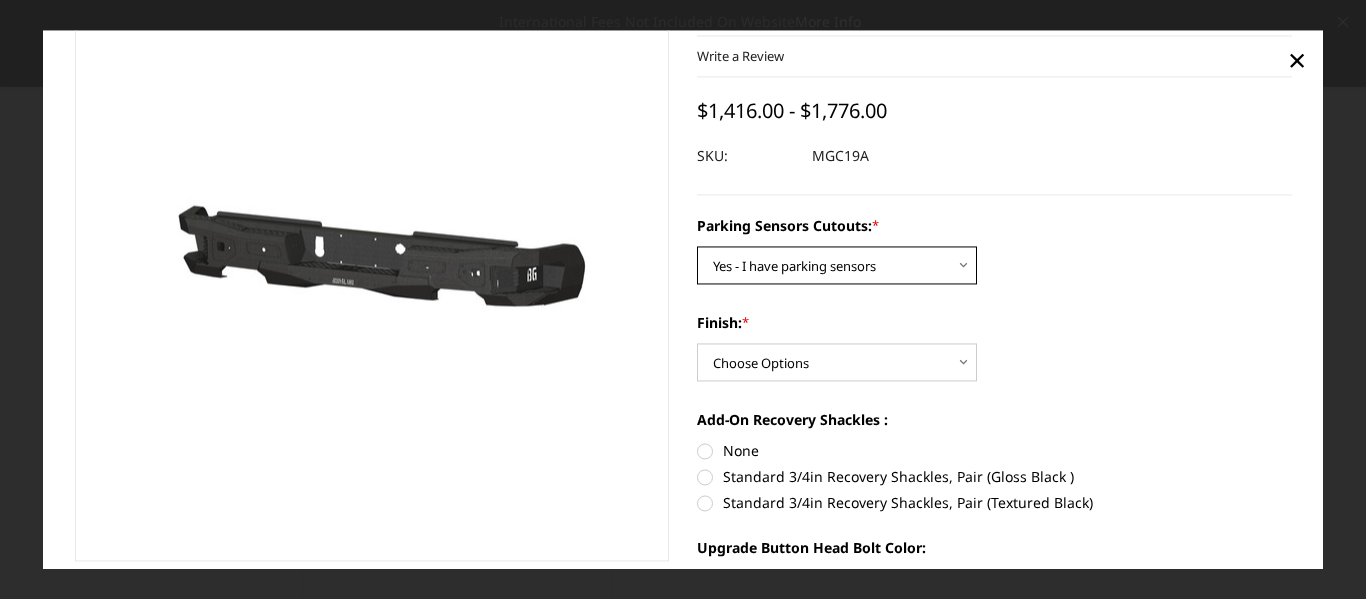 click on "Choose Options
Yes - I have parking sensors
No - I do NOT have parking sensors" at bounding box center (837, 265) 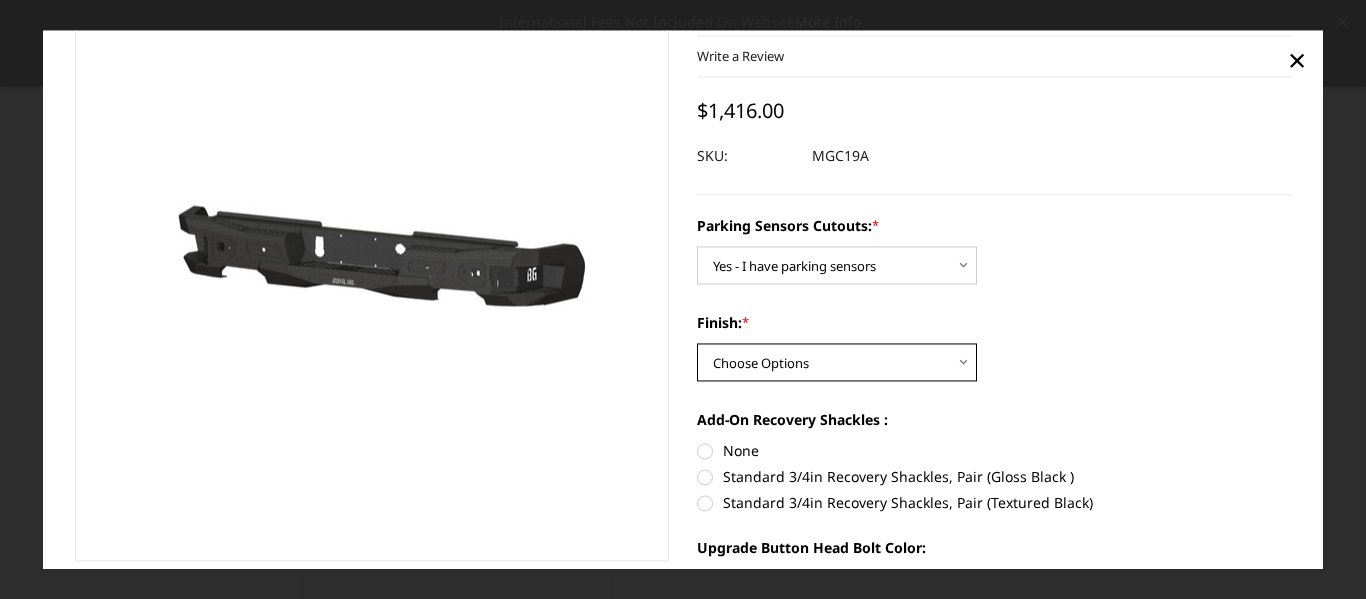 click on "Choose Options
Bare Metal
Texture Black Powder Coat" at bounding box center (837, 362) 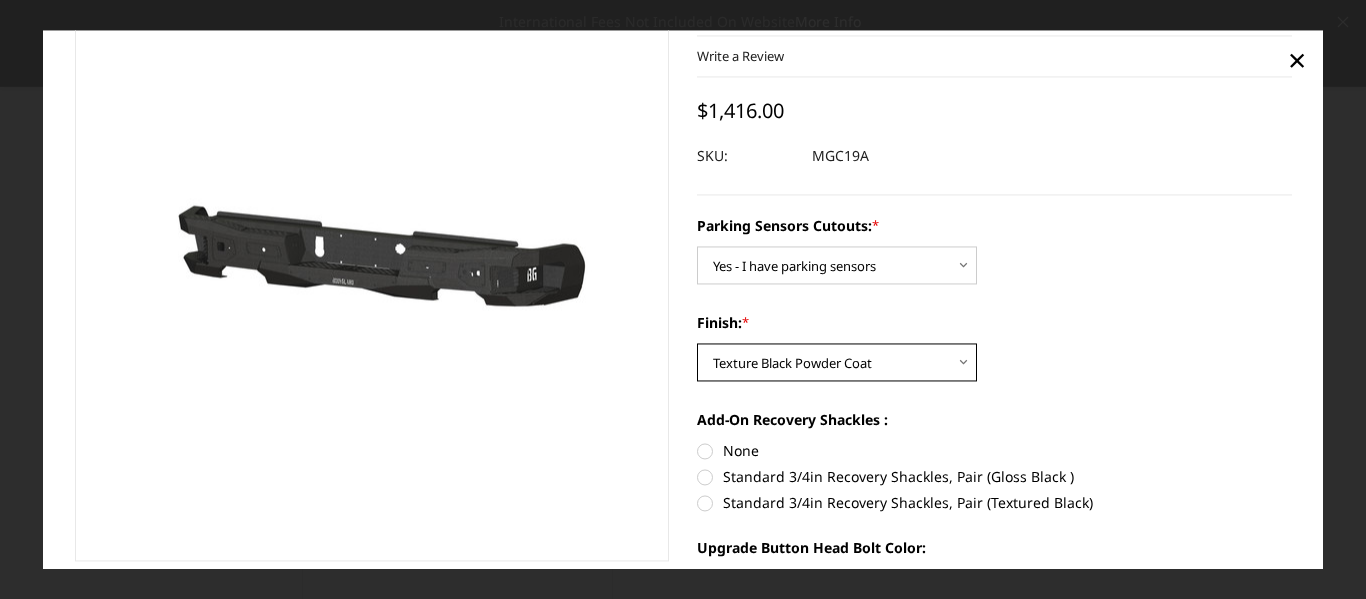 click on "Choose Options
Bare Metal
Texture Black Powder Coat" at bounding box center (837, 362) 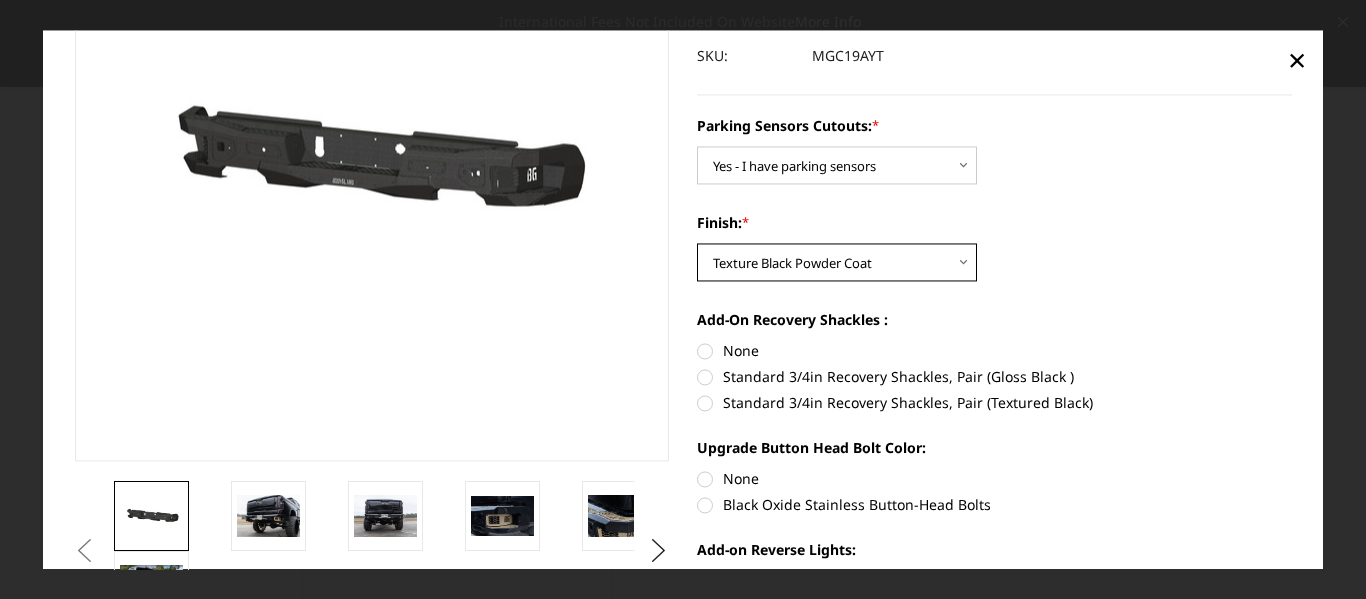 scroll, scrollTop: 300, scrollLeft: 0, axis: vertical 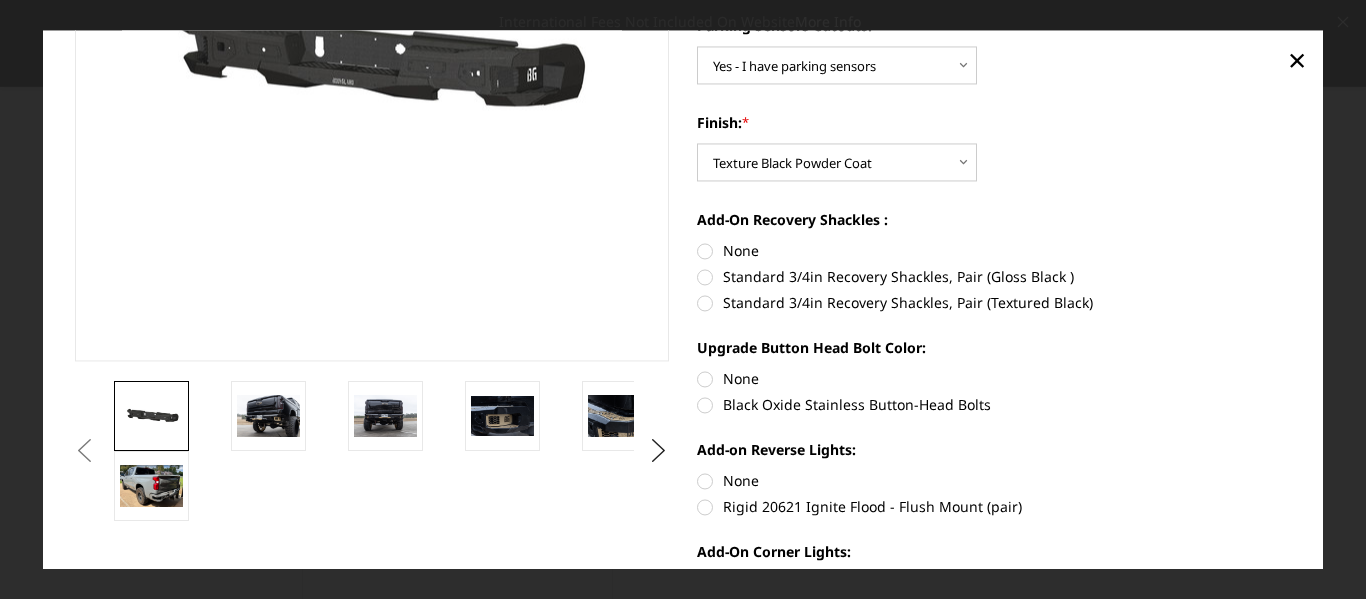 click on "None" at bounding box center (994, 250) 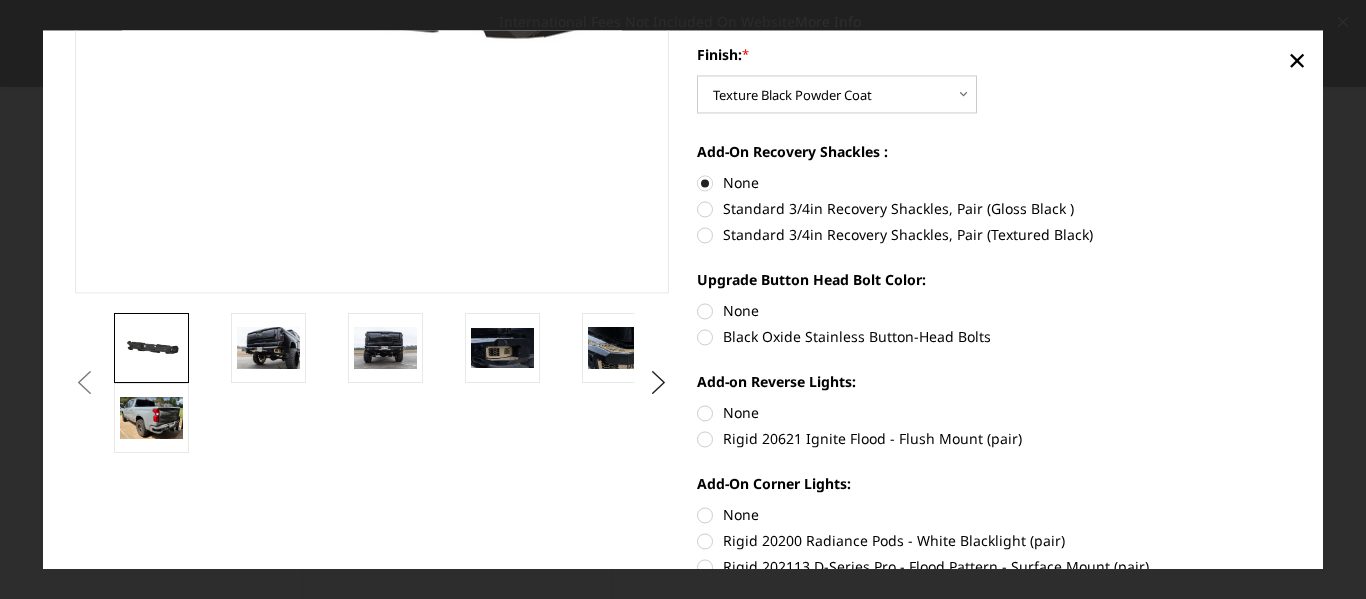 scroll, scrollTop: 400, scrollLeft: 0, axis: vertical 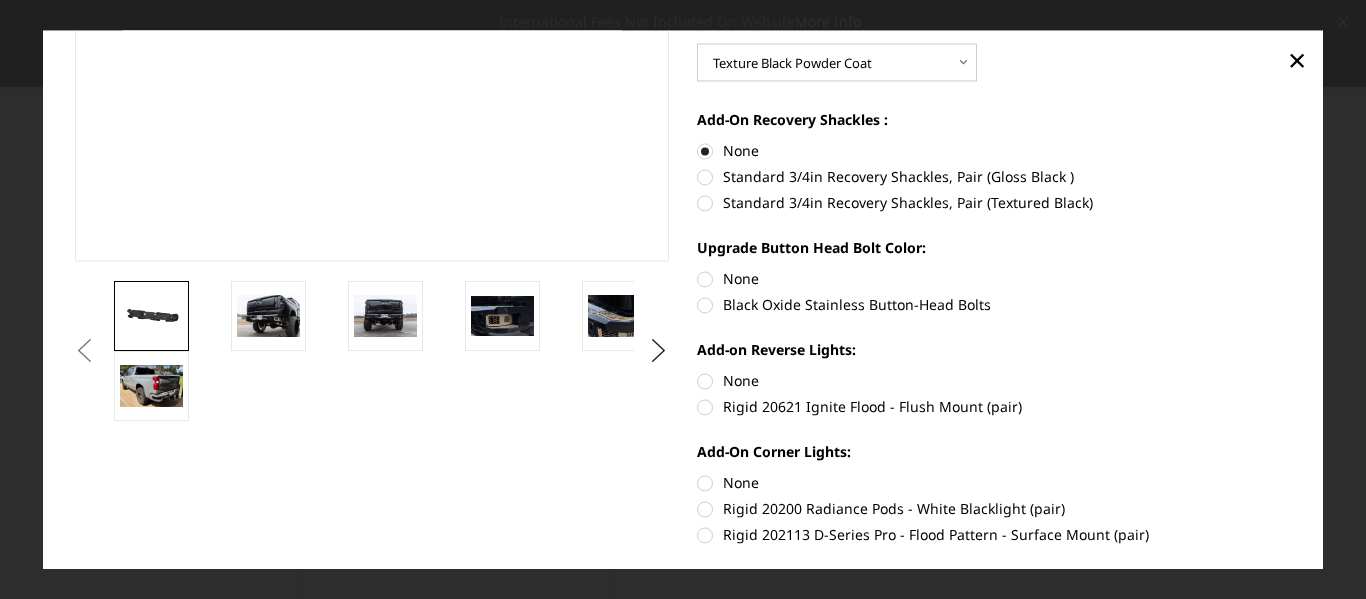 click on "None" at bounding box center (994, 278) 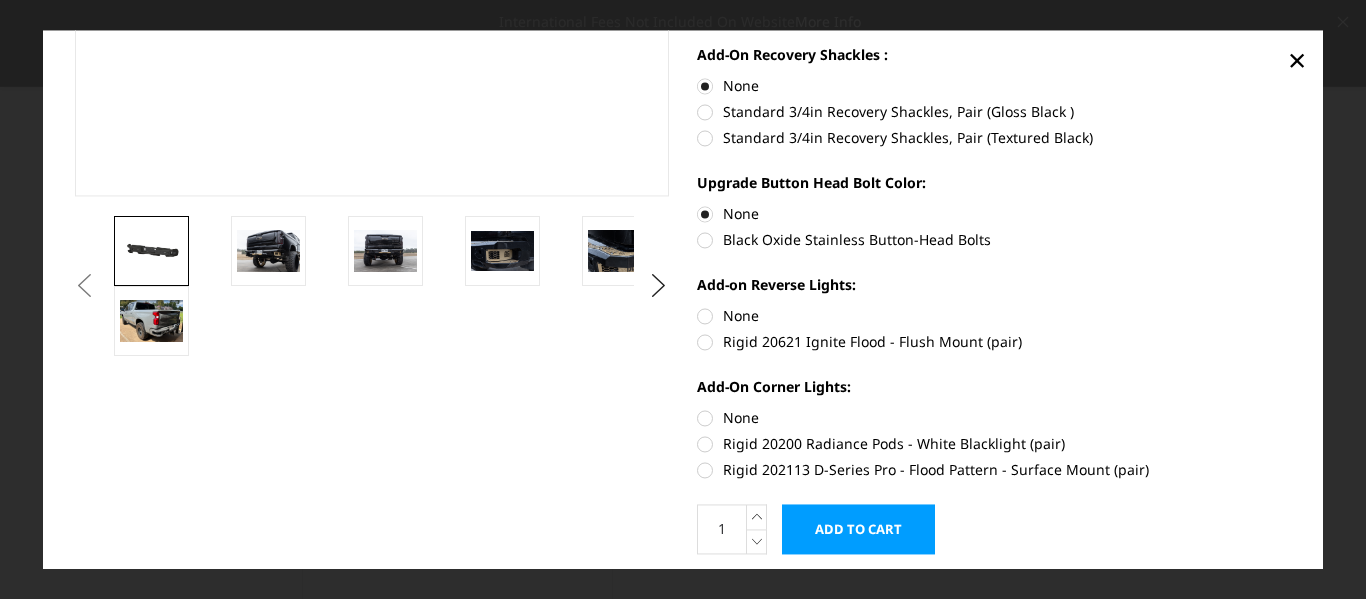 scroll, scrollTop: 500, scrollLeft: 0, axis: vertical 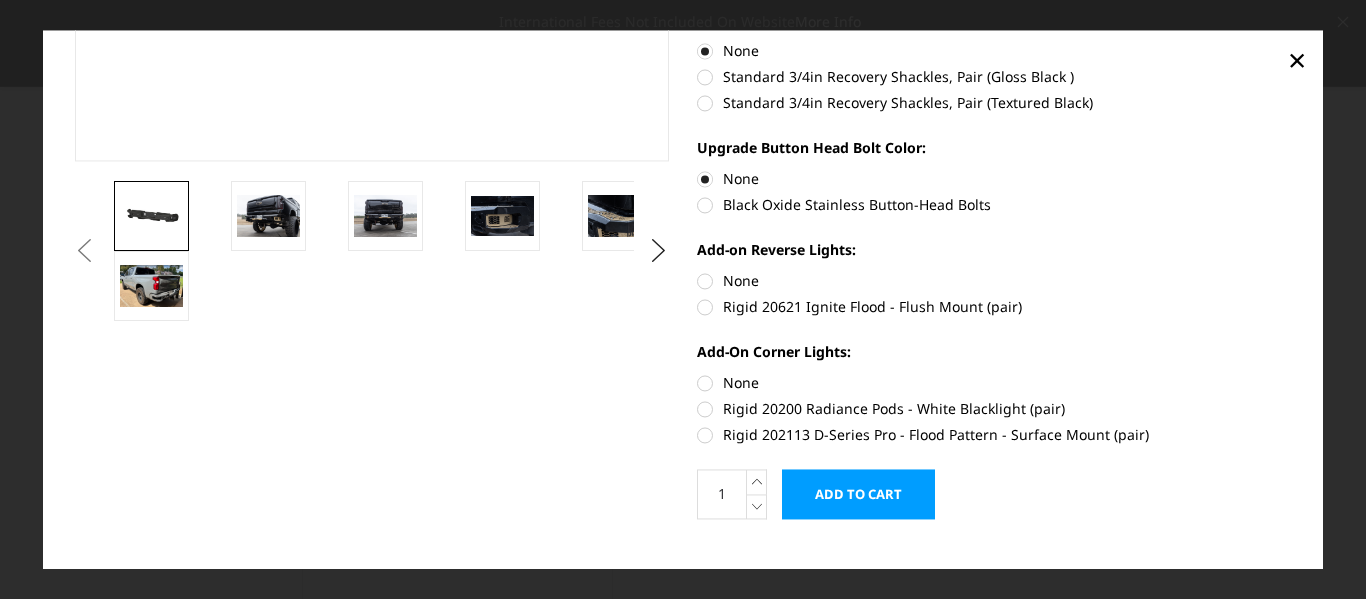 click on "None" at bounding box center [994, 280] 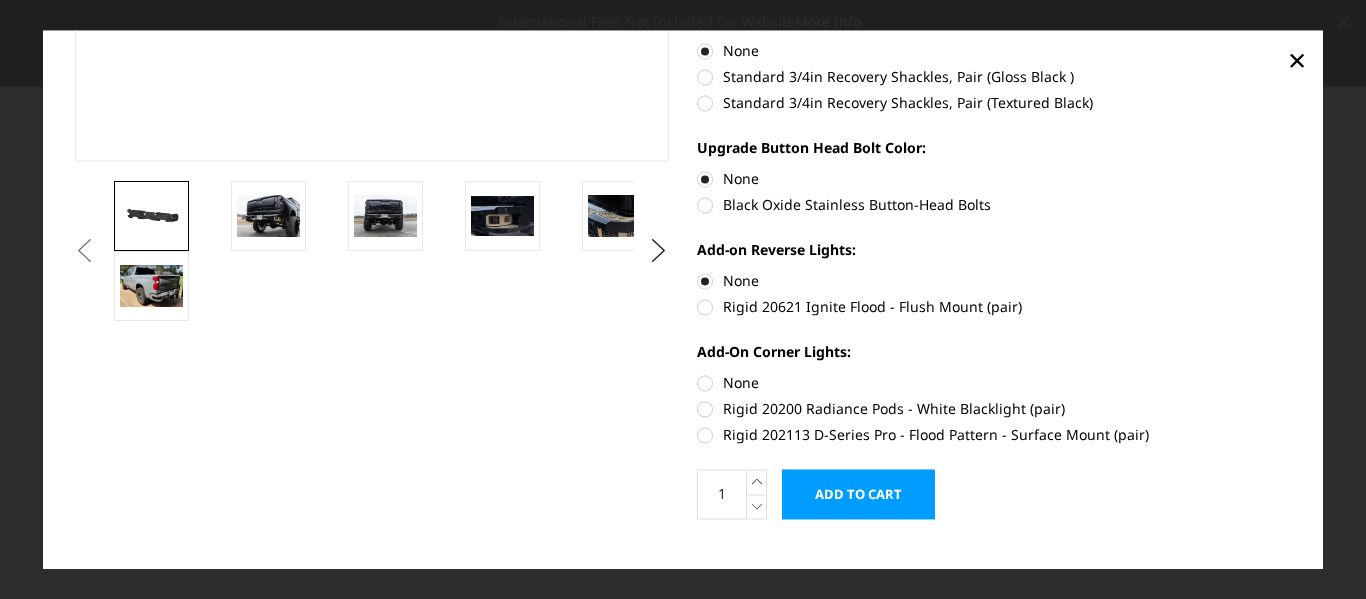 click on "None" at bounding box center (994, 382) 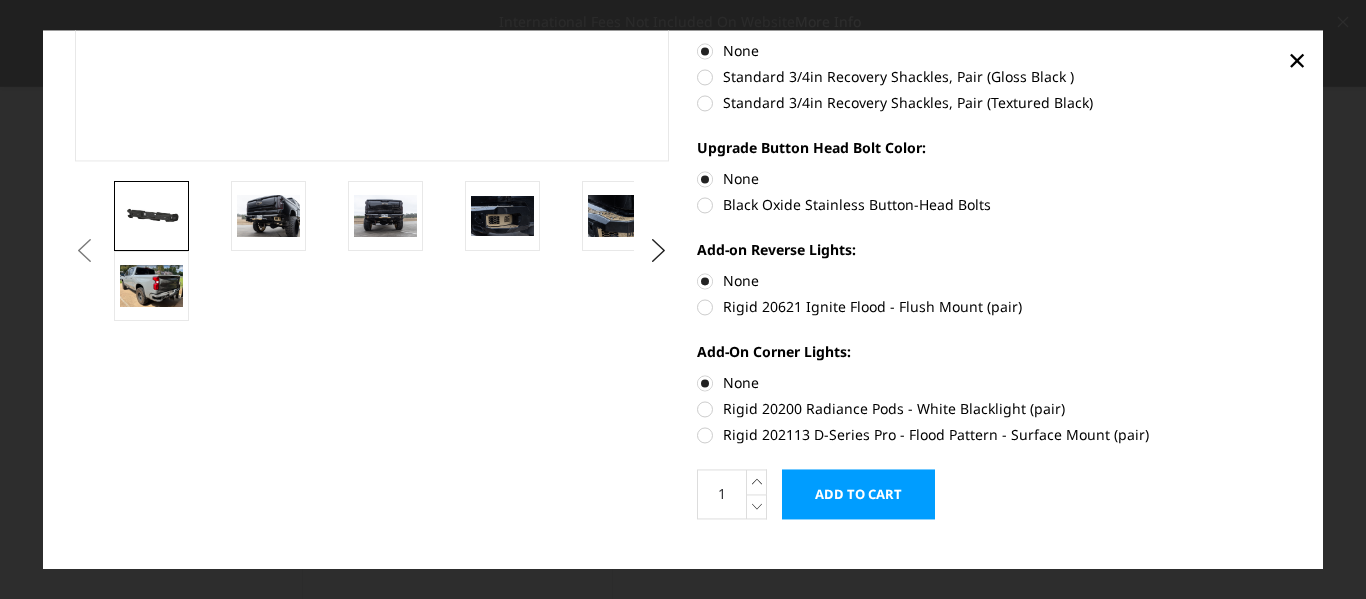 click on "Add to Cart" at bounding box center (858, 494) 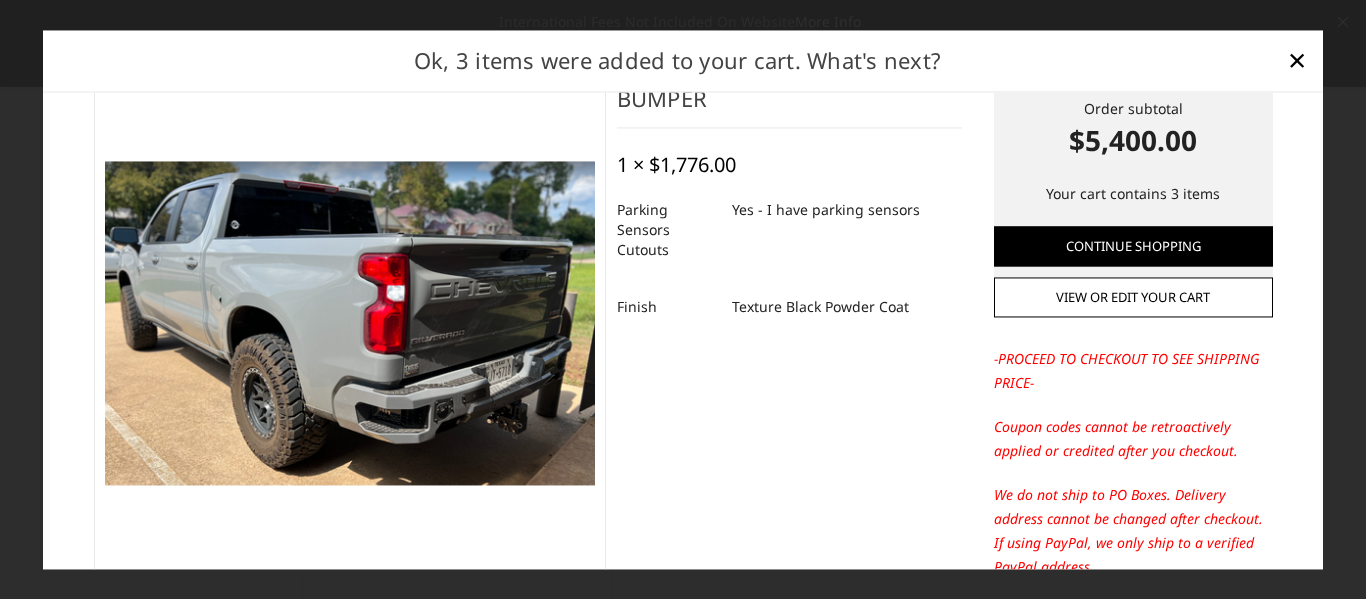 scroll, scrollTop: 0, scrollLeft: 0, axis: both 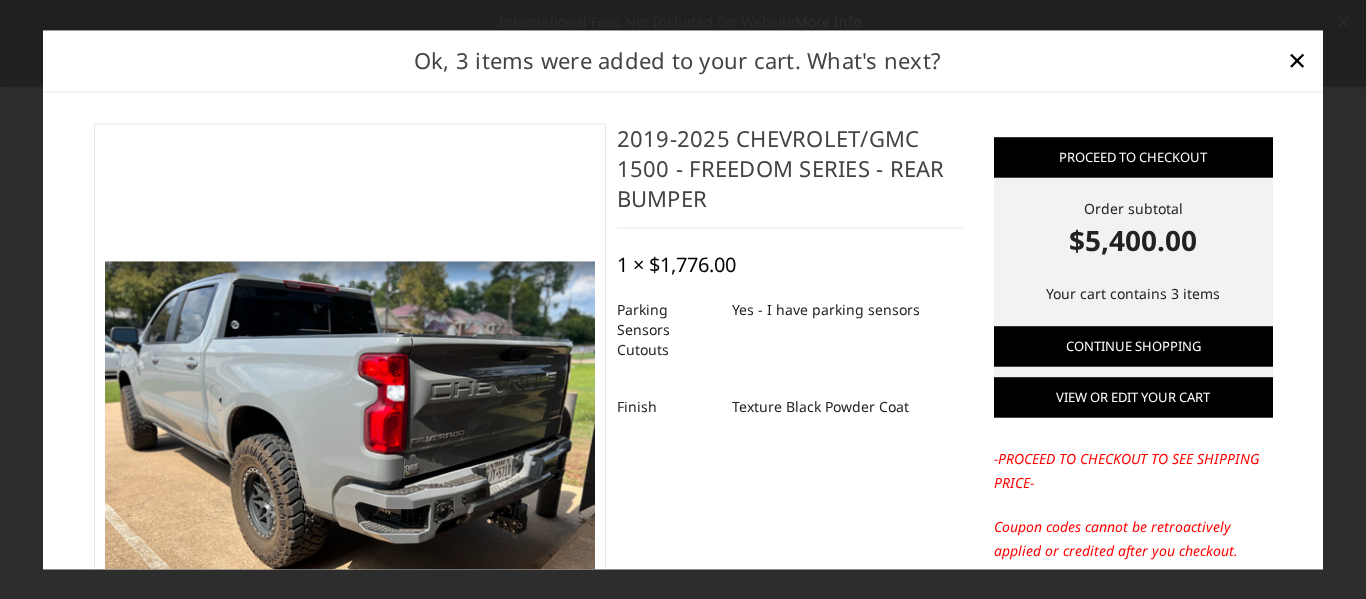 click on "View or edit your cart" at bounding box center (1133, 397) 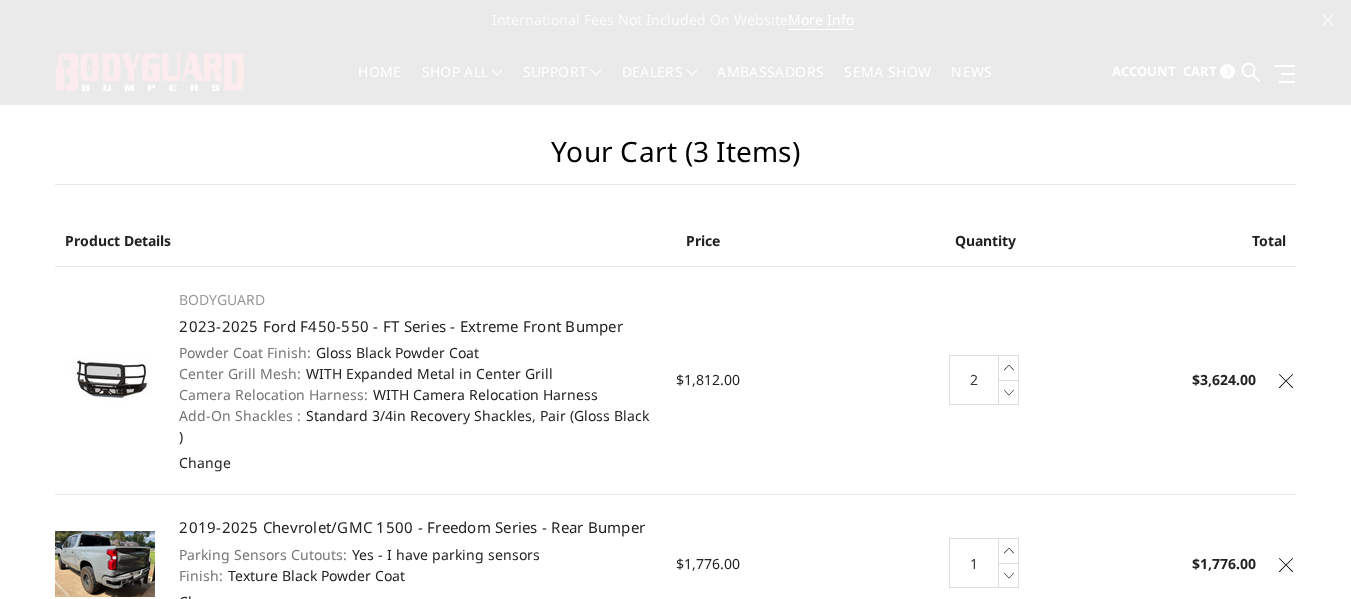 scroll, scrollTop: 0, scrollLeft: 0, axis: both 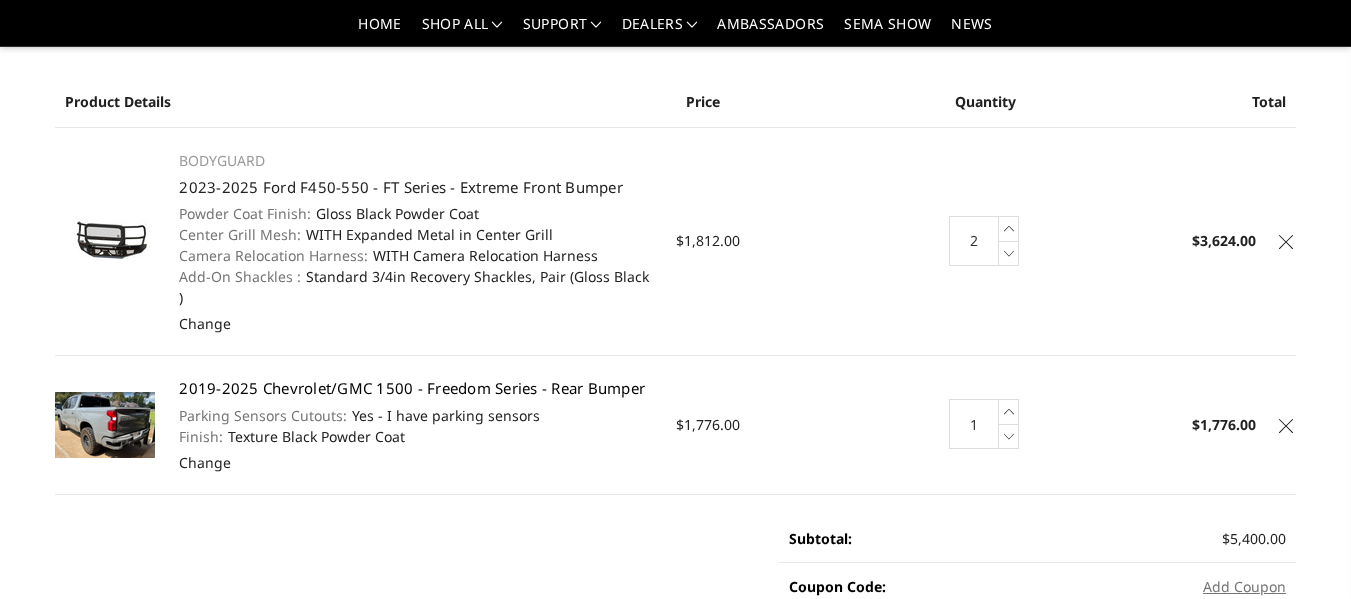 click on "2019-2025 Chevrolet/GMC 1500 - Freedom Series - Rear Bumper" at bounding box center [412, 388] 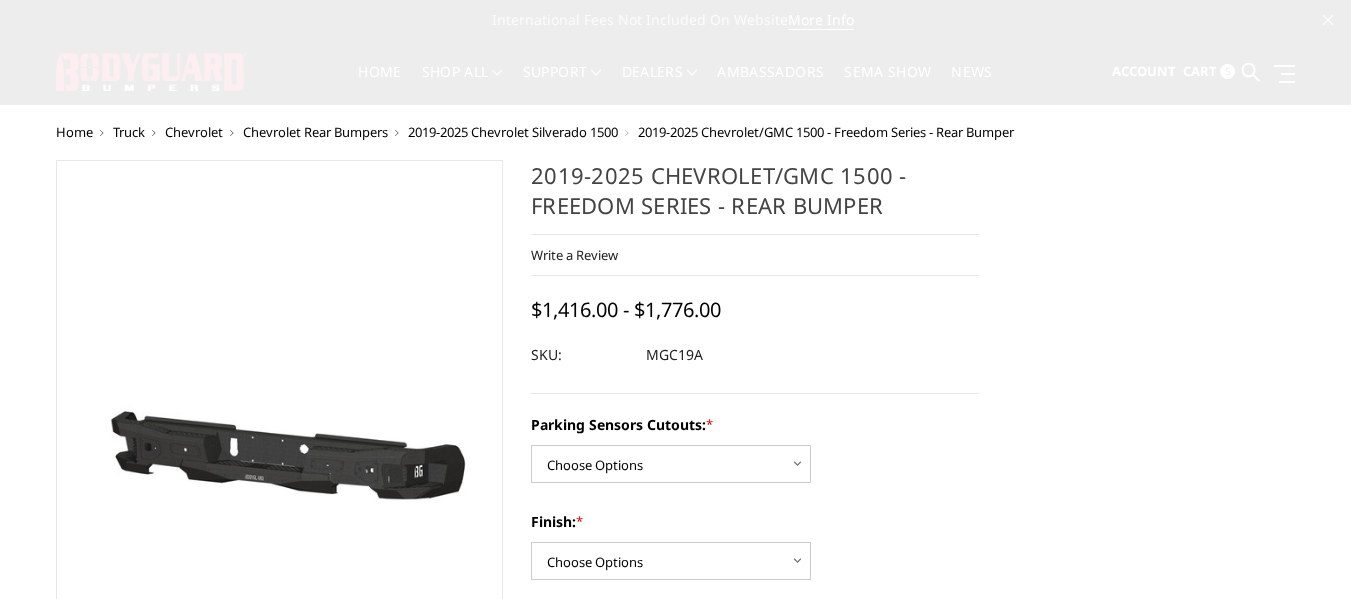 scroll, scrollTop: 0, scrollLeft: 0, axis: both 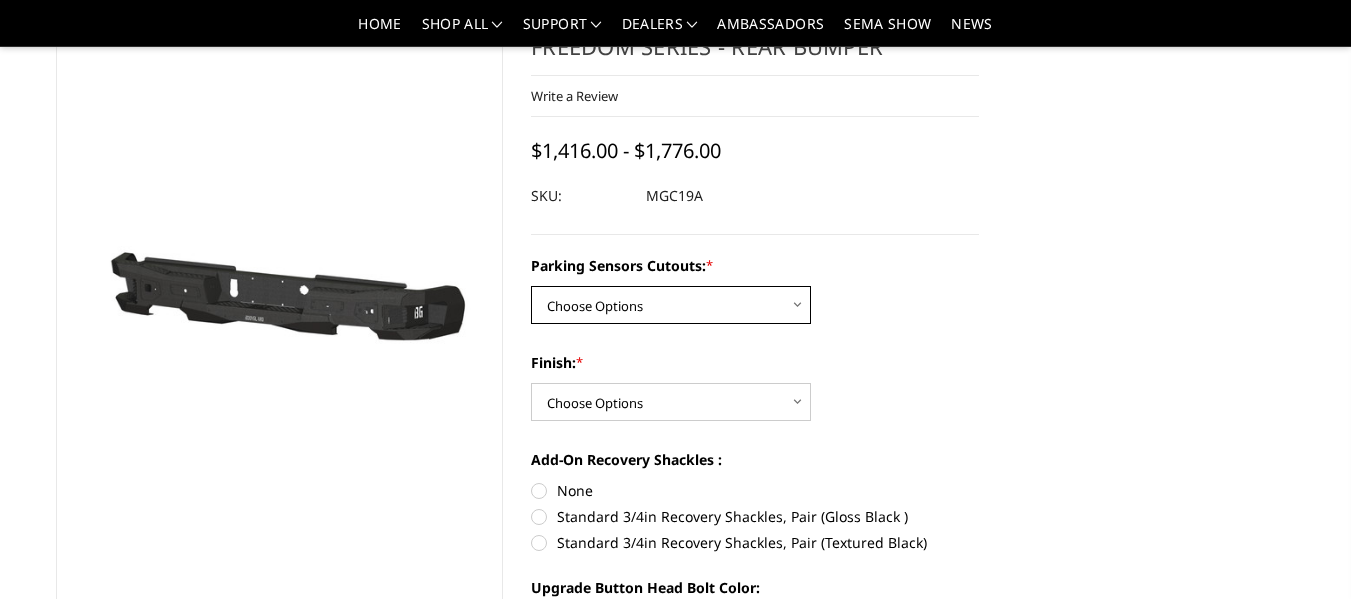 click on "Choose Options
Yes - I have parking sensors
No - I do NOT have parking sensors" at bounding box center [671, 305] 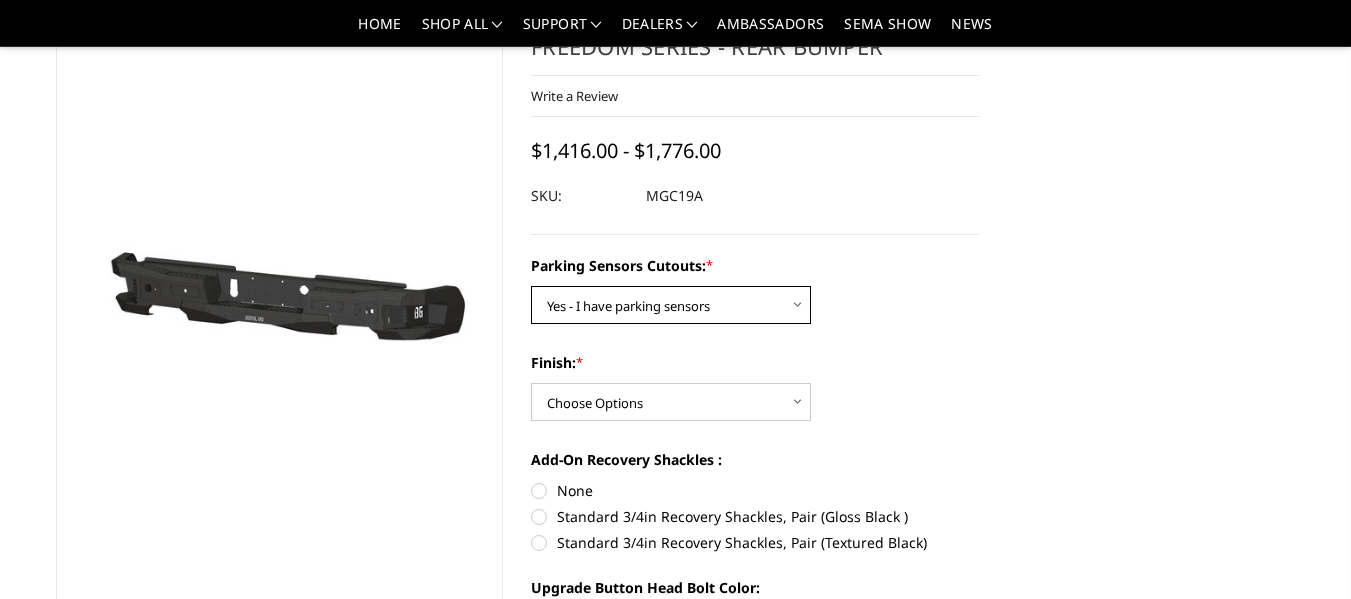 click on "Choose Options
Yes - I have parking sensors
No - I do NOT have parking sensors" at bounding box center [671, 305] 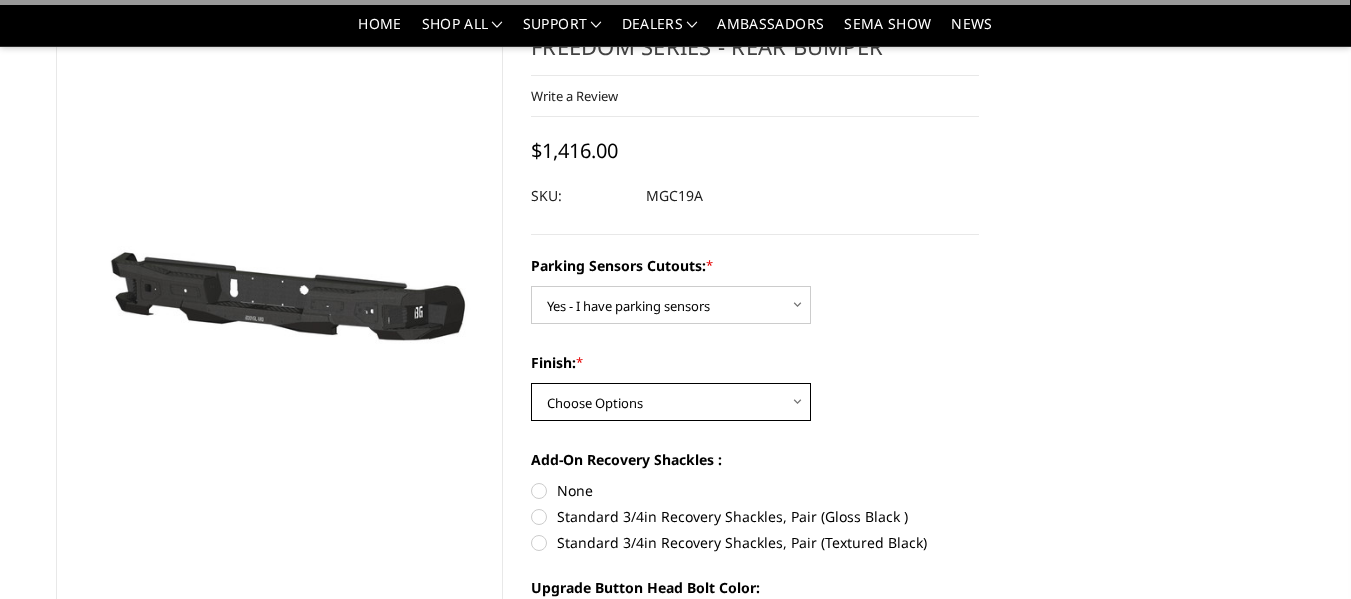 click on "Choose Options
Bare Metal
Texture Black Powder Coat" at bounding box center (671, 402) 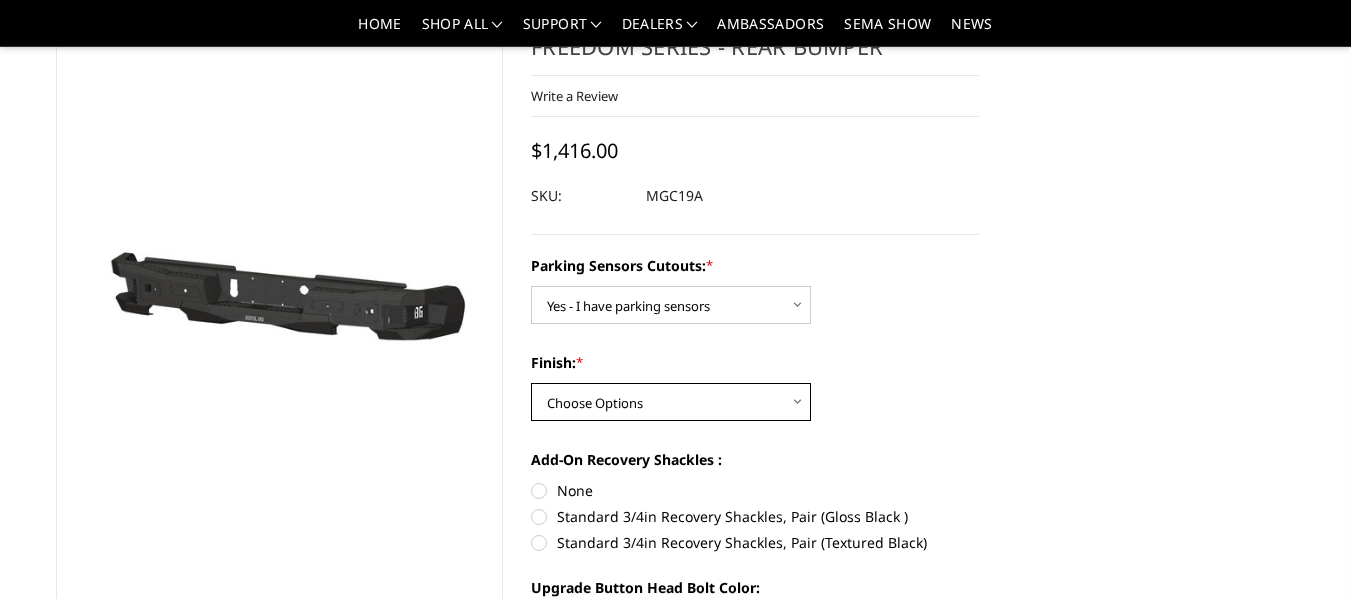 select on "1611" 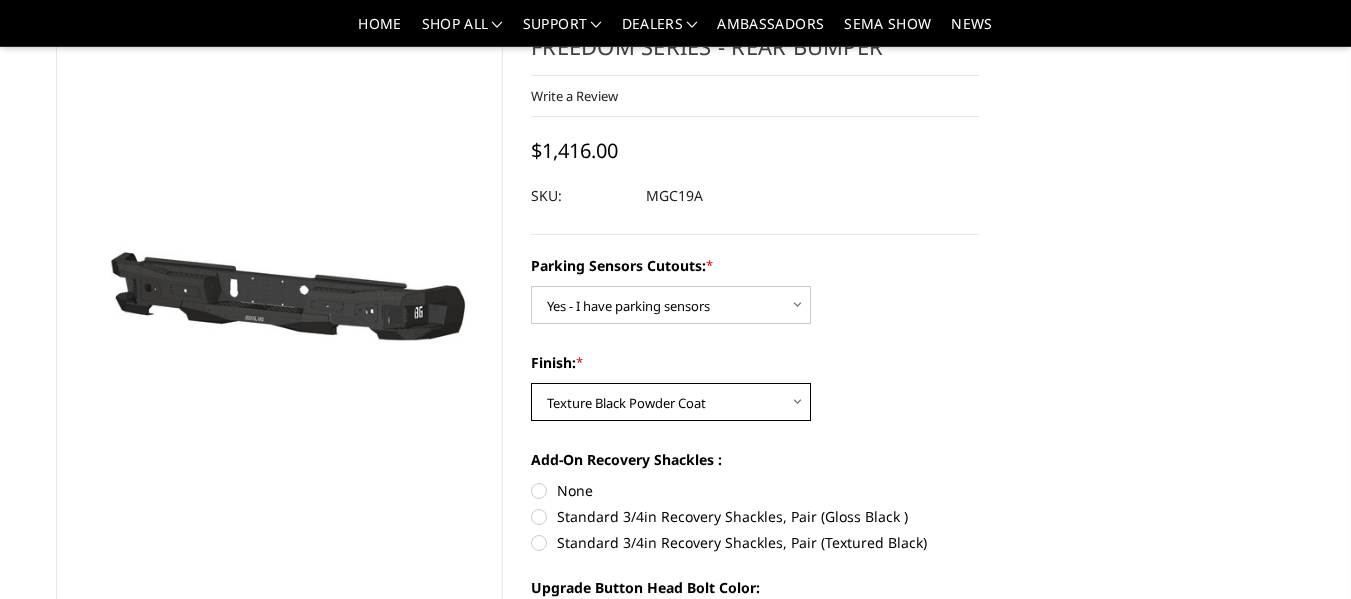 click on "Choose Options
Bare Metal
Texture Black Powder Coat" at bounding box center [671, 402] 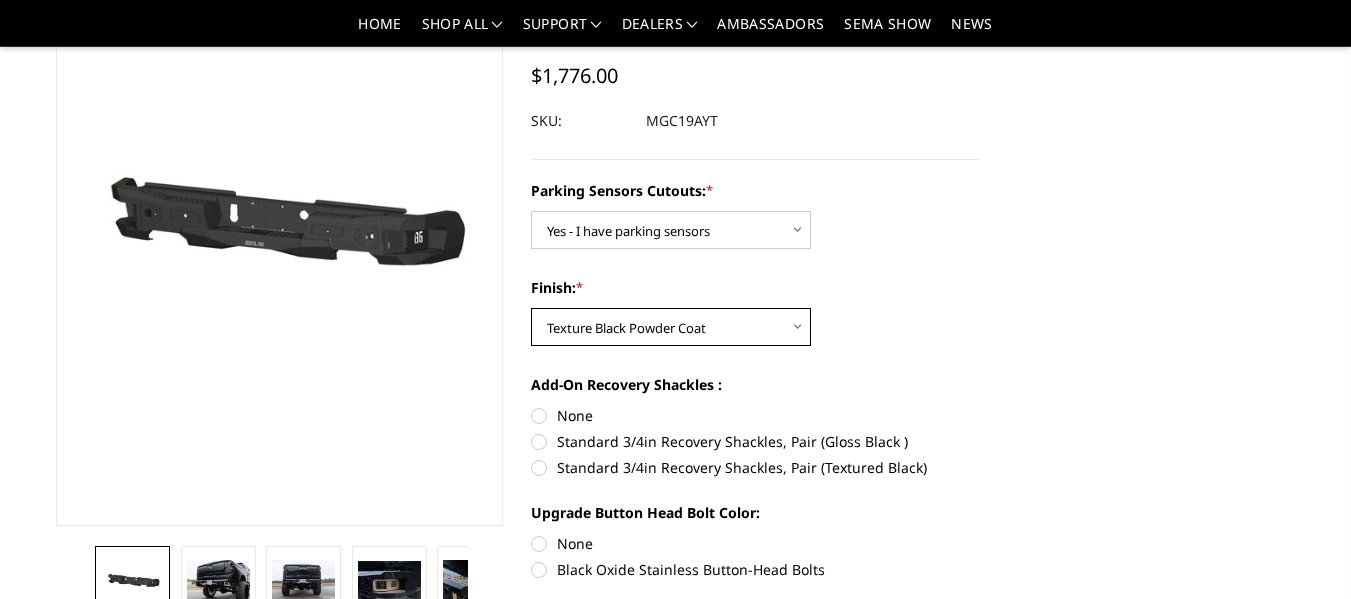 scroll, scrollTop: 200, scrollLeft: 0, axis: vertical 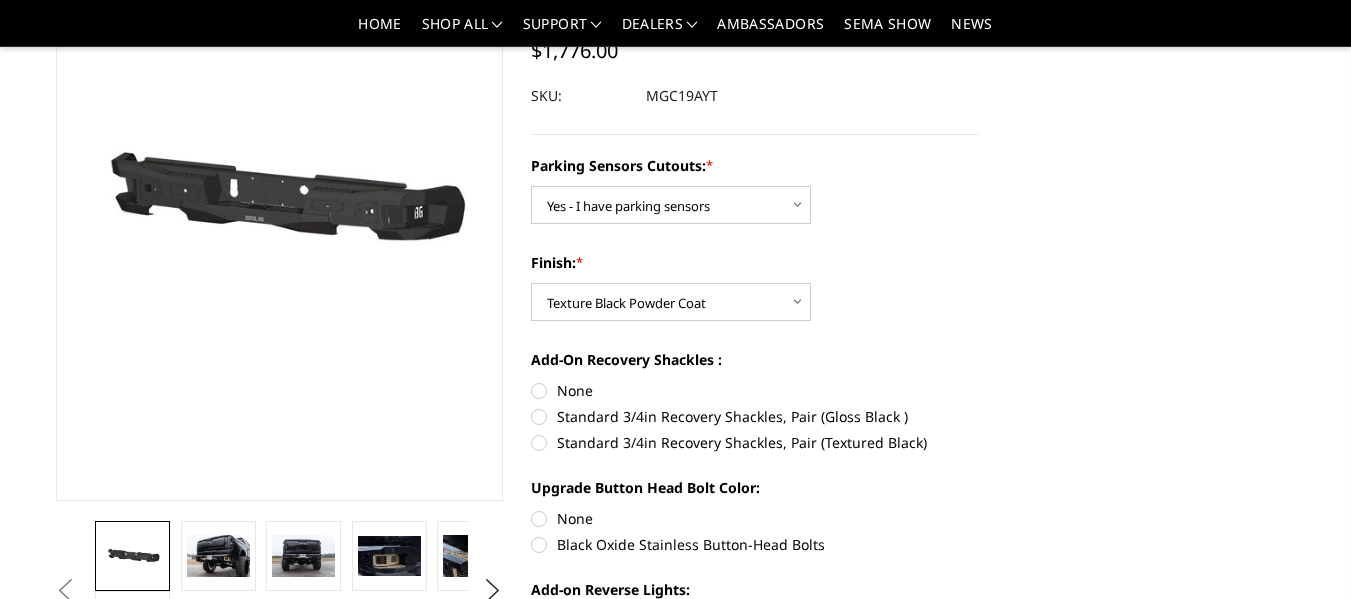 drag, startPoint x: 538, startPoint y: 389, endPoint x: 550, endPoint y: 385, distance: 12.649111 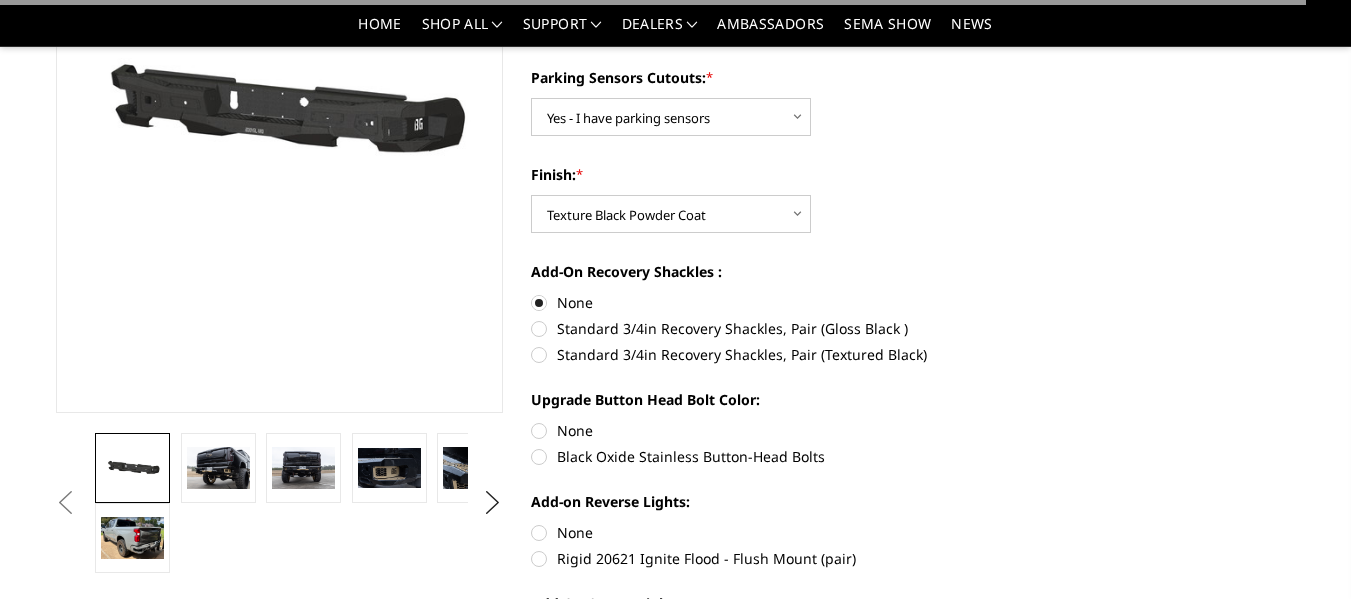 scroll, scrollTop: 300, scrollLeft: 0, axis: vertical 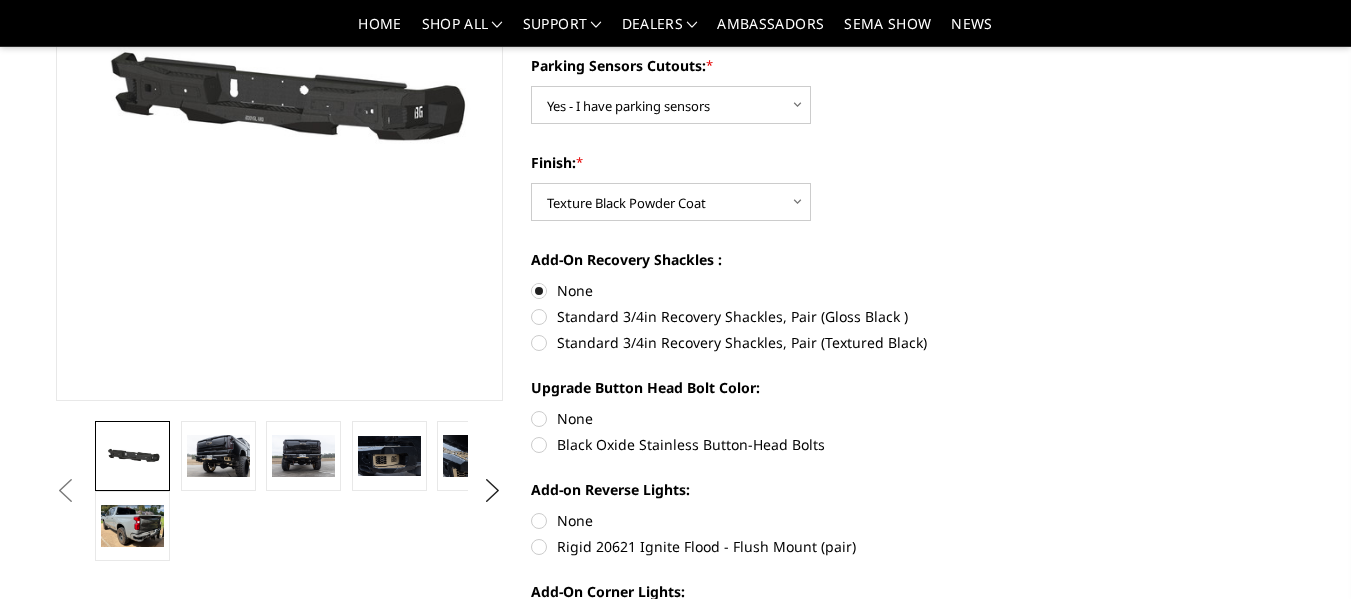 click on "None" at bounding box center (755, 418) 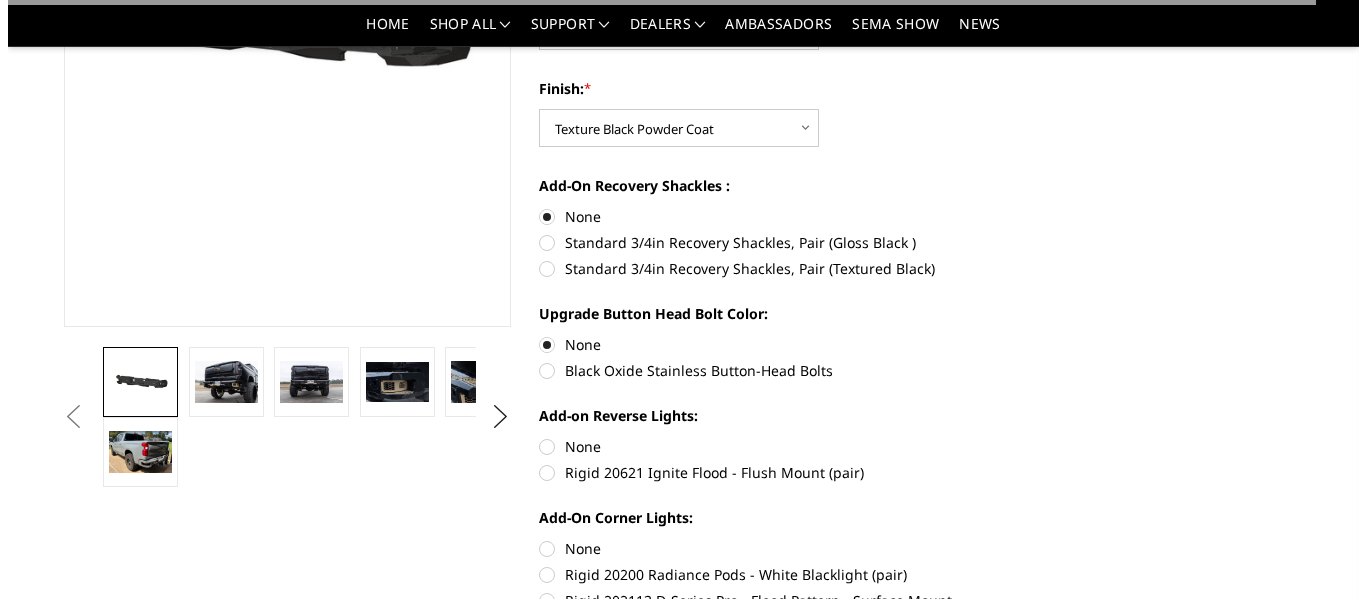 scroll, scrollTop: 600, scrollLeft: 0, axis: vertical 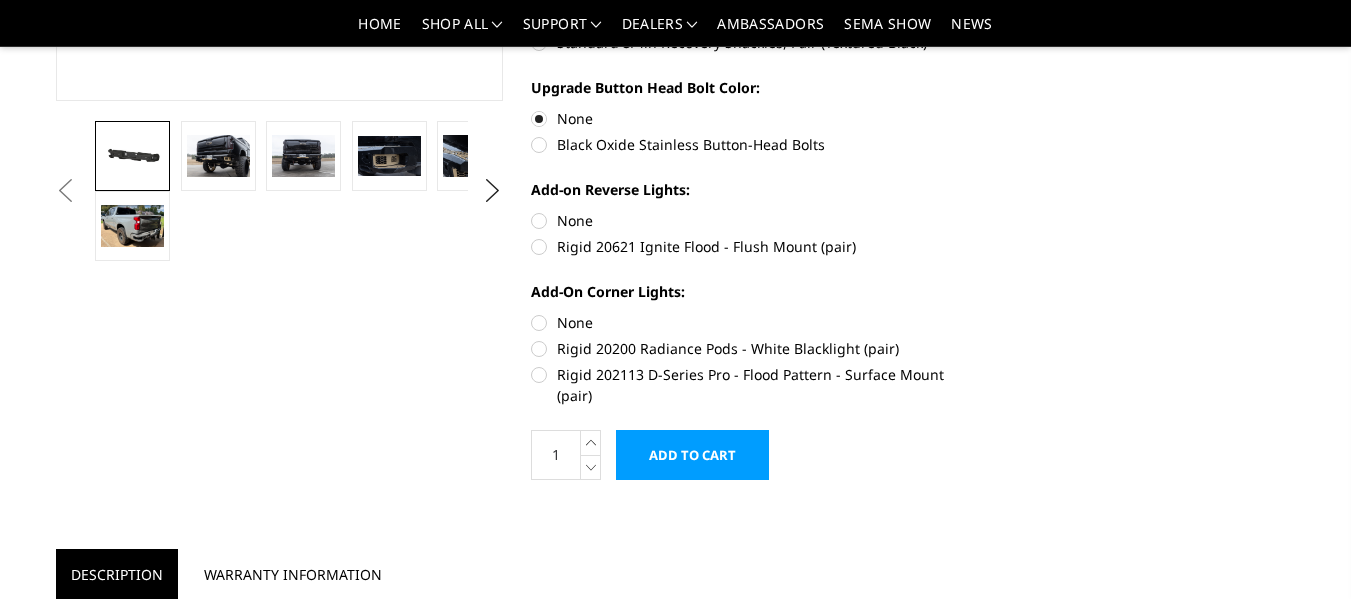 click on "None" at bounding box center [755, 220] 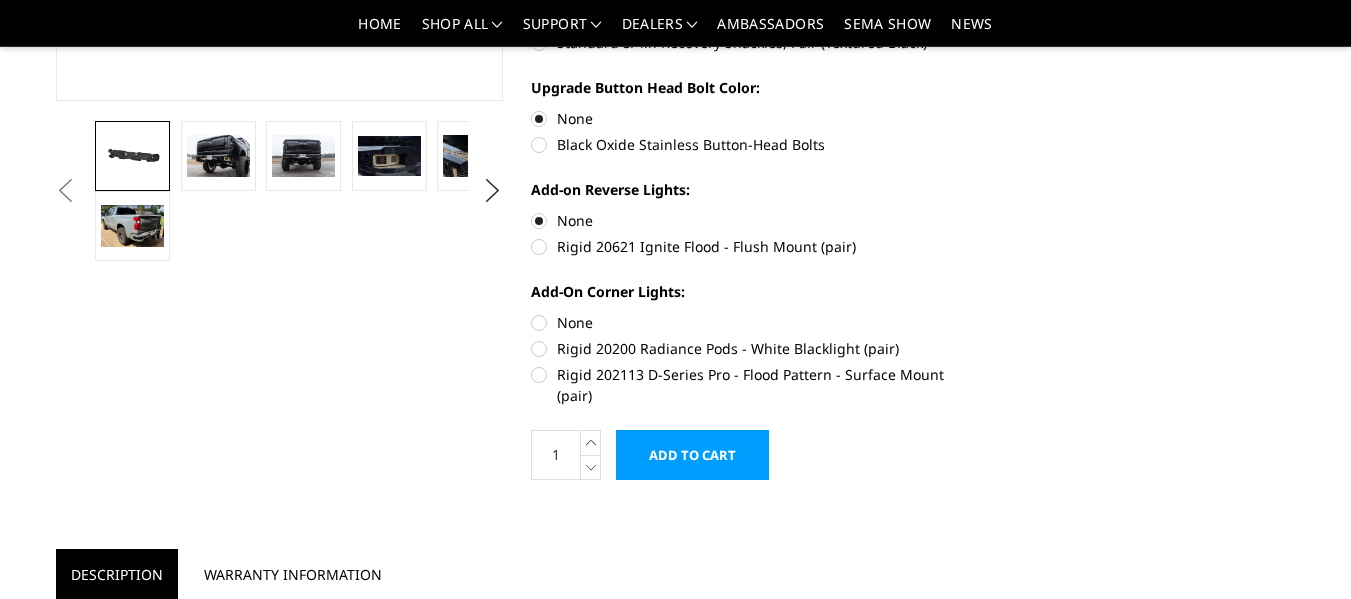 click on "None" at bounding box center [755, 322] 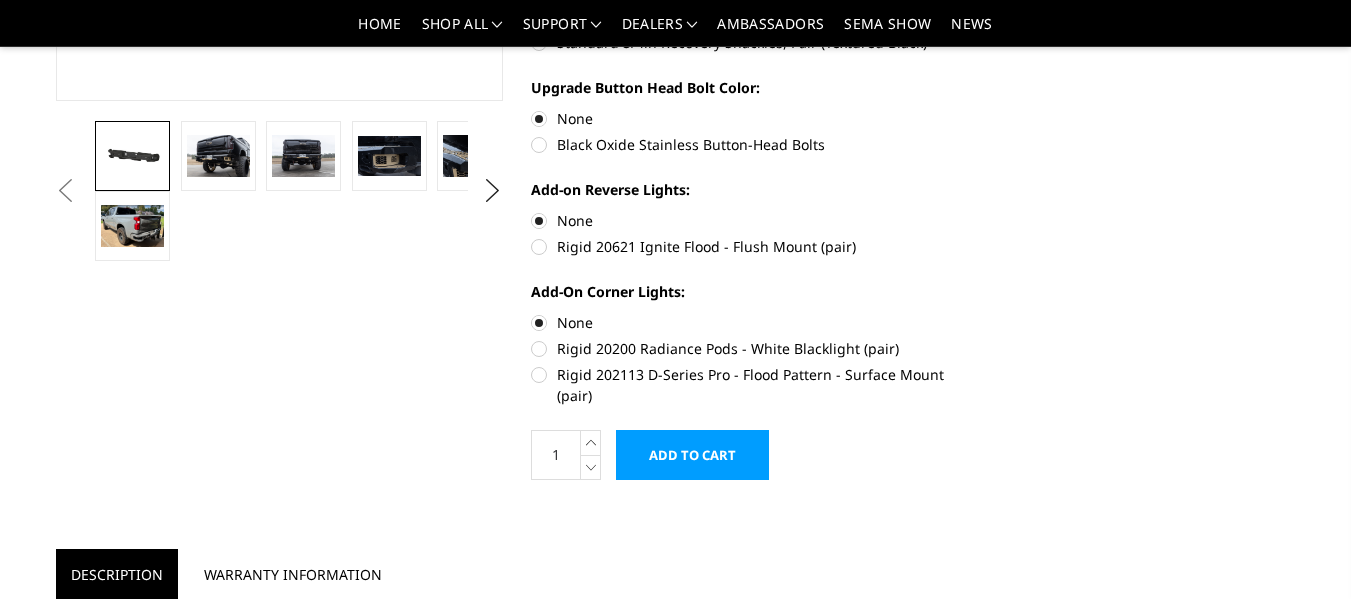 click on "Add to Cart" at bounding box center (692, 455) 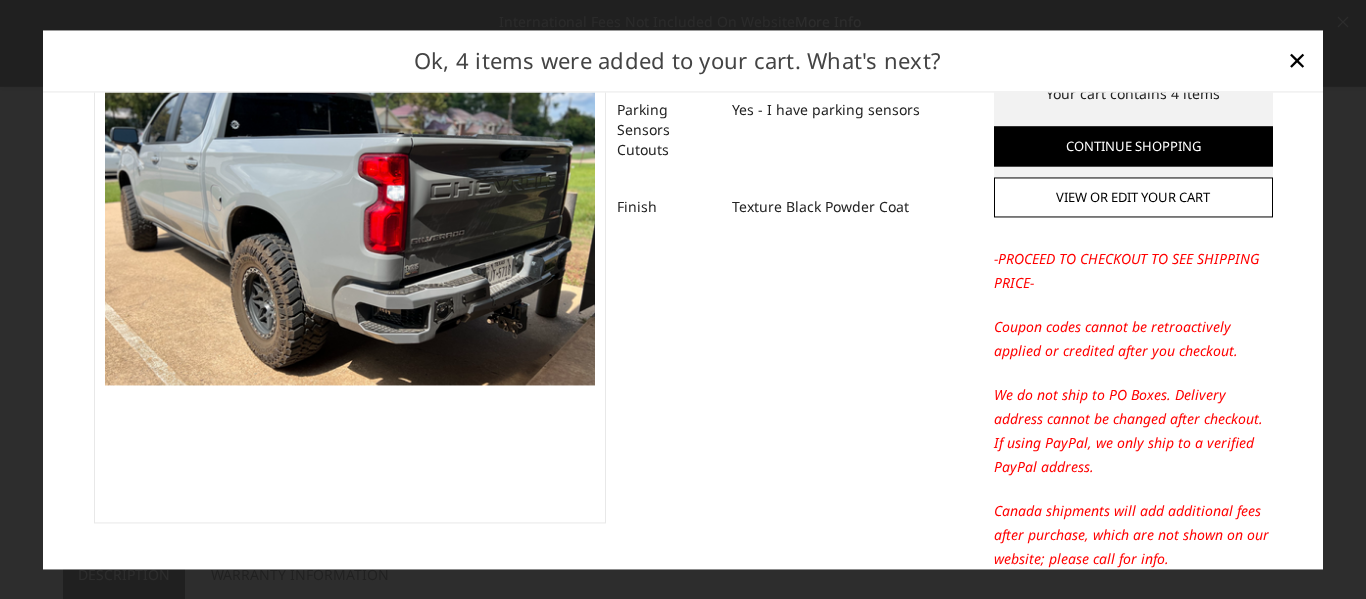 scroll, scrollTop: 0, scrollLeft: 0, axis: both 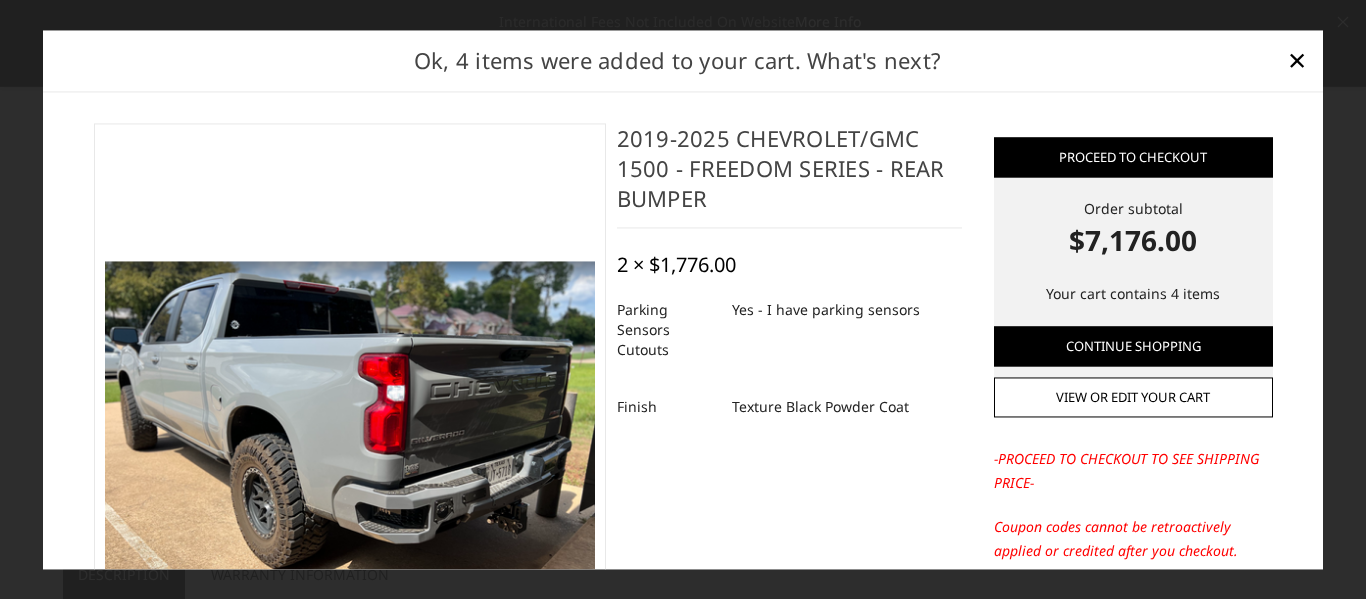 click at bounding box center [350, 423] 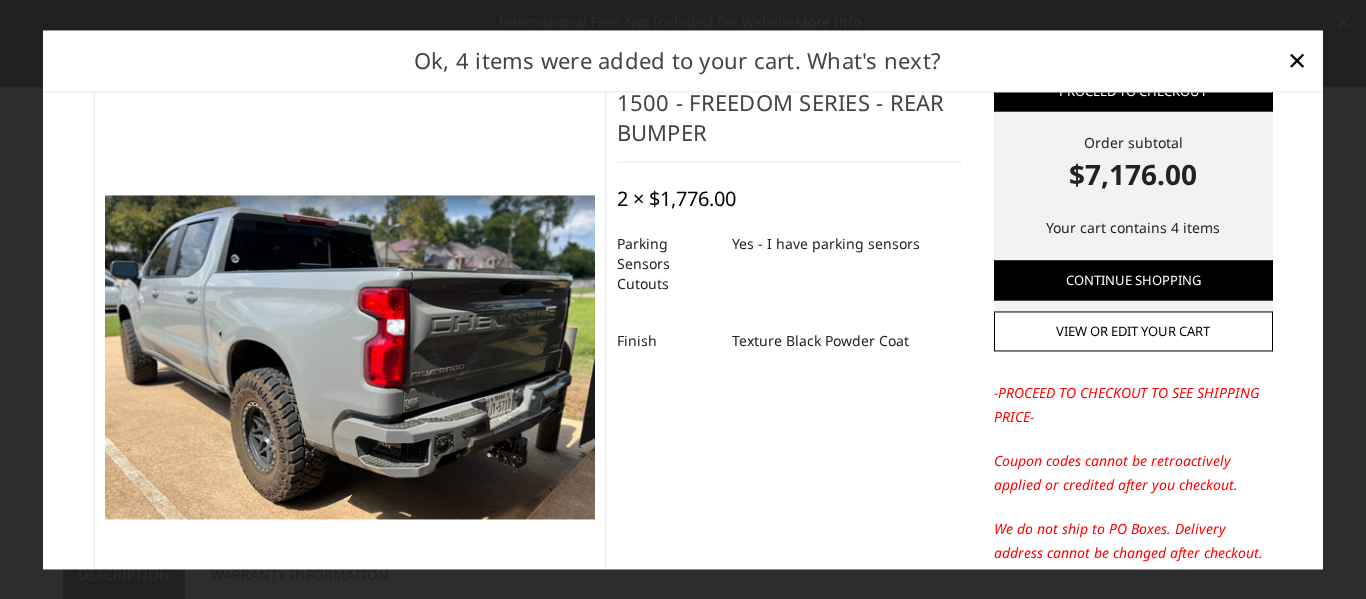 scroll, scrollTop: 65, scrollLeft: 0, axis: vertical 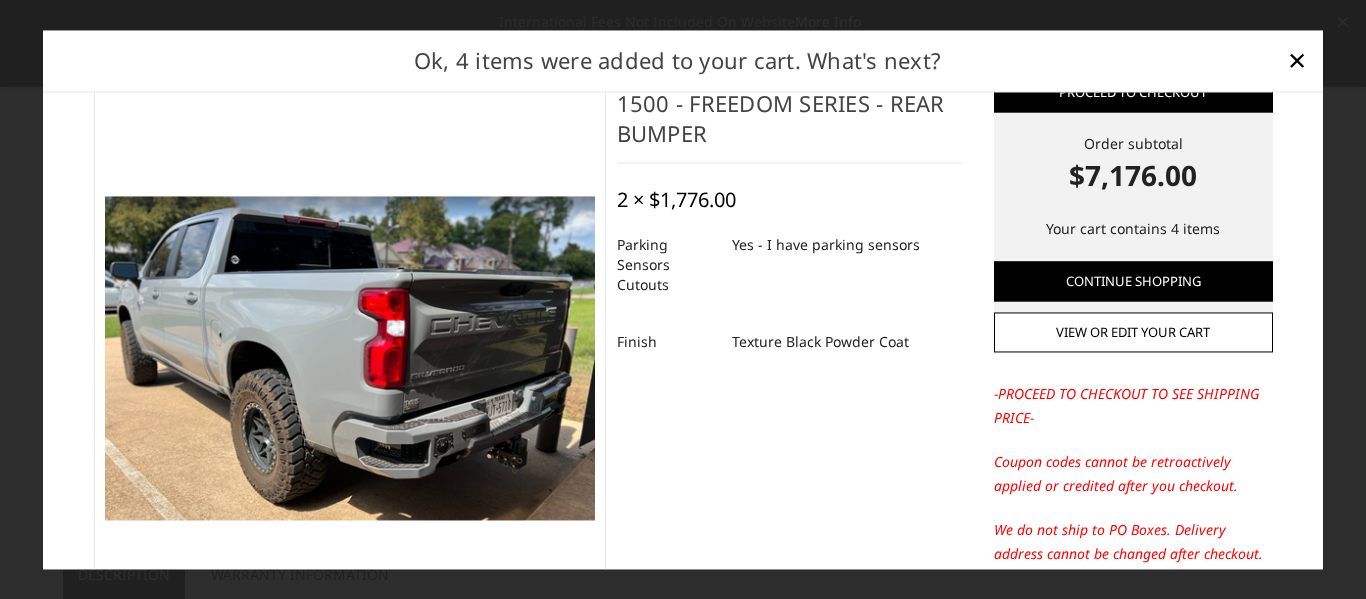 click at bounding box center [350, 358] 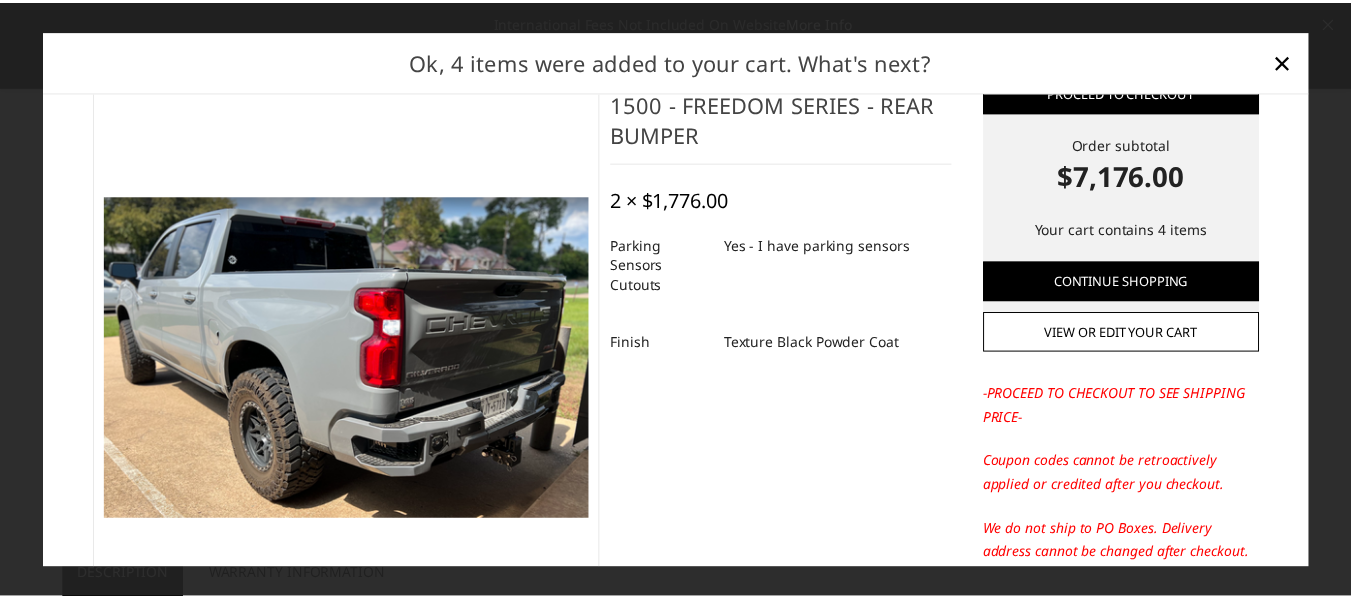 scroll, scrollTop: 0, scrollLeft: 0, axis: both 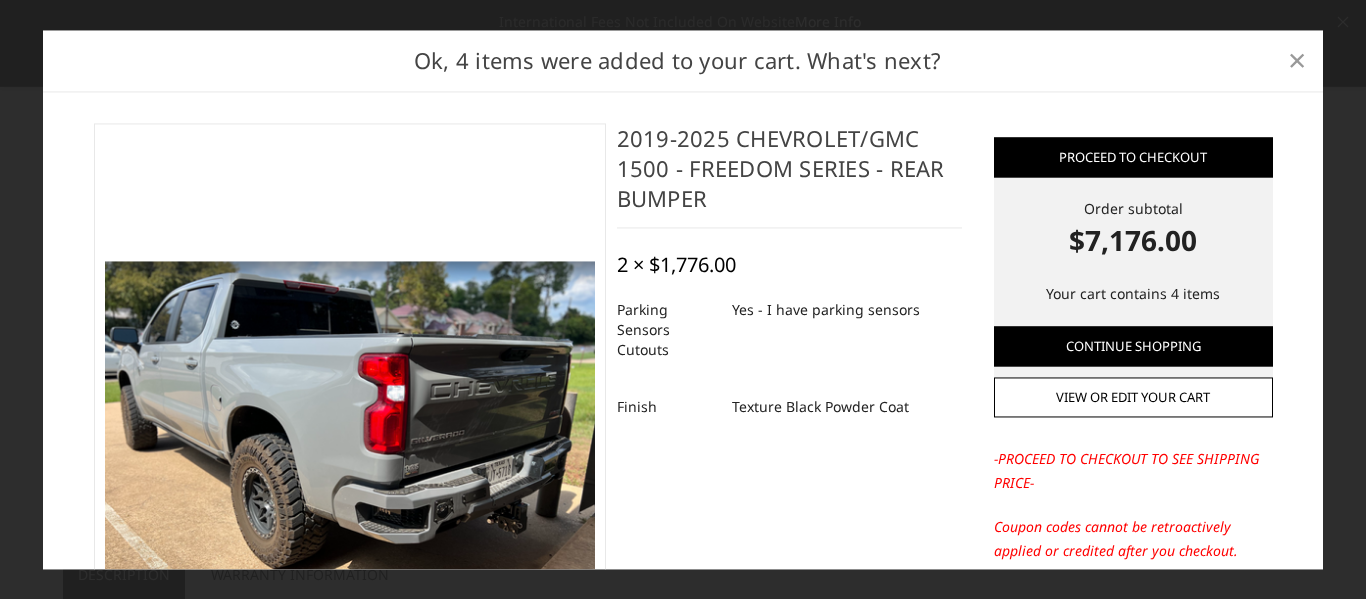 click on "×" at bounding box center (1297, 60) 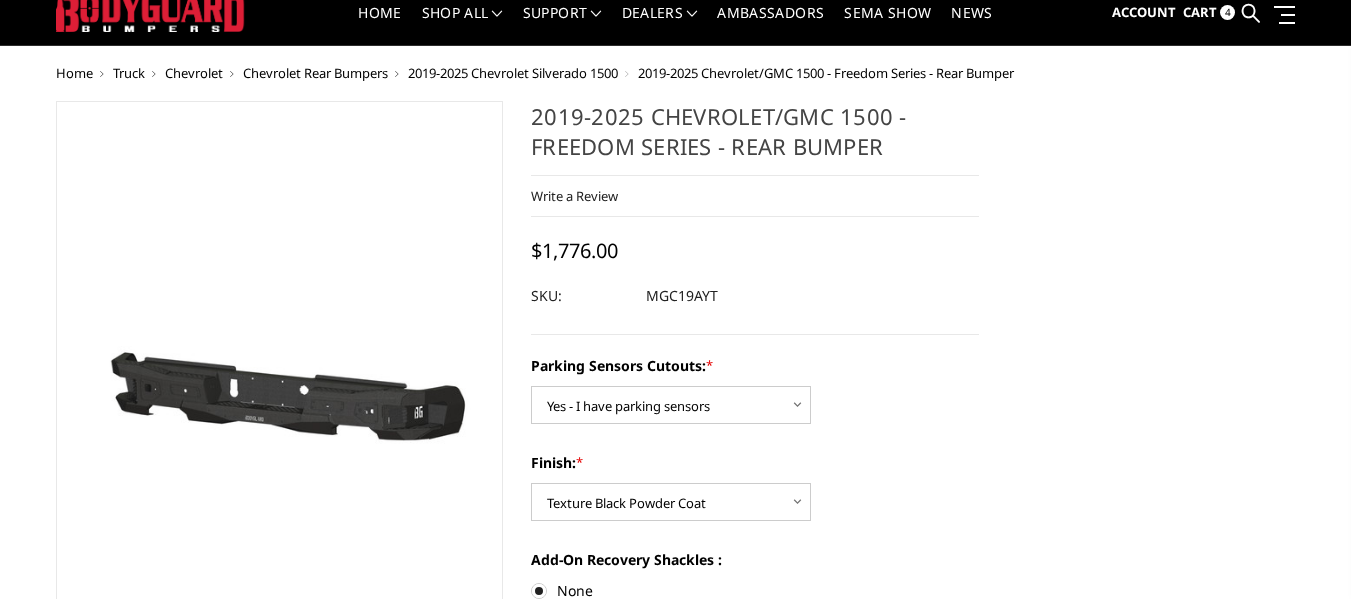 scroll, scrollTop: 0, scrollLeft: 0, axis: both 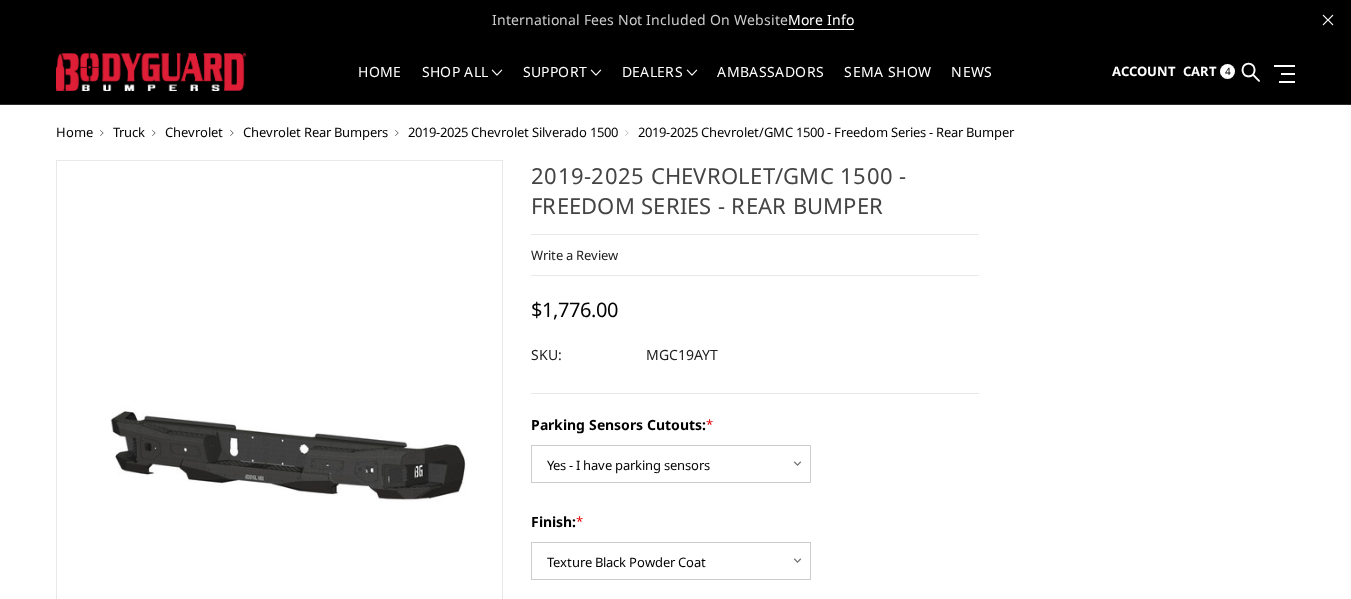 click on "Cart
4" at bounding box center (1209, 72) 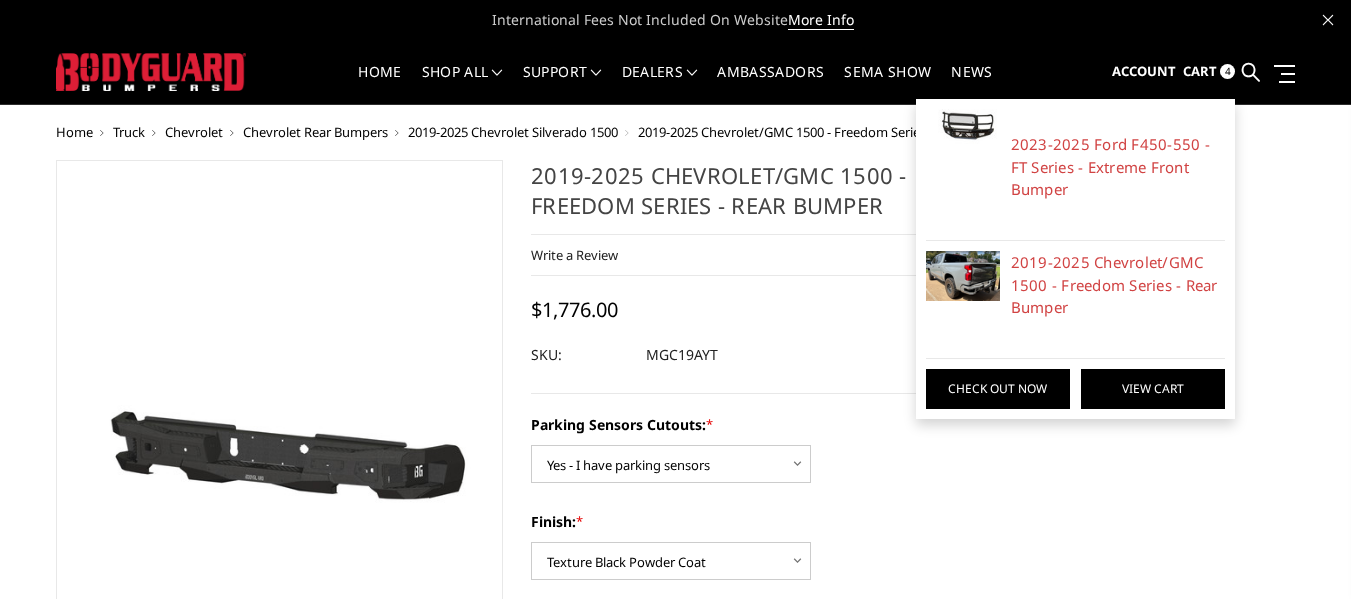 click on "View Cart" at bounding box center (1153, 389) 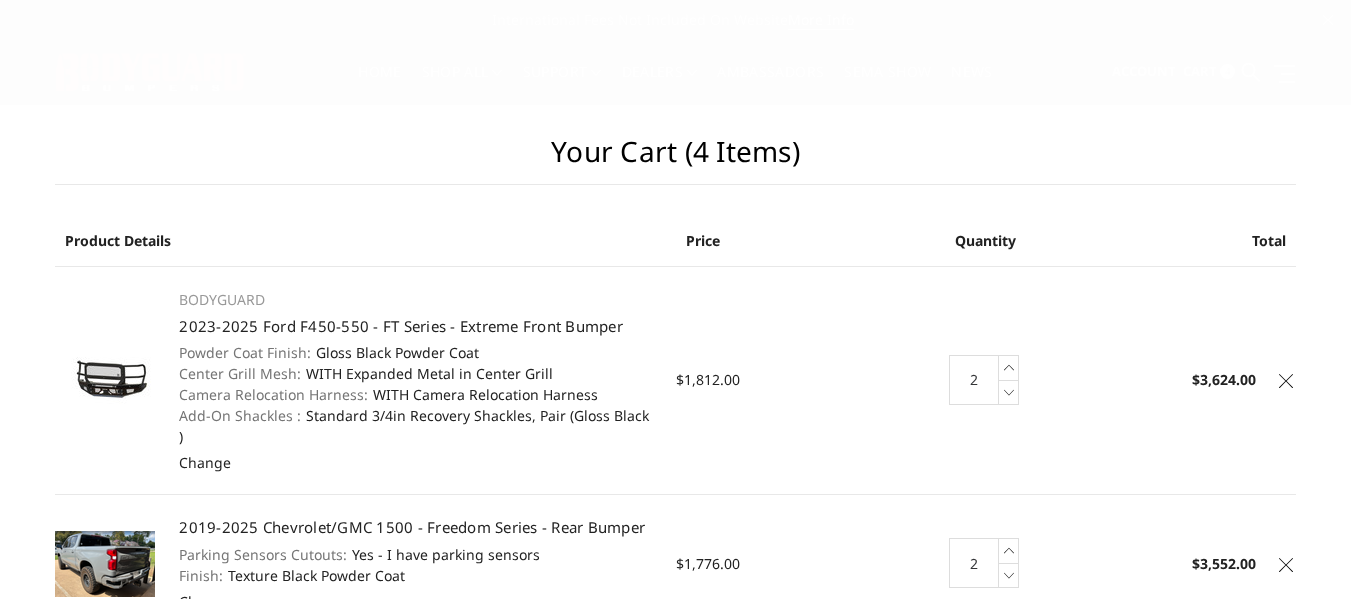 scroll, scrollTop: 0, scrollLeft: 0, axis: both 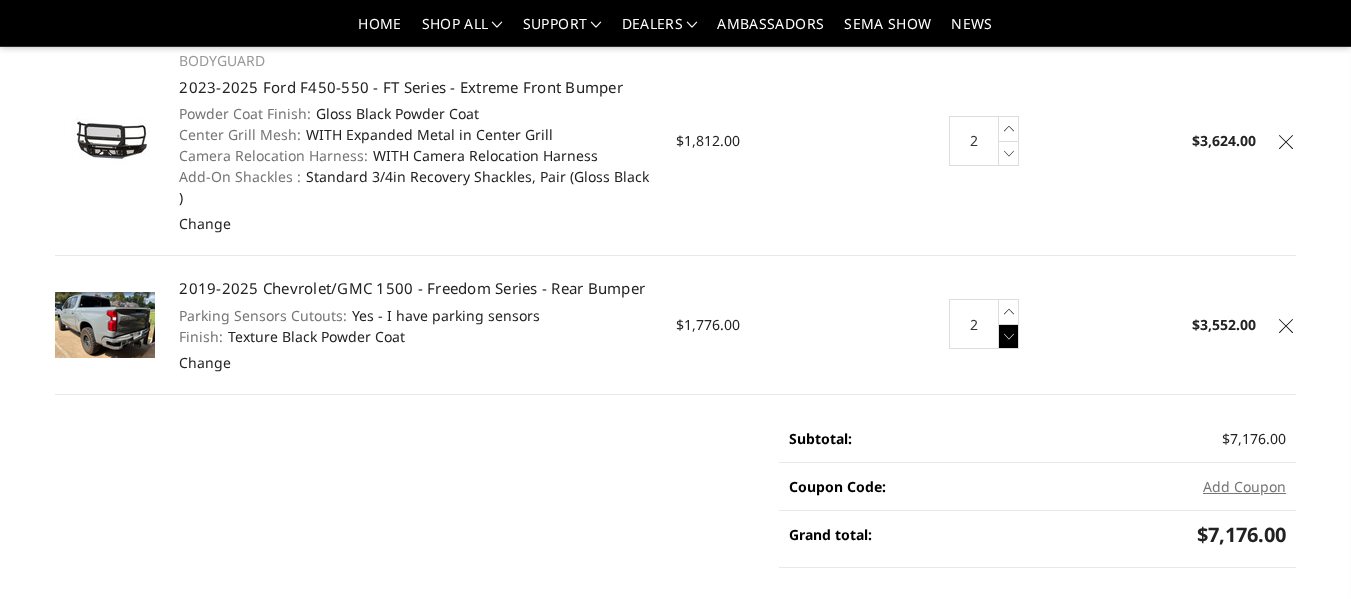 click at bounding box center [1009, 336] 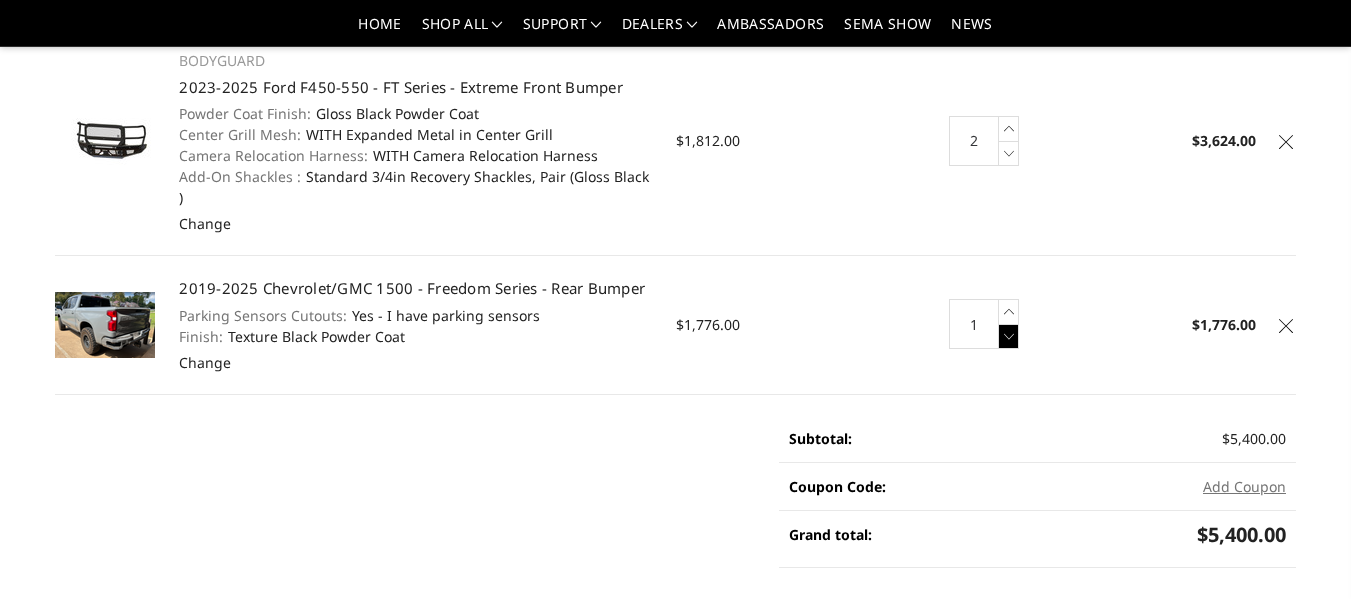 click at bounding box center [1009, 336] 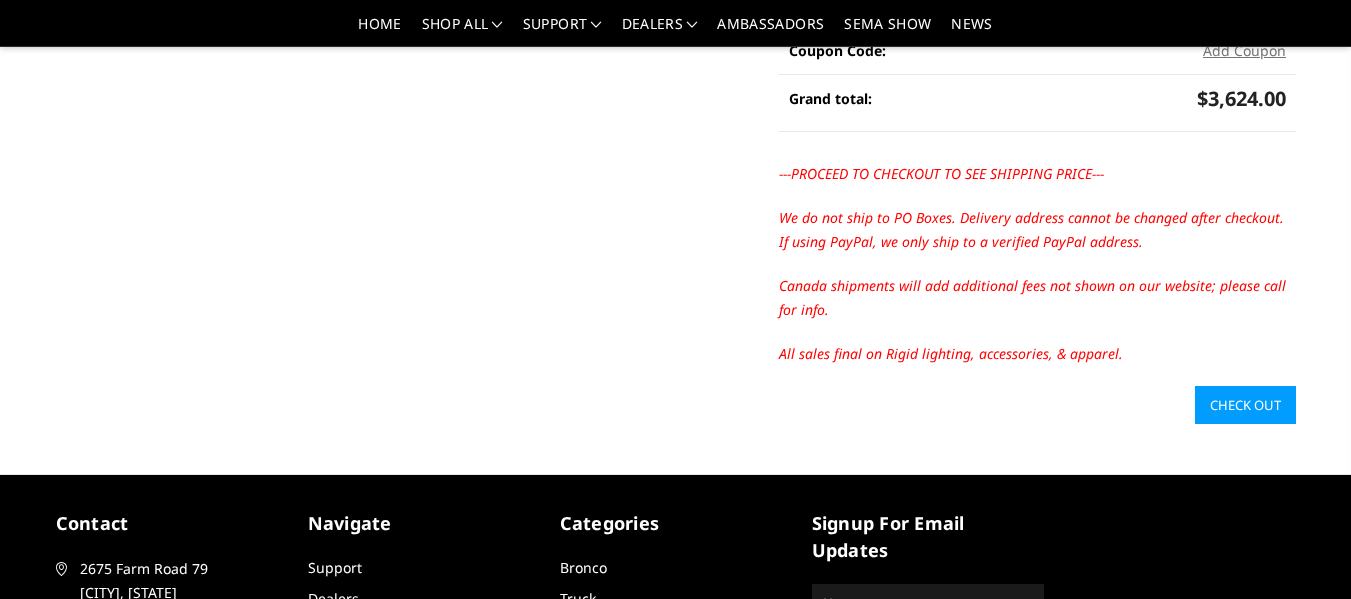 scroll, scrollTop: 500, scrollLeft: 0, axis: vertical 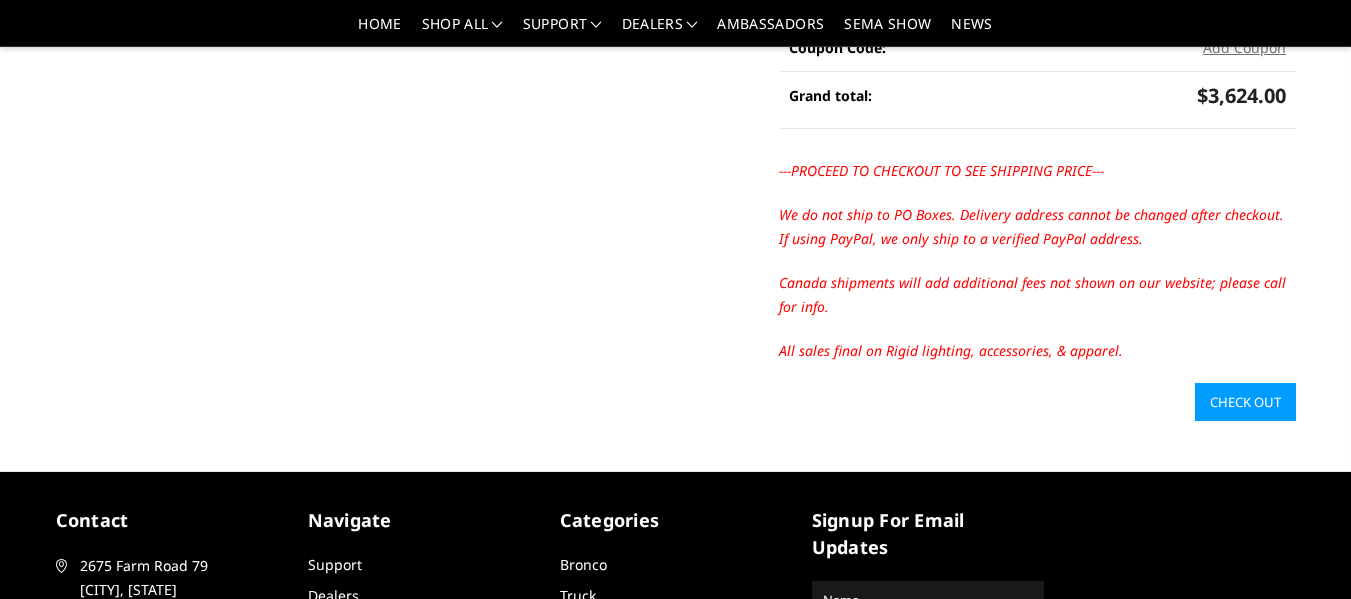click on "Check out" at bounding box center (1245, 402) 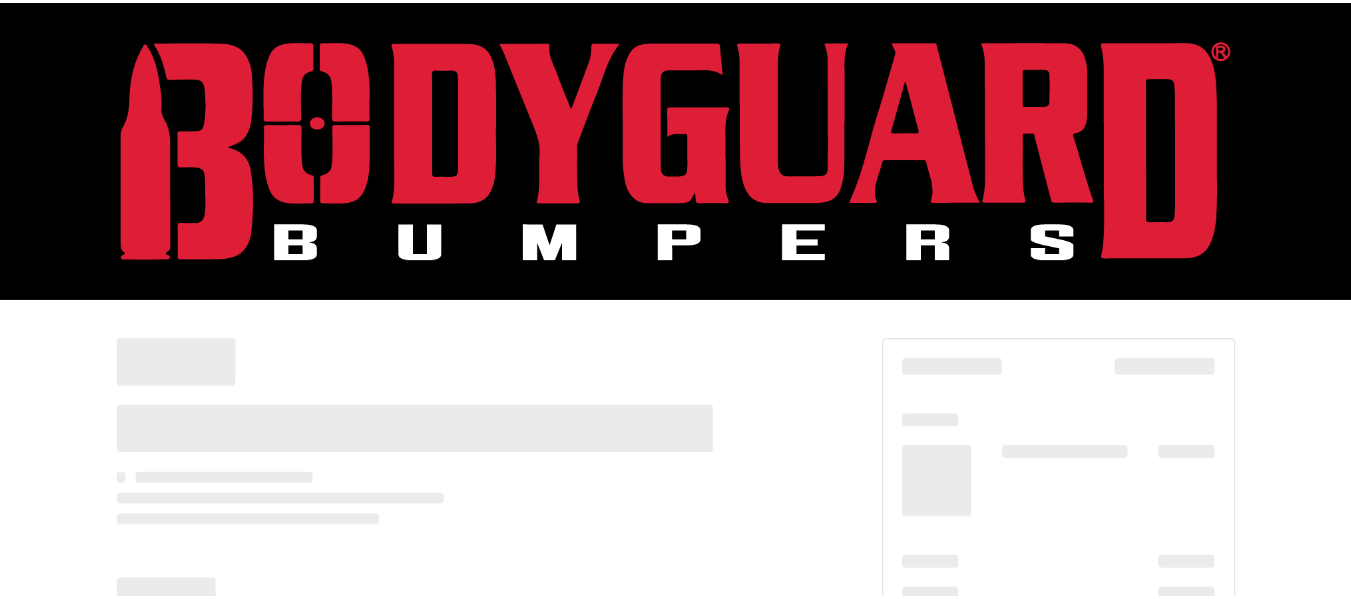scroll, scrollTop: 0, scrollLeft: 0, axis: both 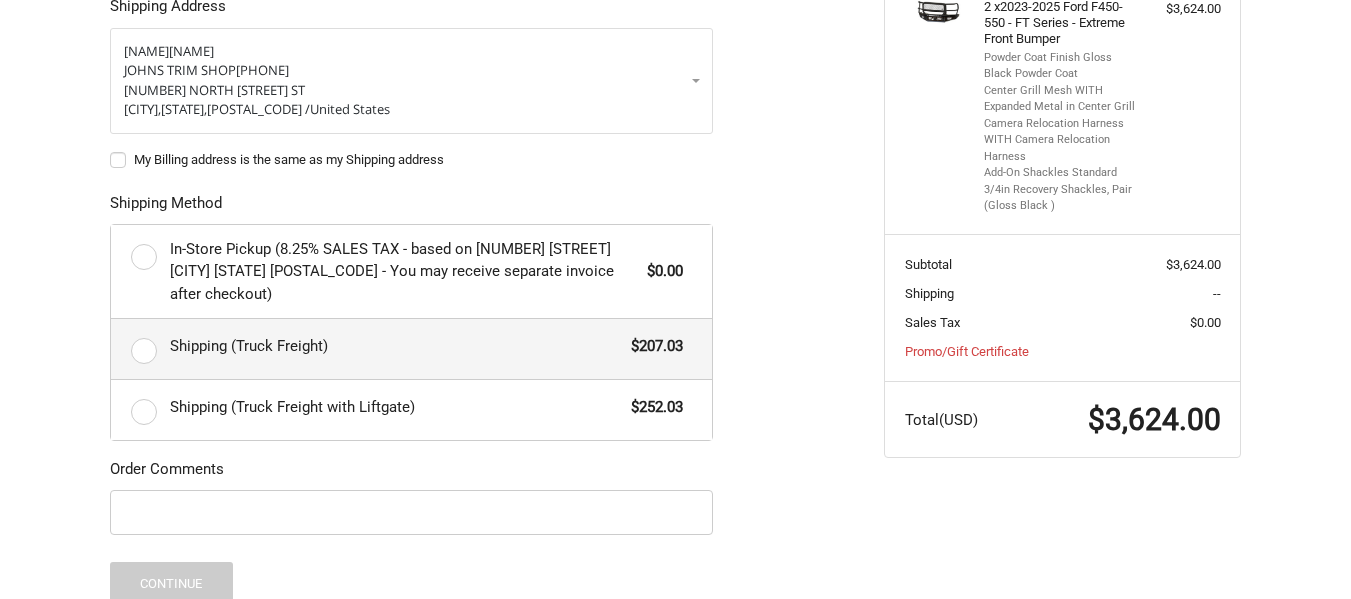 click on "Shipping (Truck Freight) $207.03" at bounding box center [411, 349] 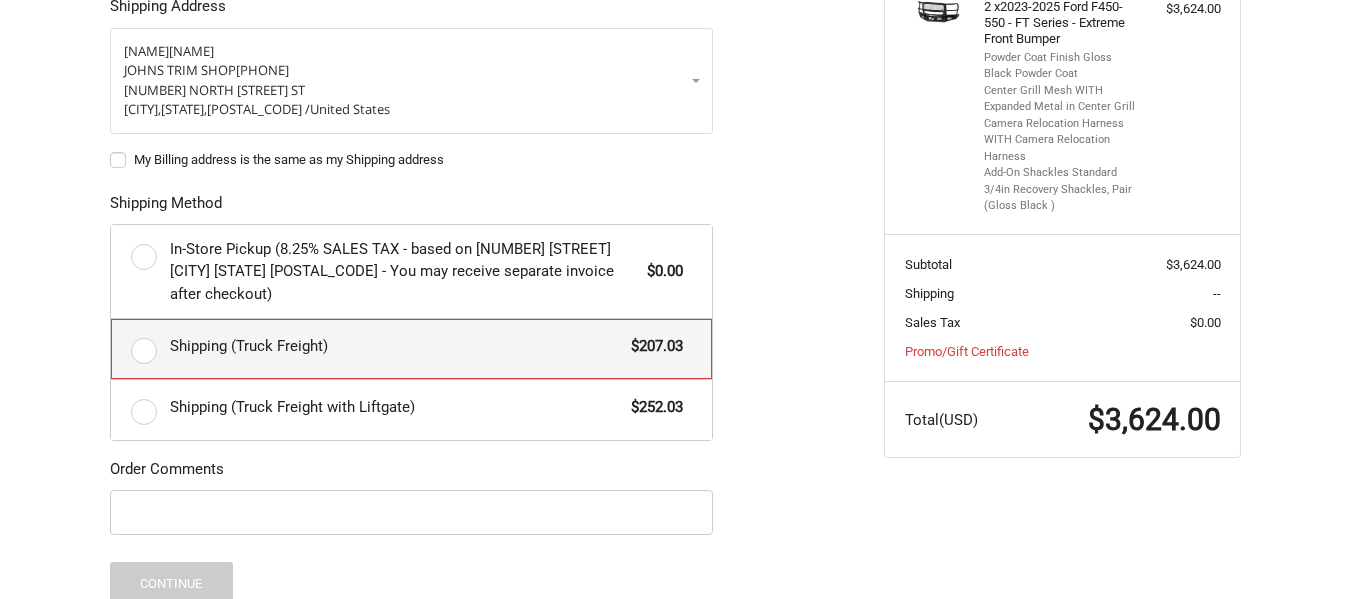 radio on "true" 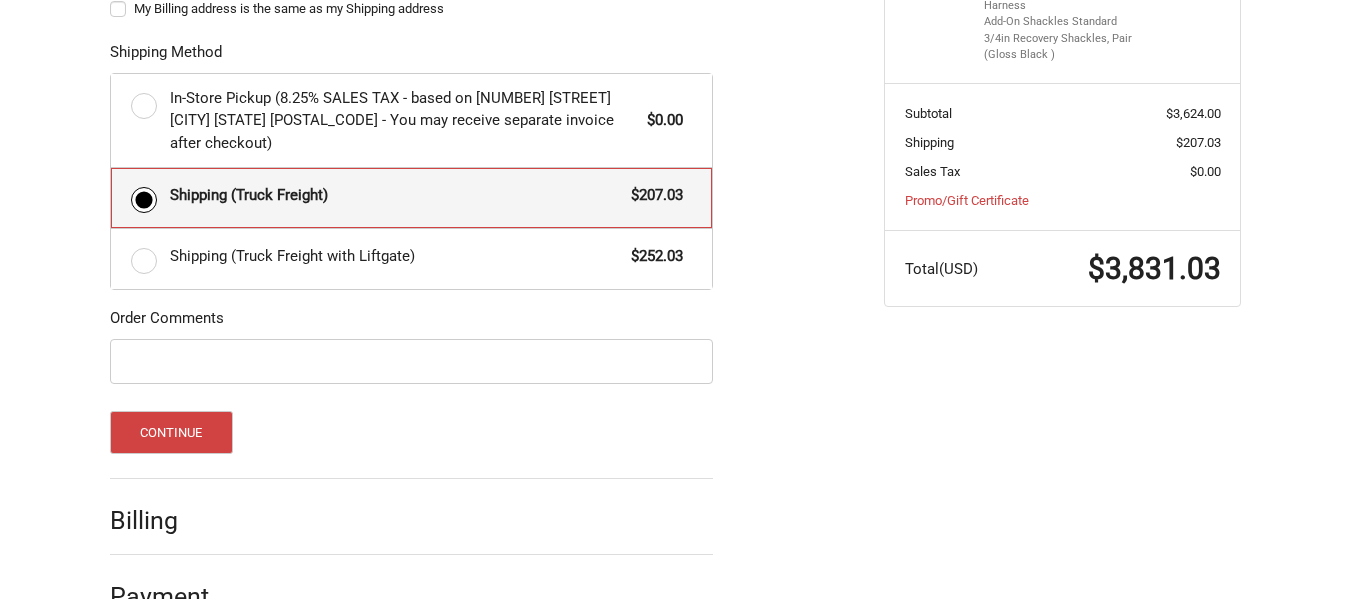 scroll, scrollTop: 636, scrollLeft: 0, axis: vertical 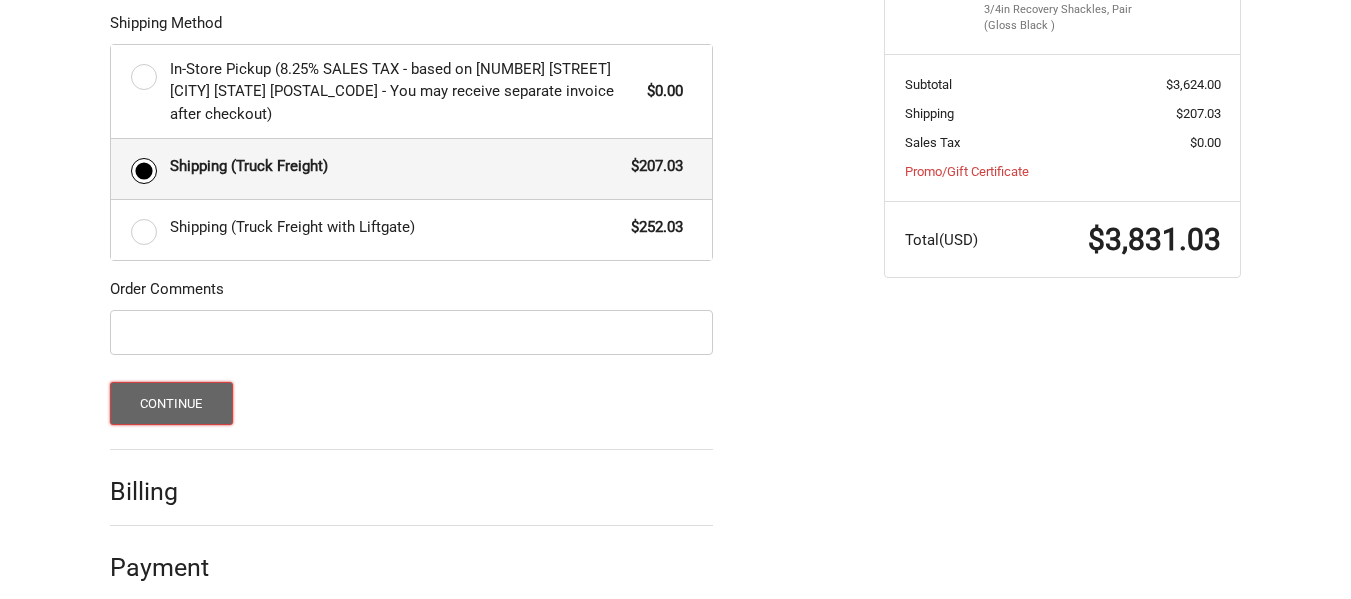 click on "Continue" at bounding box center [171, 403] 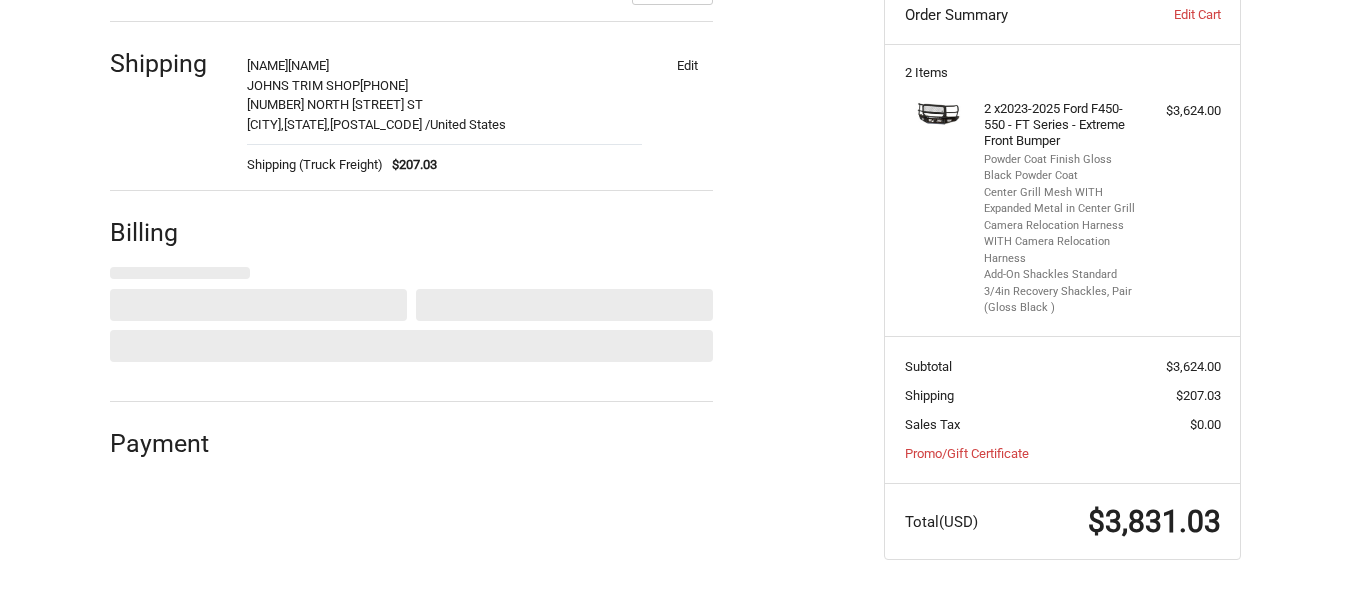 select on "US" 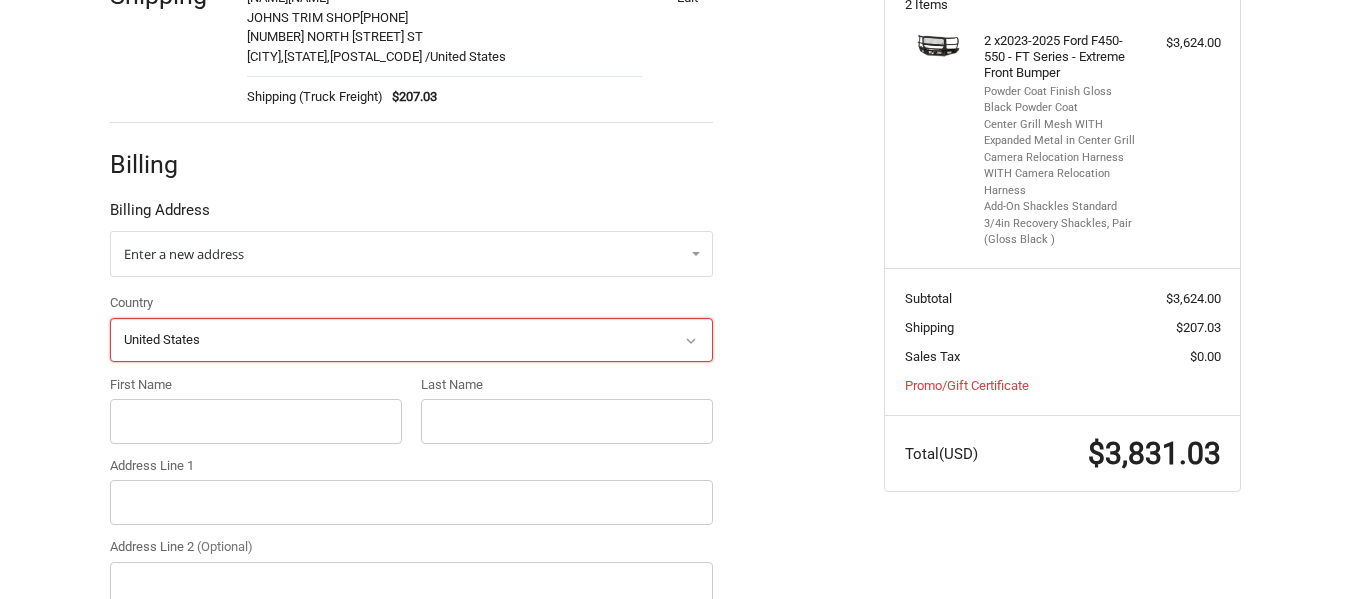 scroll, scrollTop: 426, scrollLeft: 0, axis: vertical 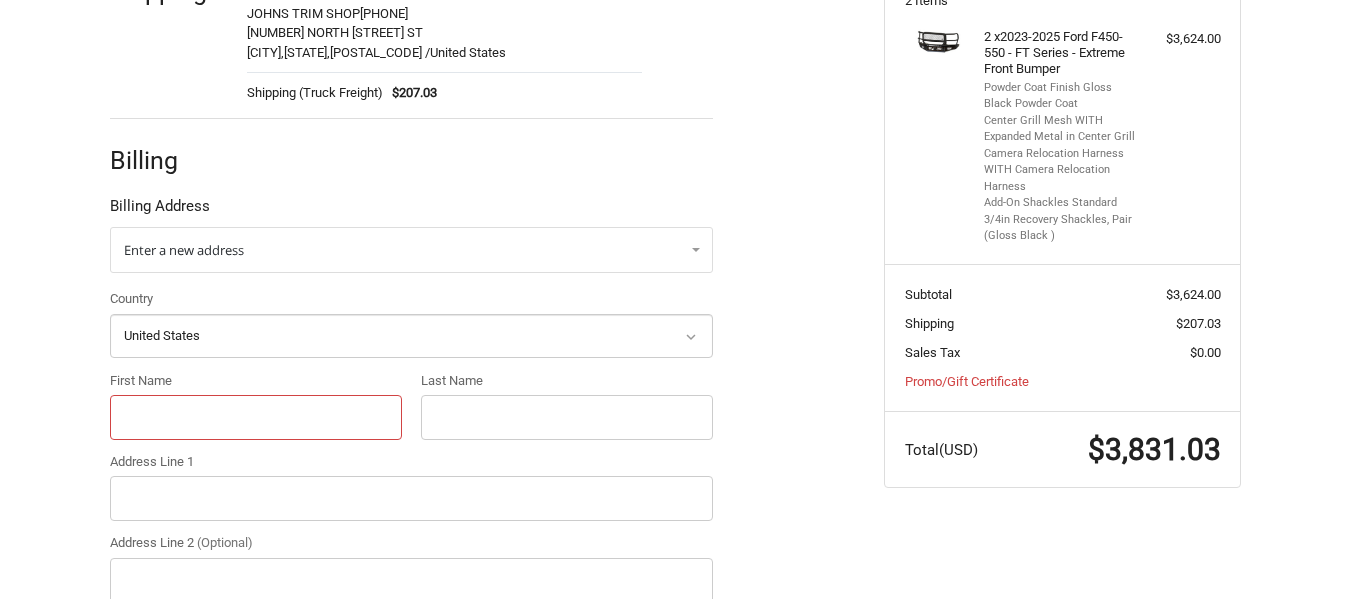 click on "First Name" at bounding box center [256, 417] 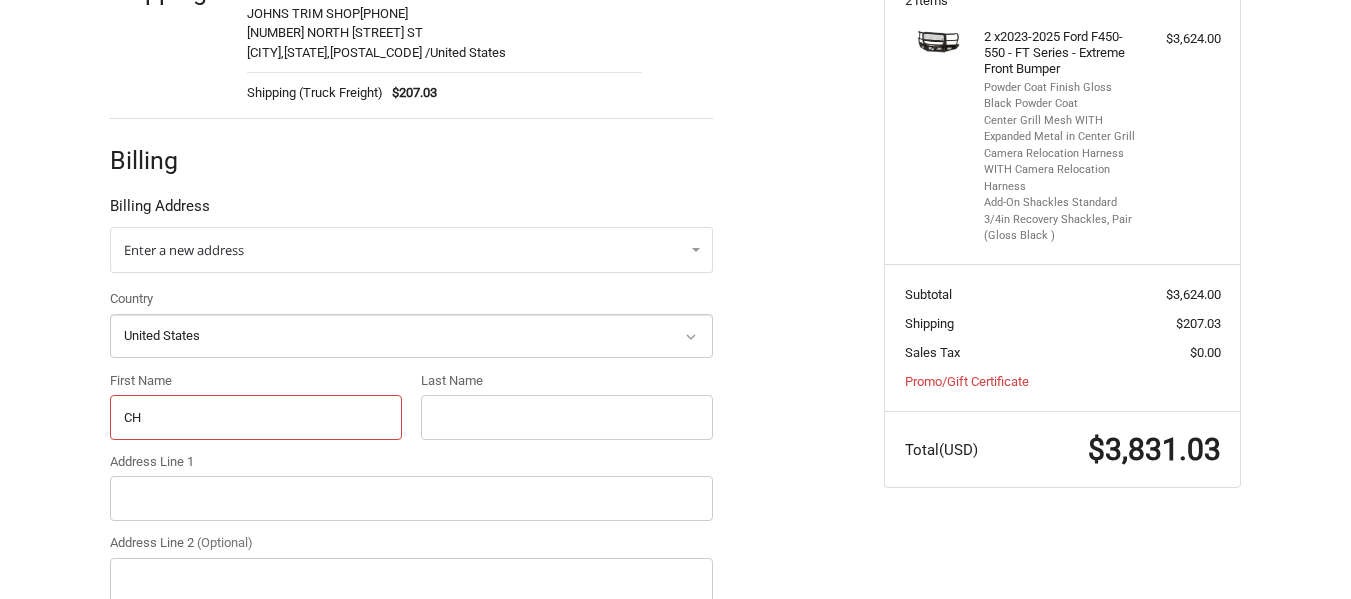 type on "C" 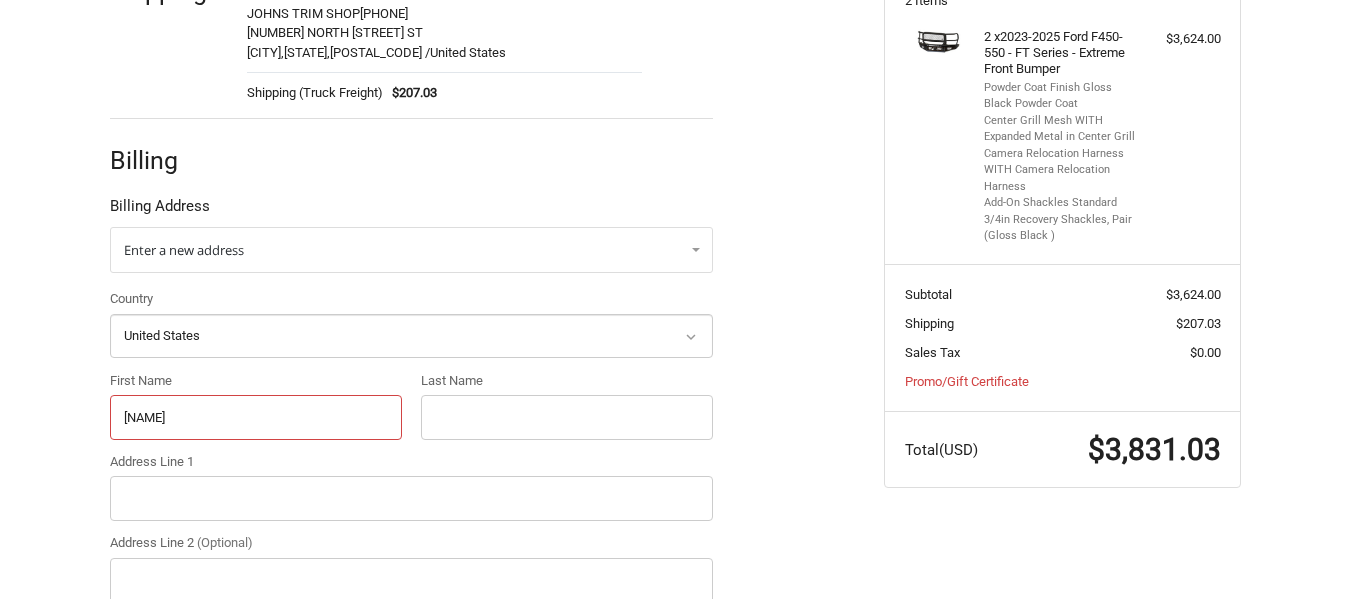 type on "[NAME]" 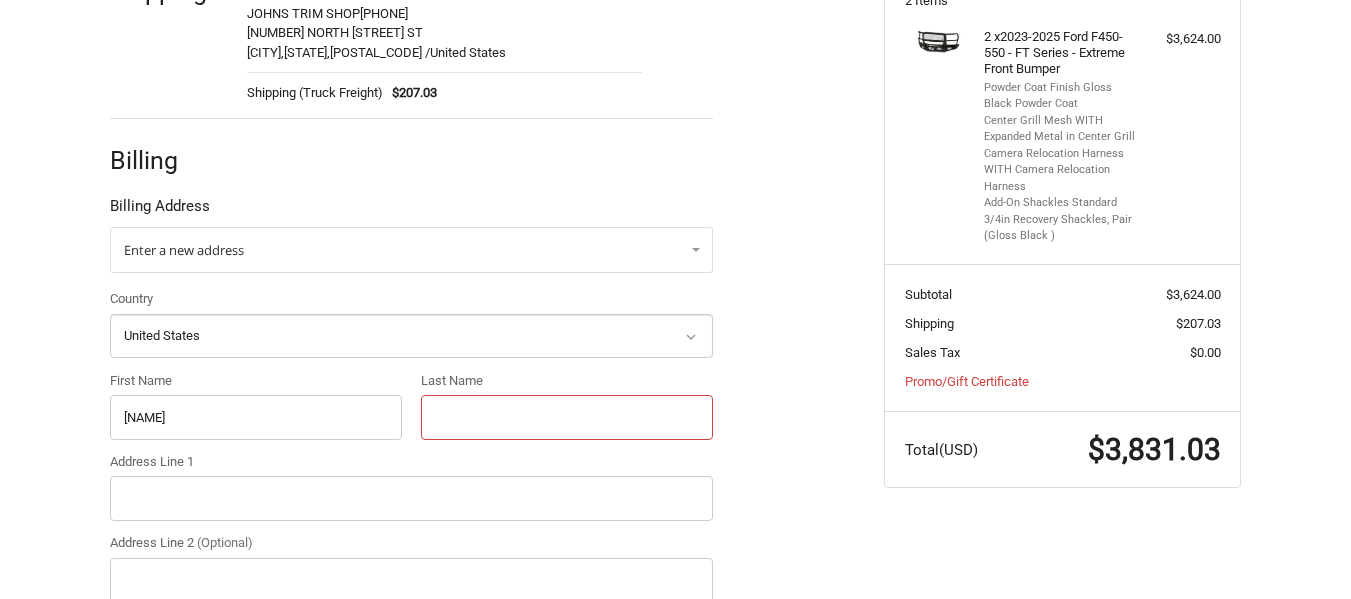 click on "Last Name" at bounding box center [567, 417] 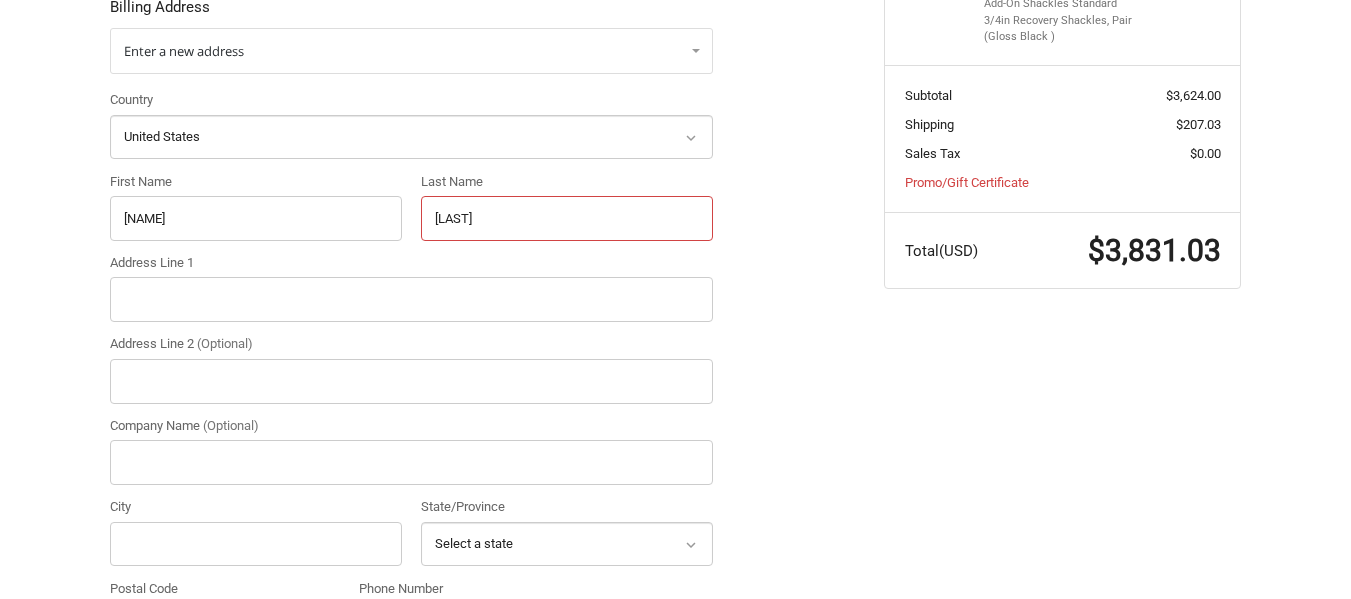 scroll, scrollTop: 626, scrollLeft: 0, axis: vertical 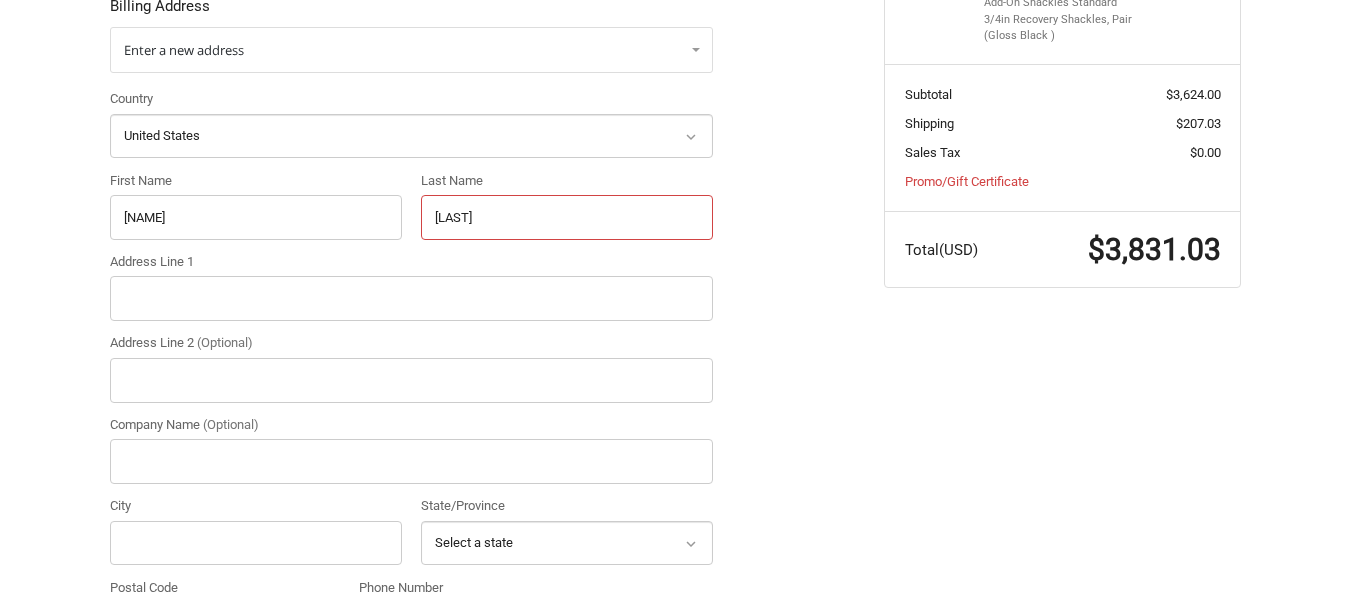 type on "COOPER" 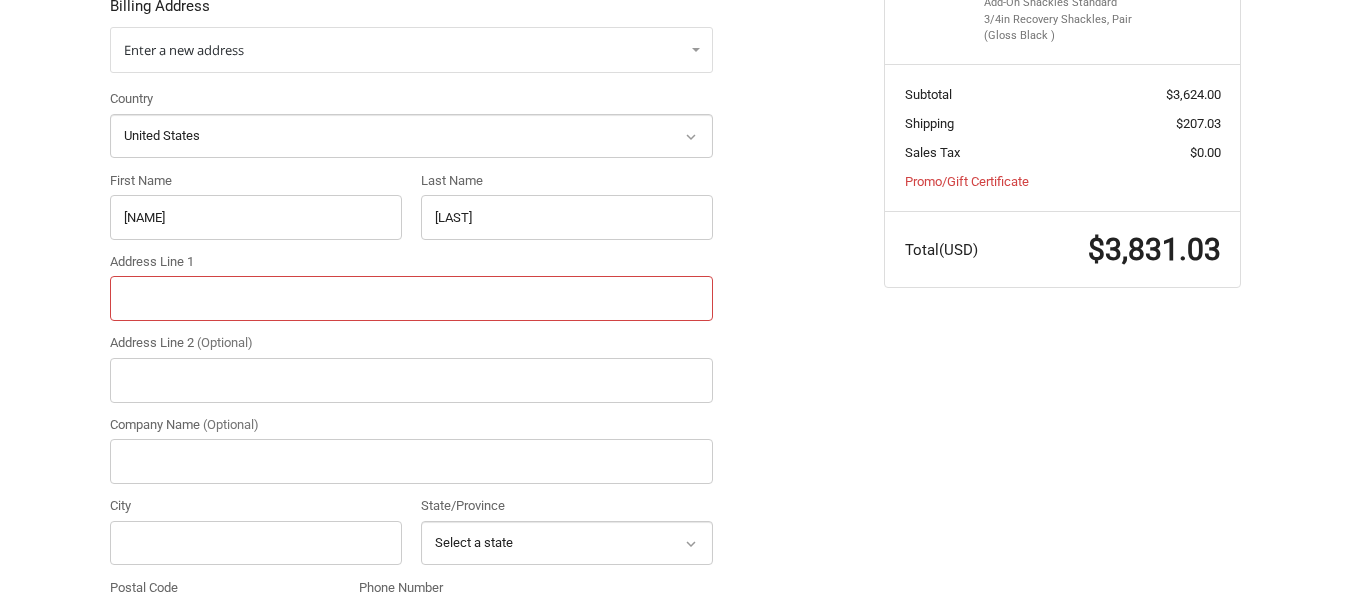 click on "Address Line 1" at bounding box center [411, 298] 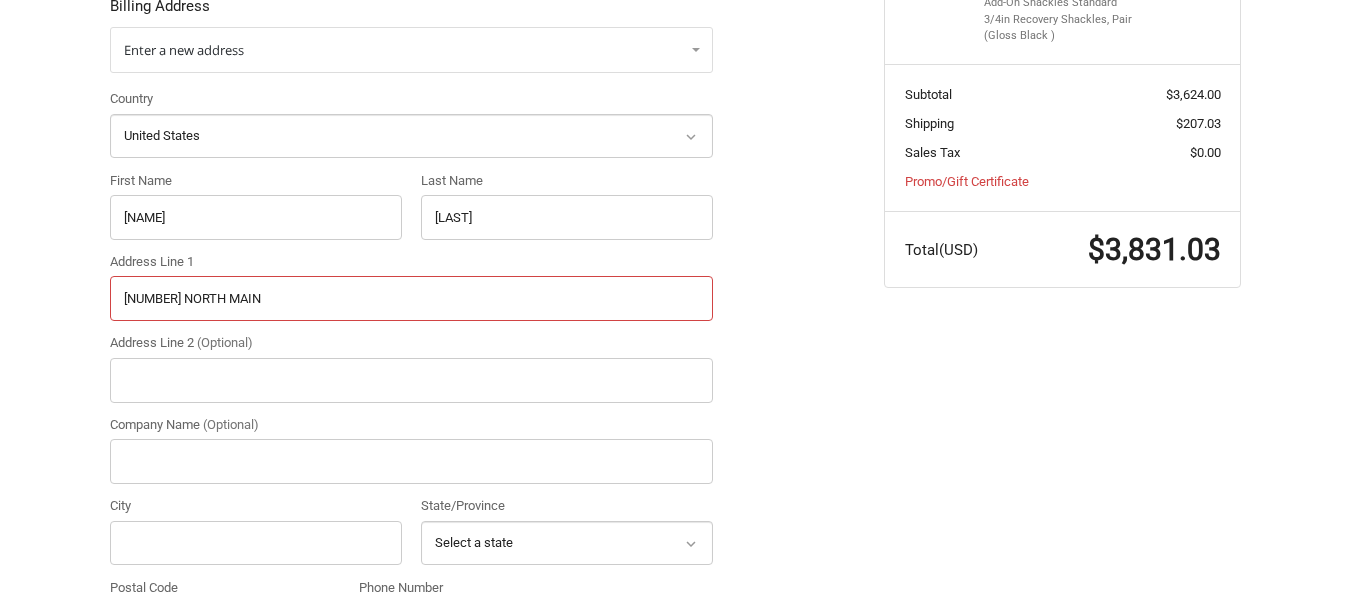 type on "4722 NORTH MAIN" 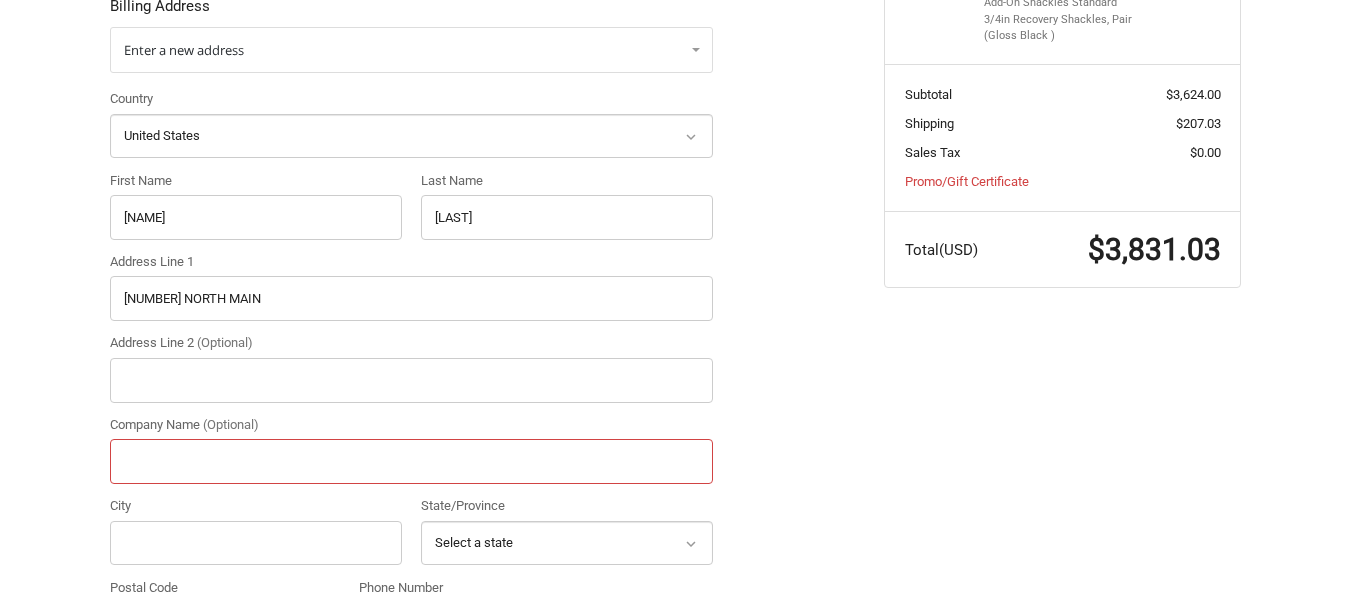 click on "Company Name   (Optional)" at bounding box center (411, 461) 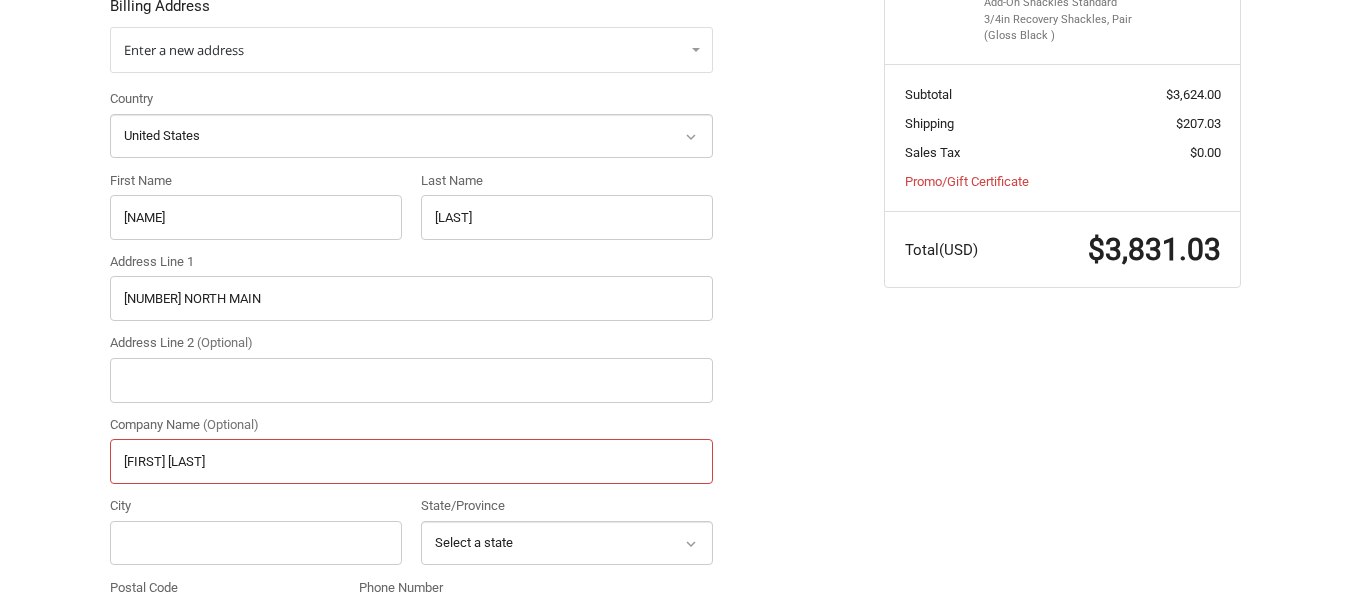 type on "JOHN'S TRIM SHOP" 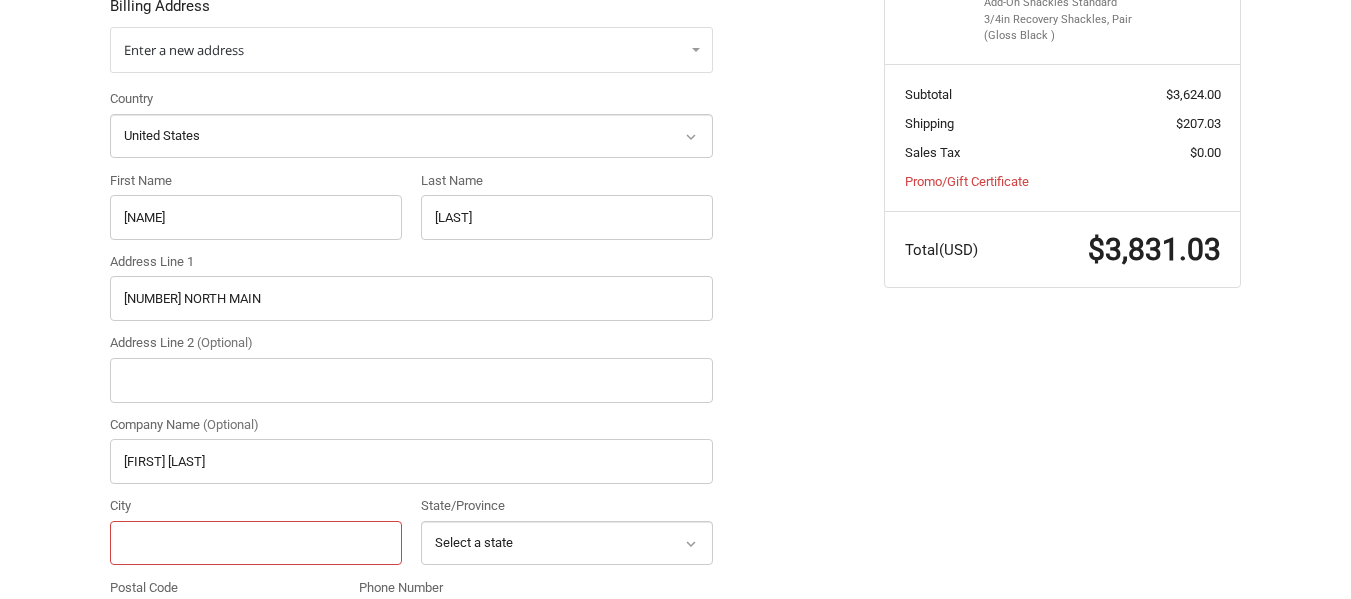 click on "City" at bounding box center (256, 543) 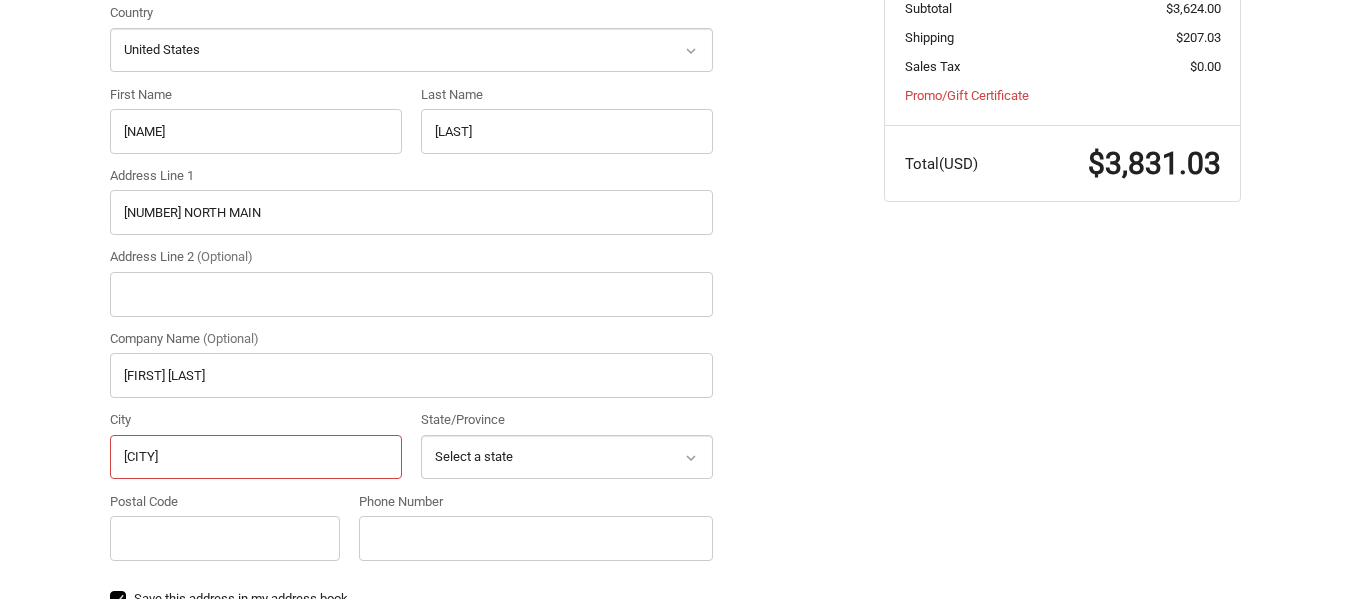 scroll, scrollTop: 915, scrollLeft: 0, axis: vertical 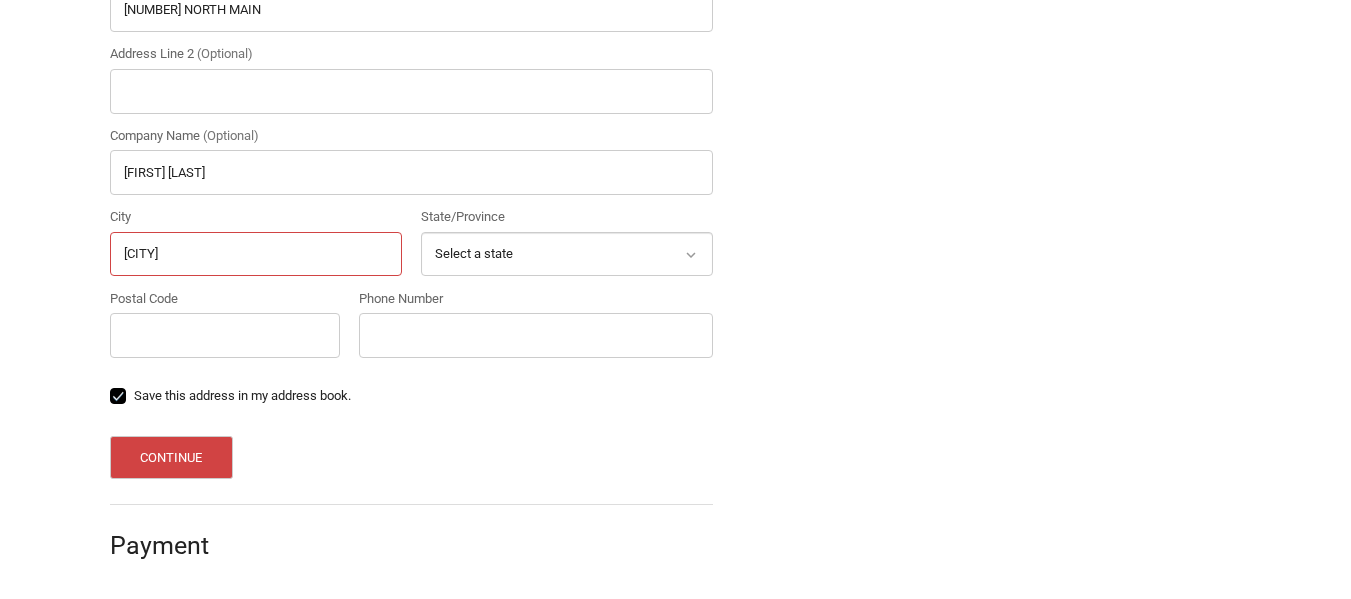 type on "BAYTOWN" 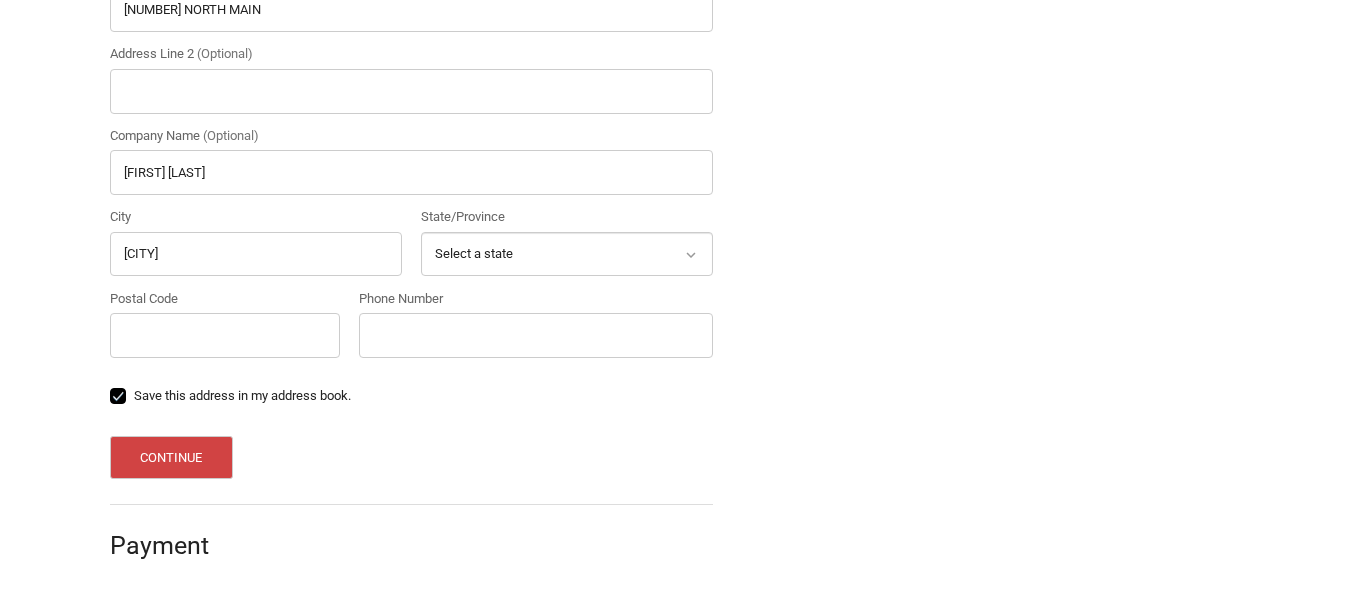 click 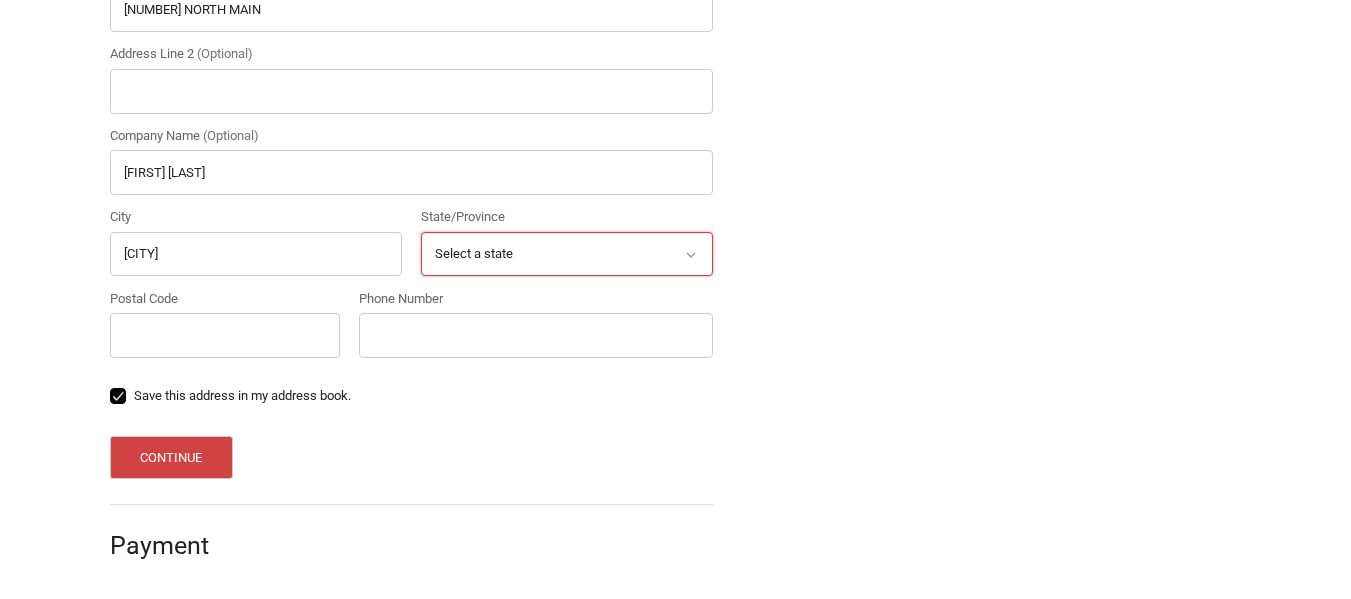 click on "Select a state Alabama Alaska American Samoa Arizona Arkansas Armed Forces Americas Armed Forces Europe Armed Forces Pacific California Colorado Connecticut Delaware District of Columbia Federated States Of Micronesia Florida Georgia Guam Hawaii Idaho Illinois Indiana Iowa Kansas Kentucky Louisiana Maine Marshall Islands Maryland Massachusetts Michigan Minnesota Mississippi Missouri Montana Nebraska Nevada New Hampshire New Jersey New Mexico New York North Carolina North Dakota Northern Mariana Islands Ohio Oklahoma Oregon Palau Pennsylvania Puerto Rico Rhode Island South Carolina South Dakota Tennessee Texas Utah Vermont Virgin Islands Virginia Washington West Virginia Wisconsin Wyoming" at bounding box center [567, 254] 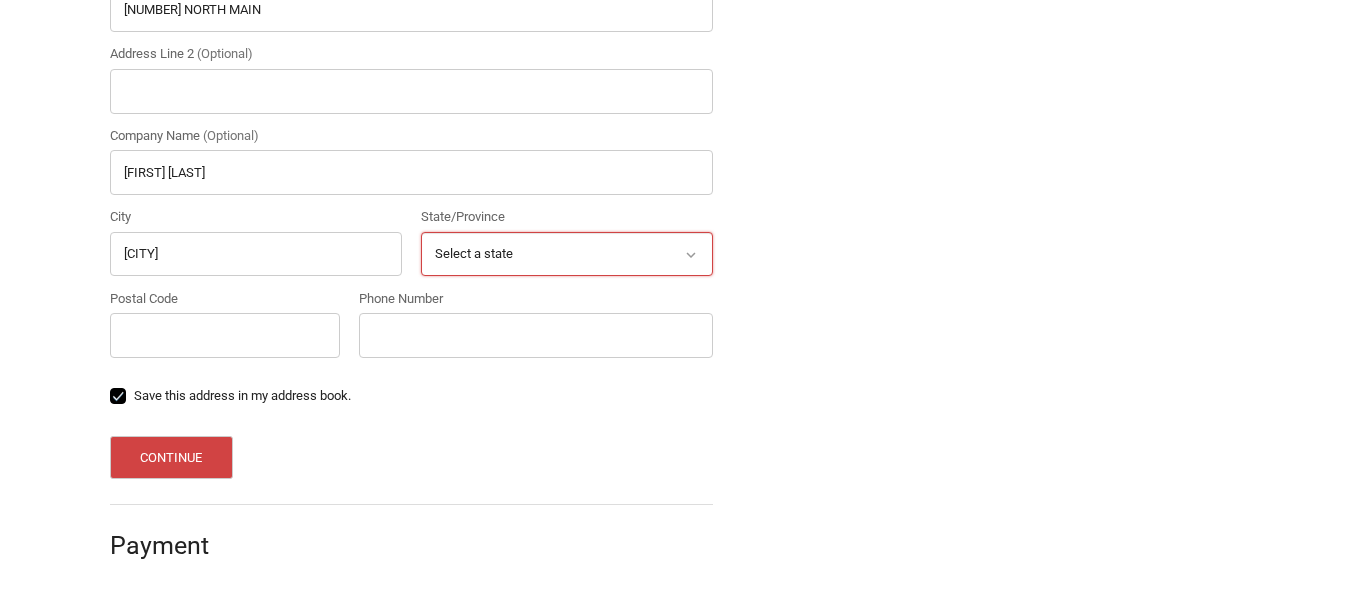select on "TX" 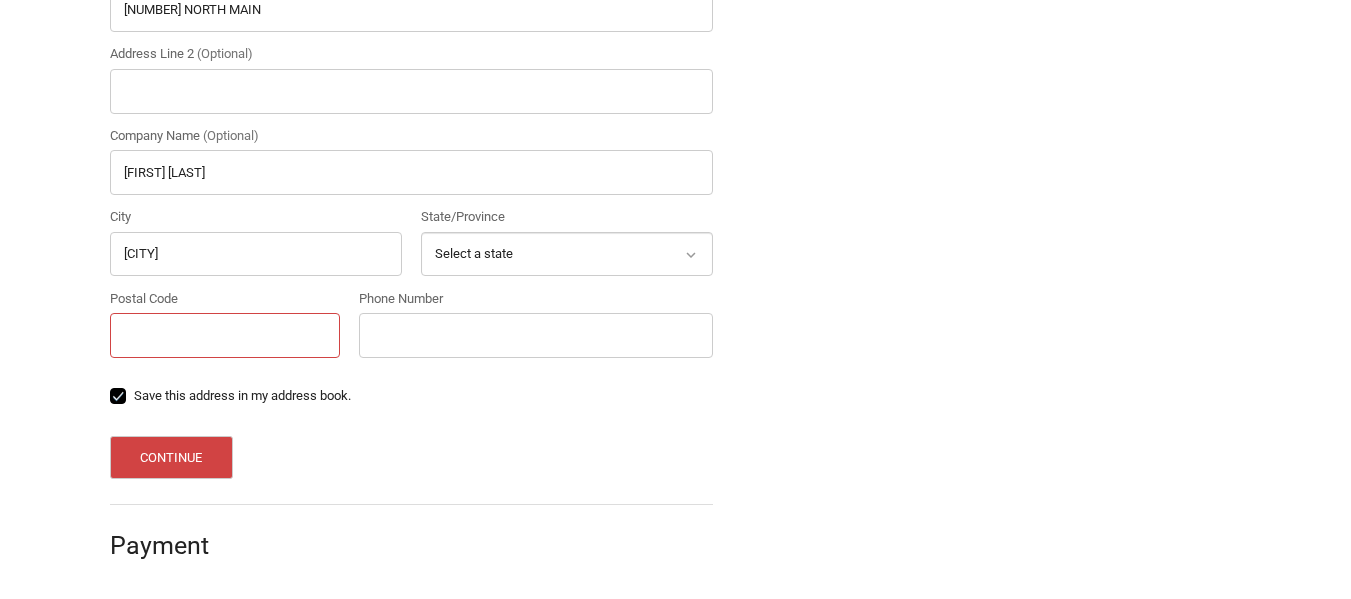 click on "Postal Code" at bounding box center [225, 335] 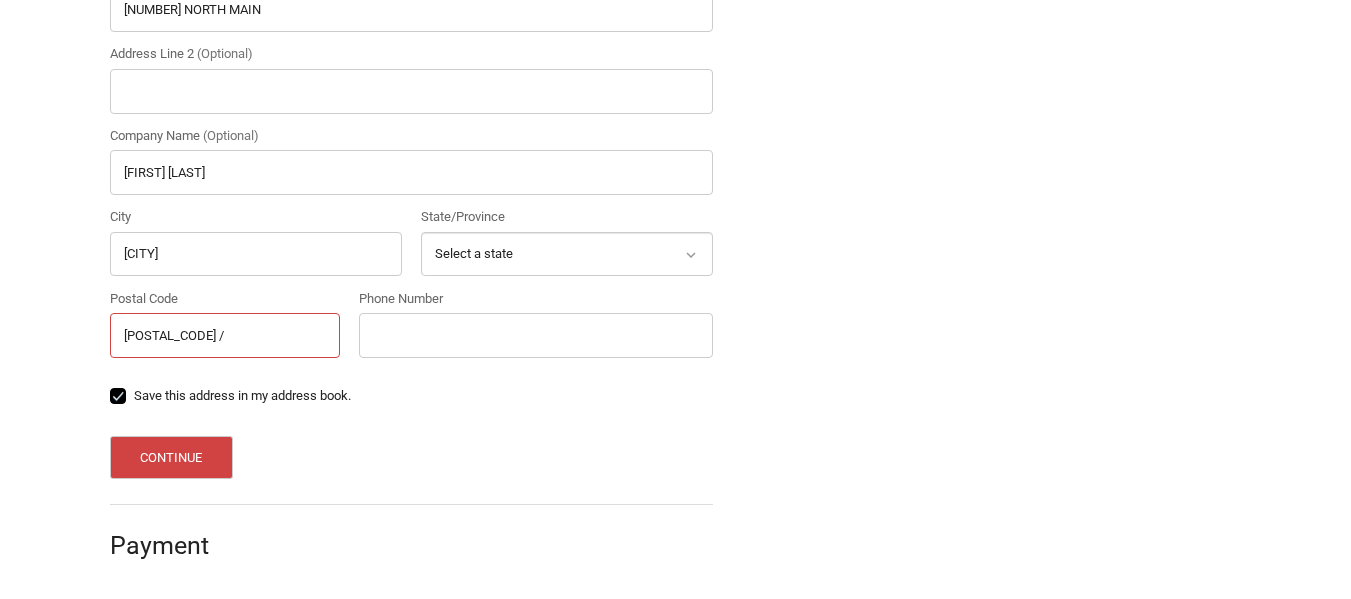 type on "77521" 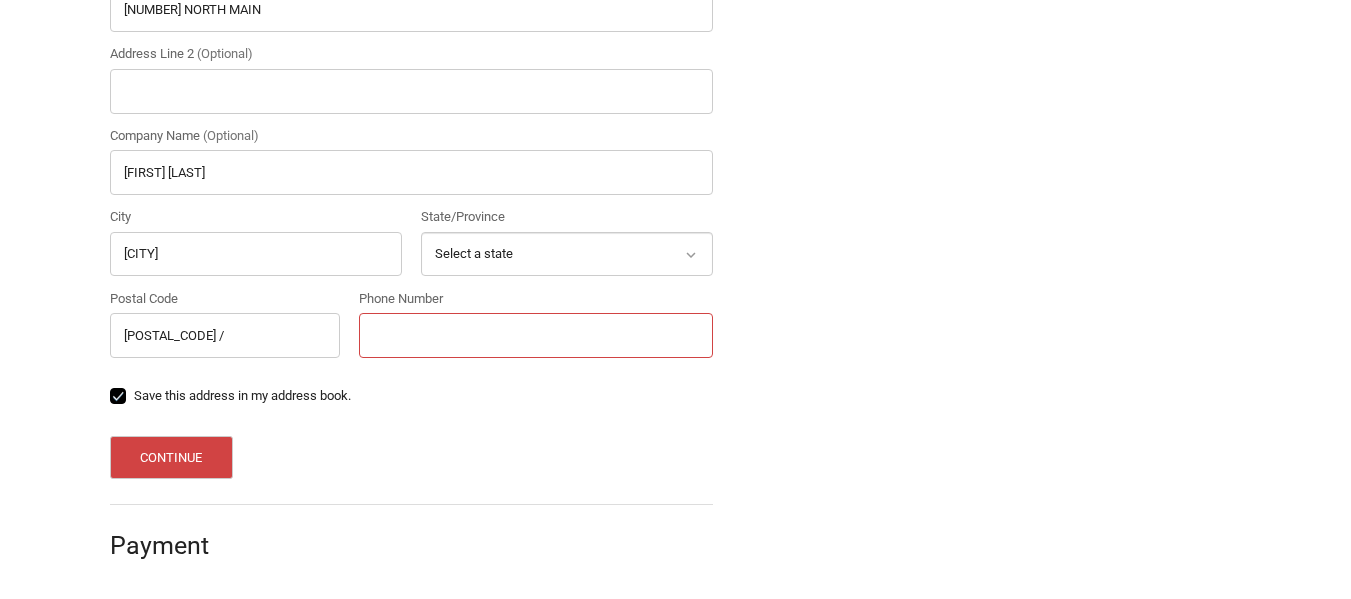 click on "Phone Number" at bounding box center [536, 335] 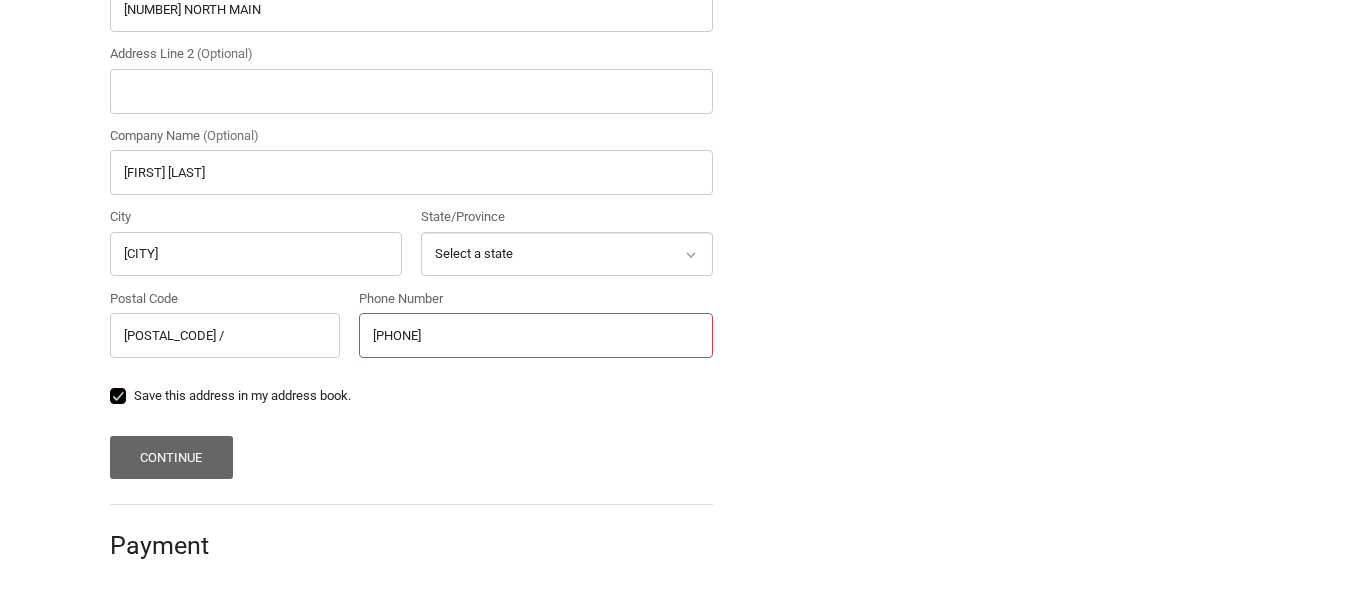 type on "281-422-4286" 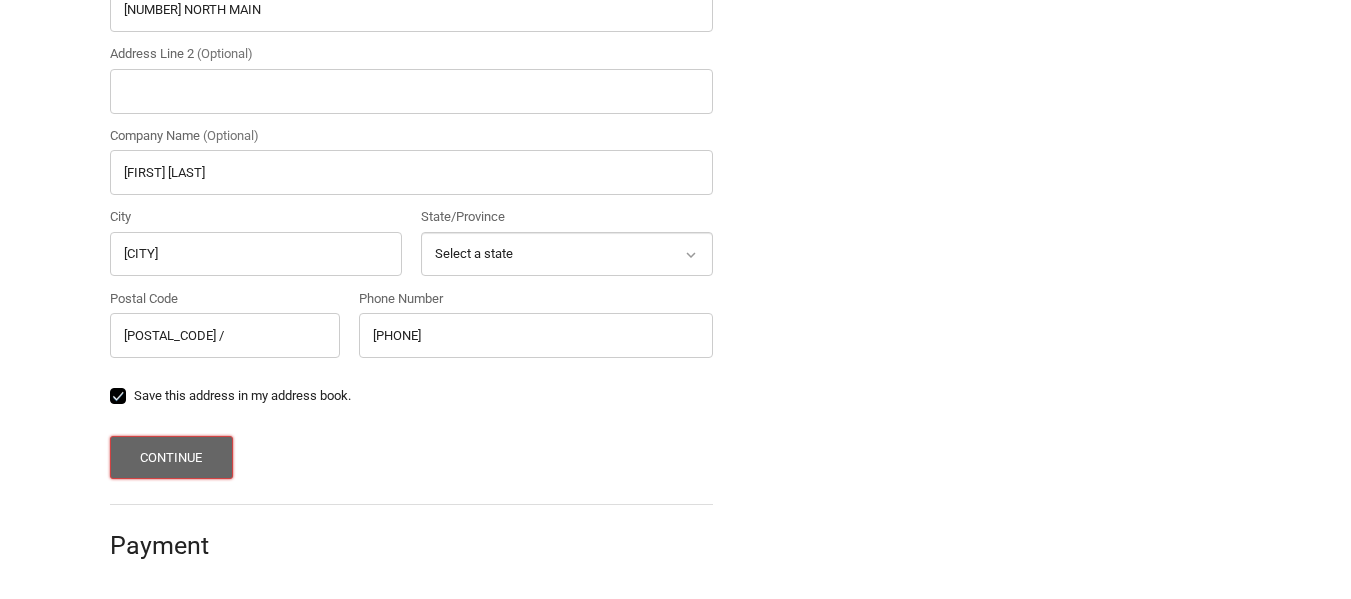 click on "Continue" at bounding box center (171, 457) 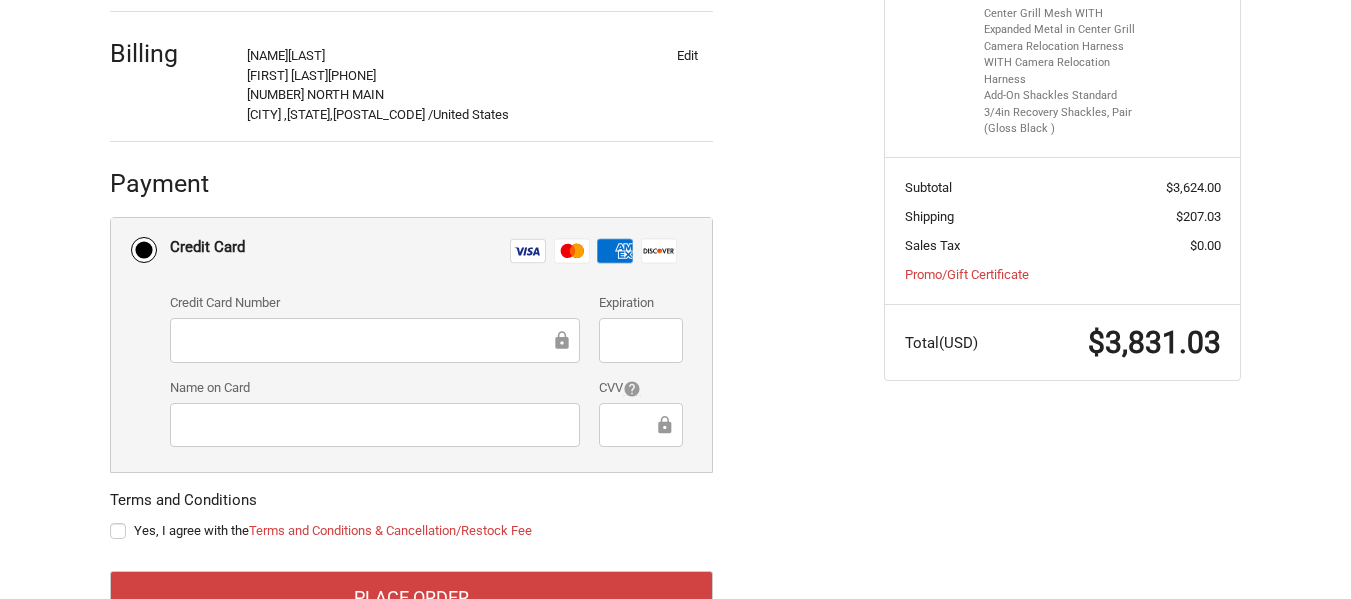 scroll, scrollTop: 554, scrollLeft: 0, axis: vertical 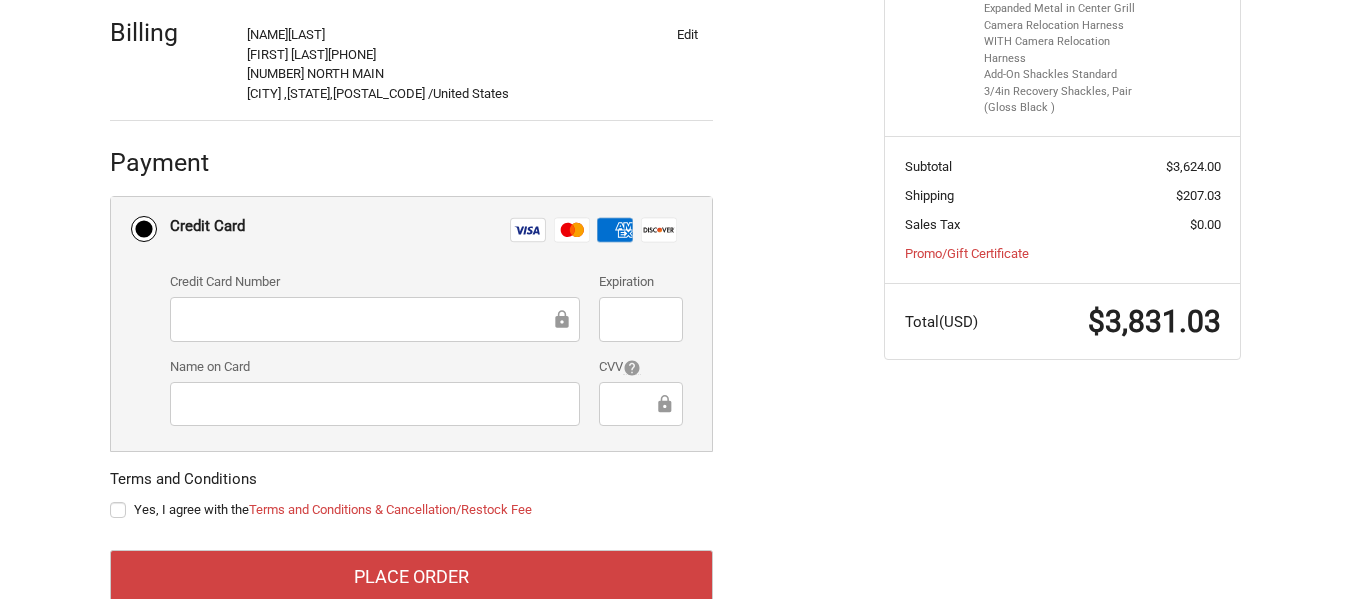 click at bounding box center (367, 319) 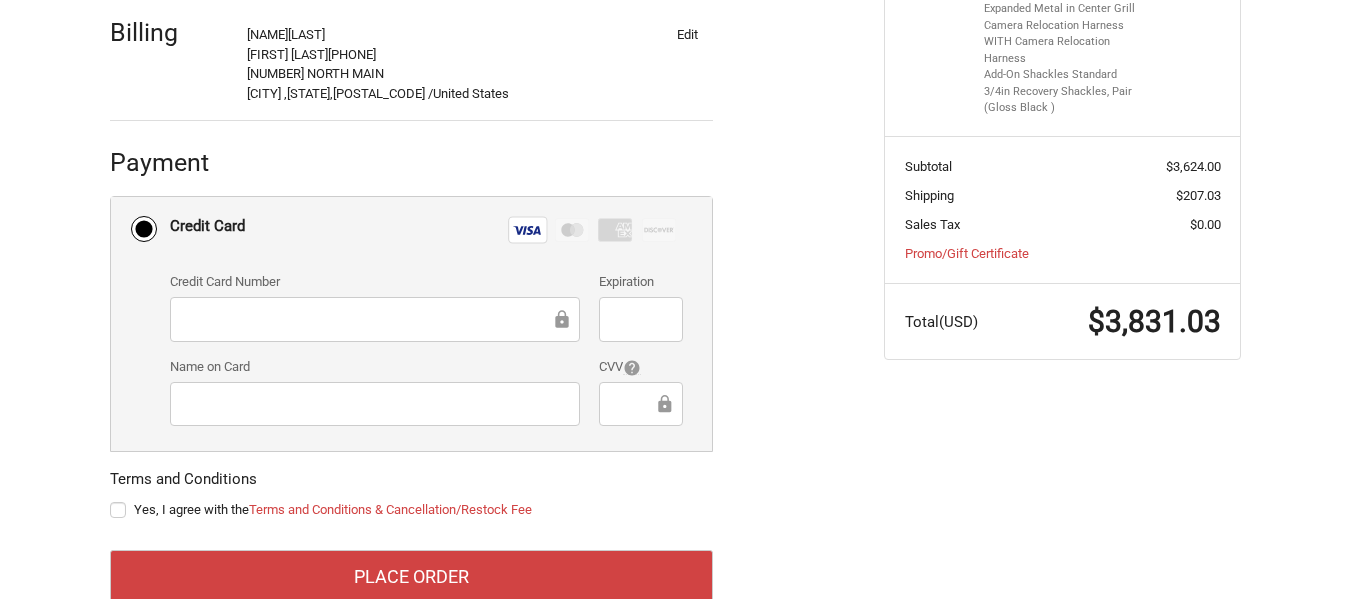 click on "Yes, I agree with the  Terms and Conditions & Cancellation/Restock Fee" at bounding box center [411, 510] 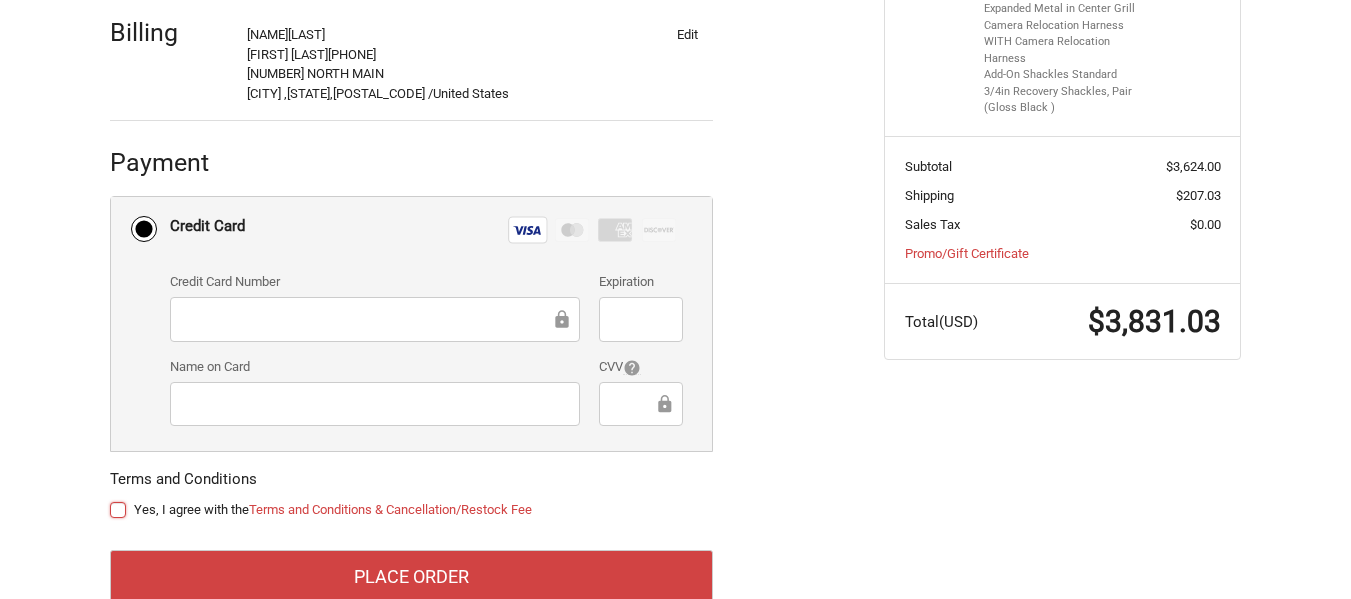 click on "Yes, I agree with the  Terms and Conditions & Cancellation/Restock Fee" at bounding box center [110, 500] 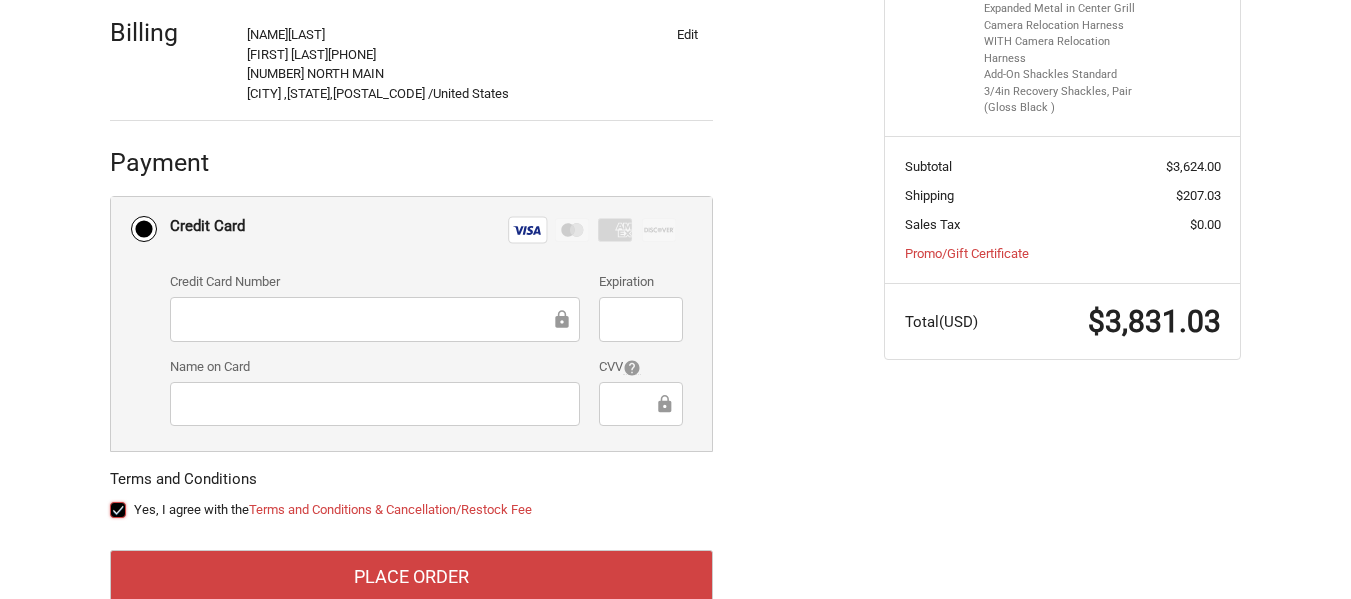 checkbox on "true" 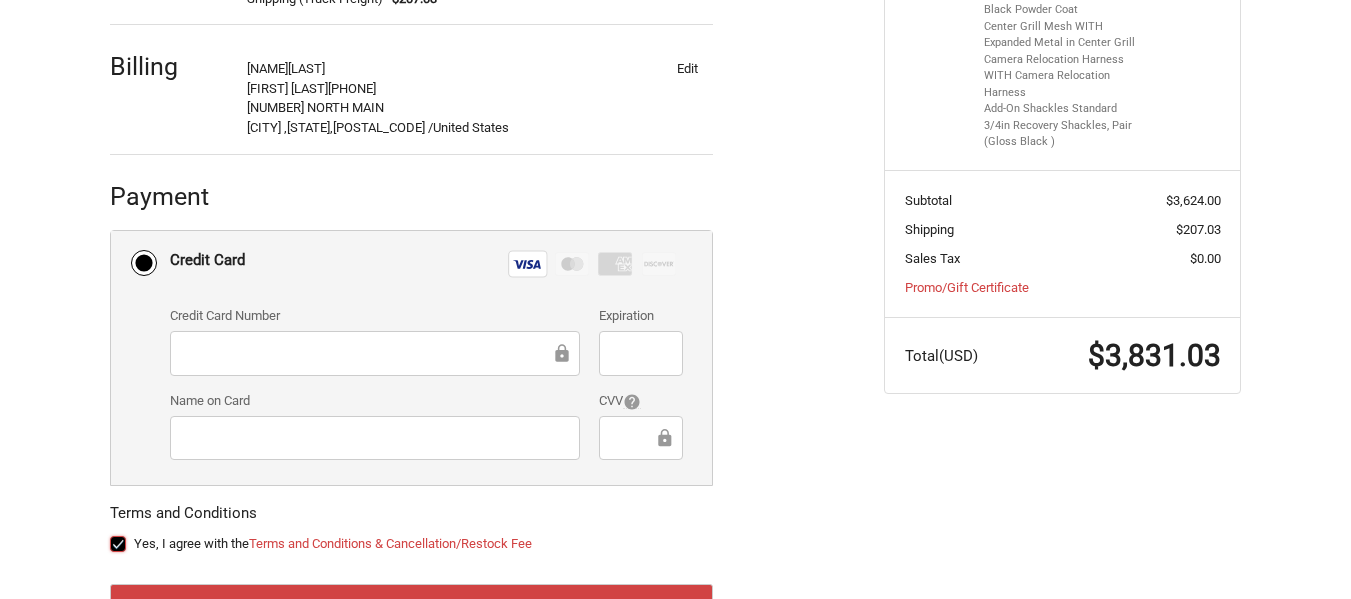 scroll, scrollTop: 604, scrollLeft: 0, axis: vertical 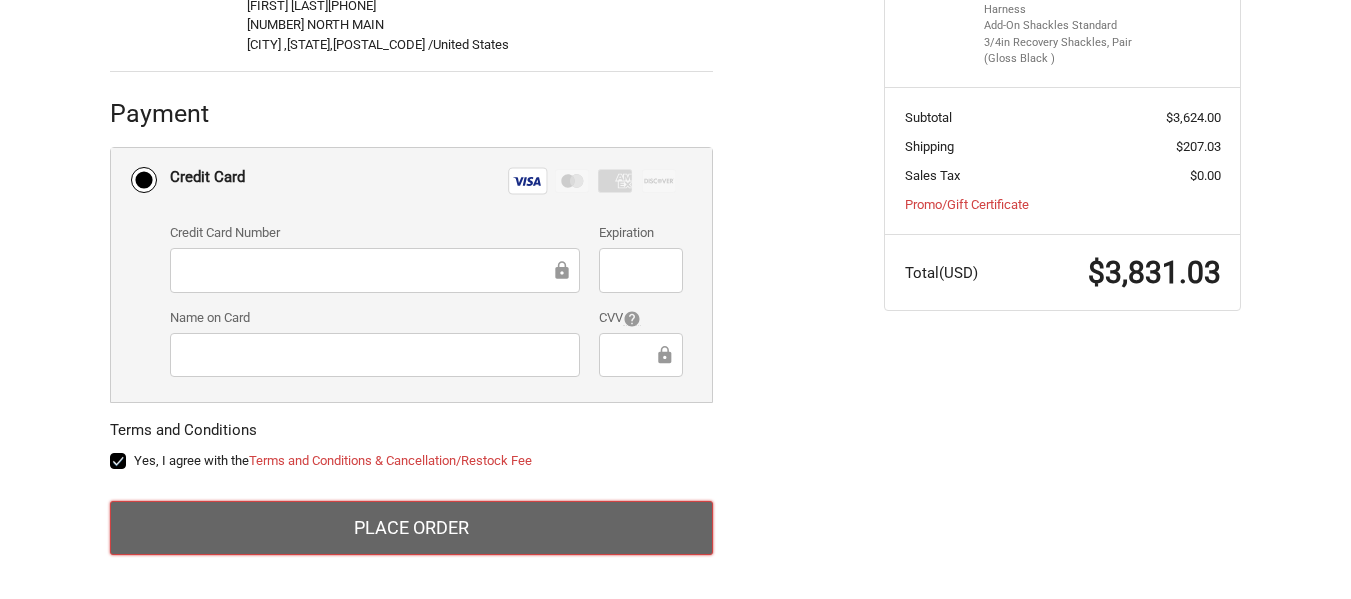 click on "Place Order" at bounding box center (411, 528) 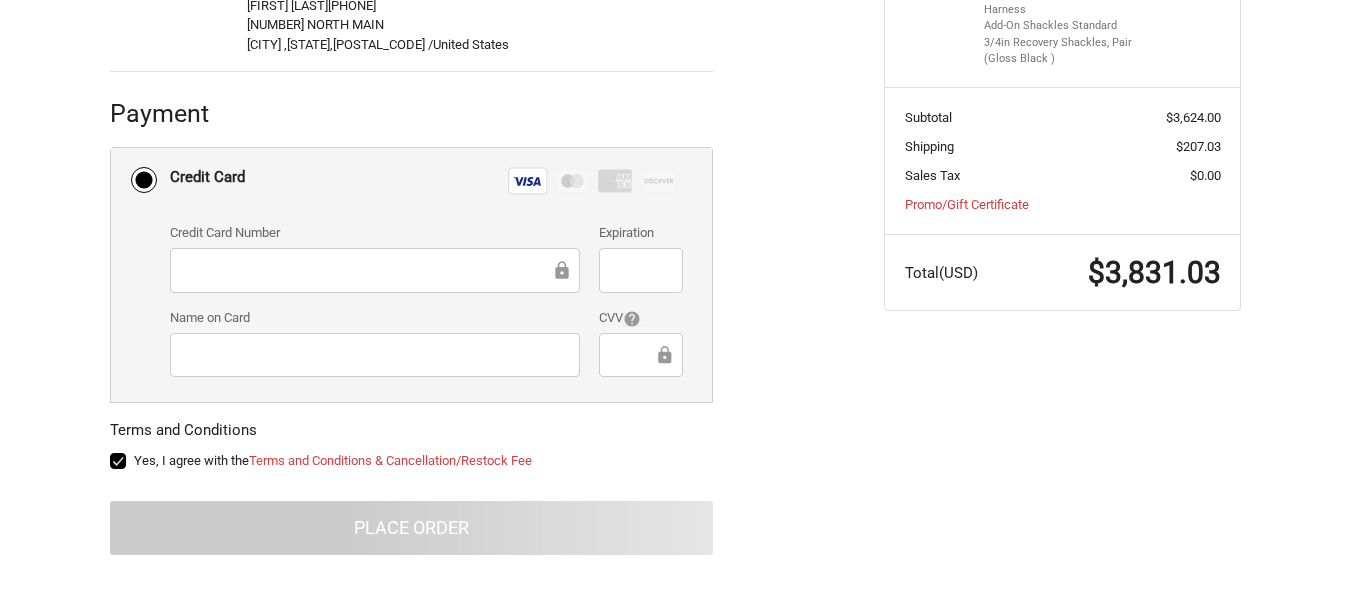 scroll, scrollTop: 258, scrollLeft: 0, axis: vertical 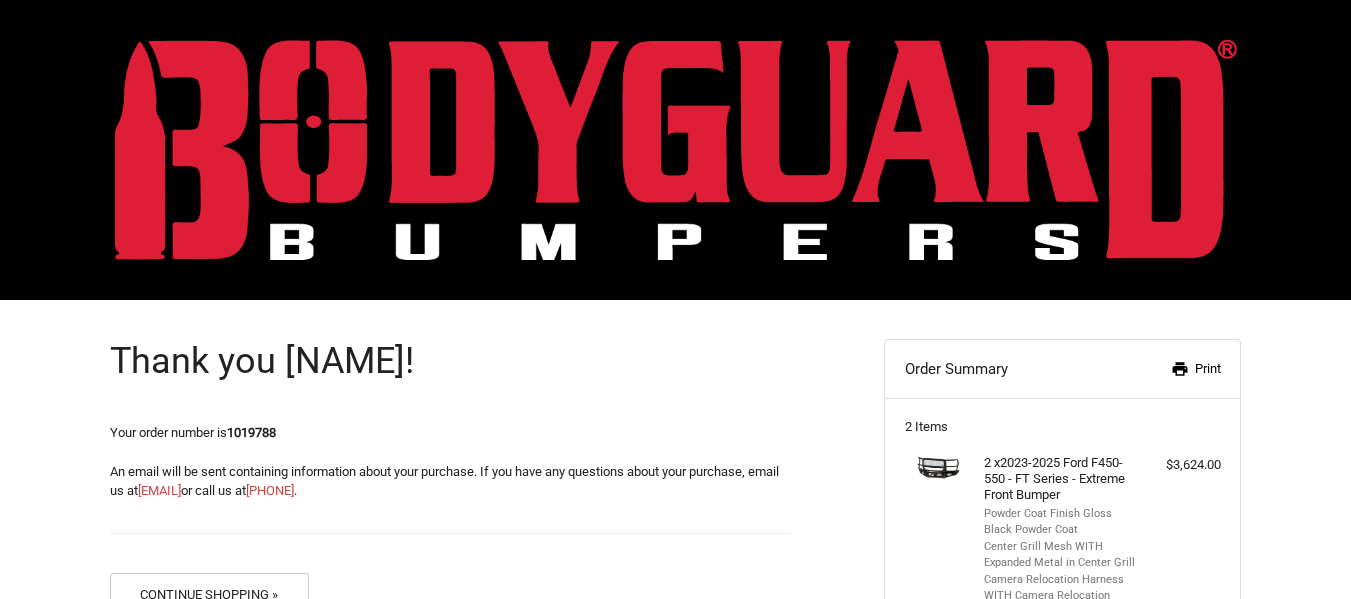 click on "Print" at bounding box center (1168, 369) 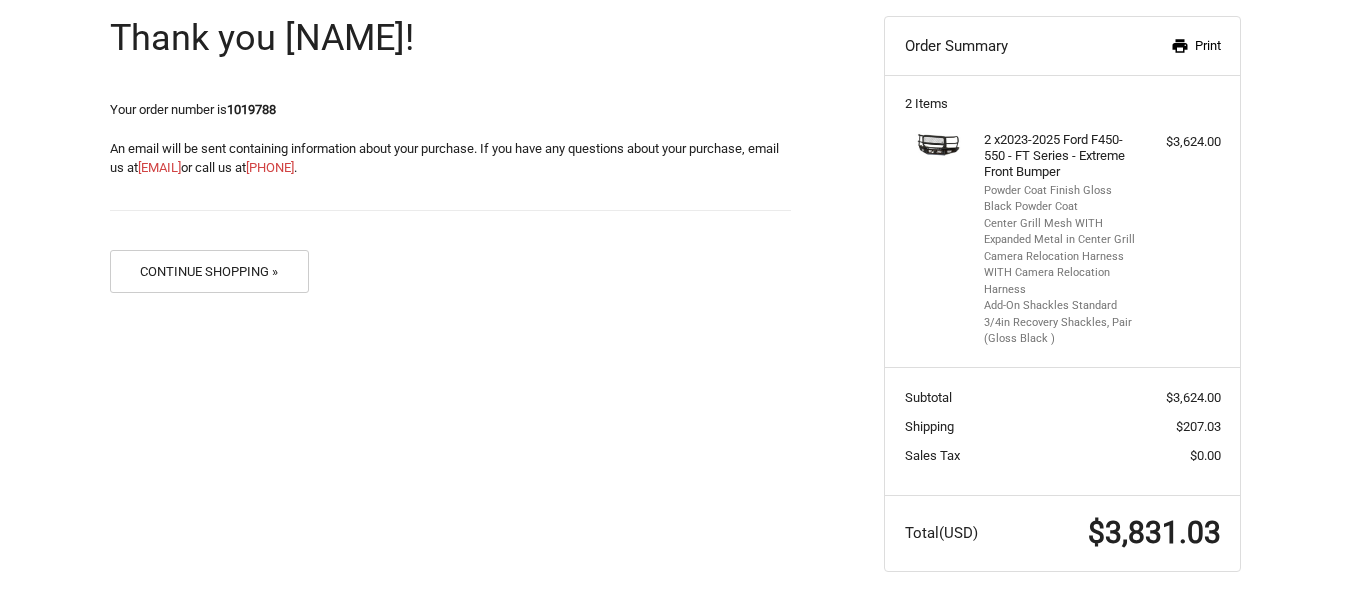 scroll, scrollTop: 335, scrollLeft: 0, axis: vertical 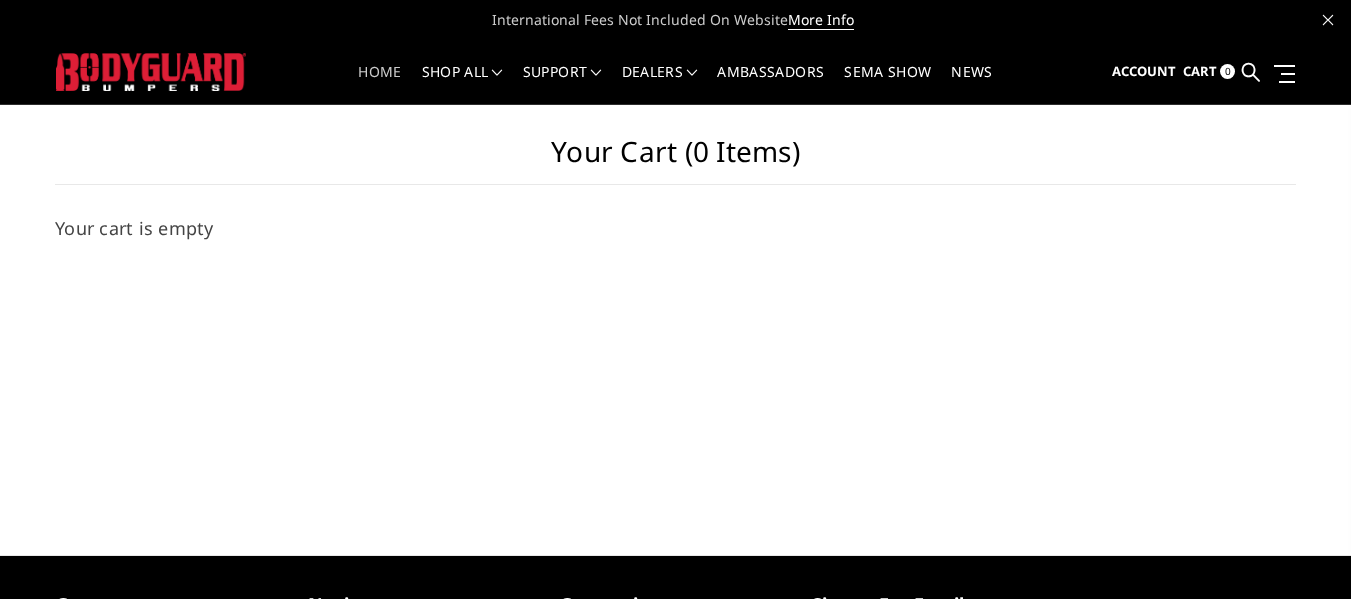 click on "Home" at bounding box center [379, 84] 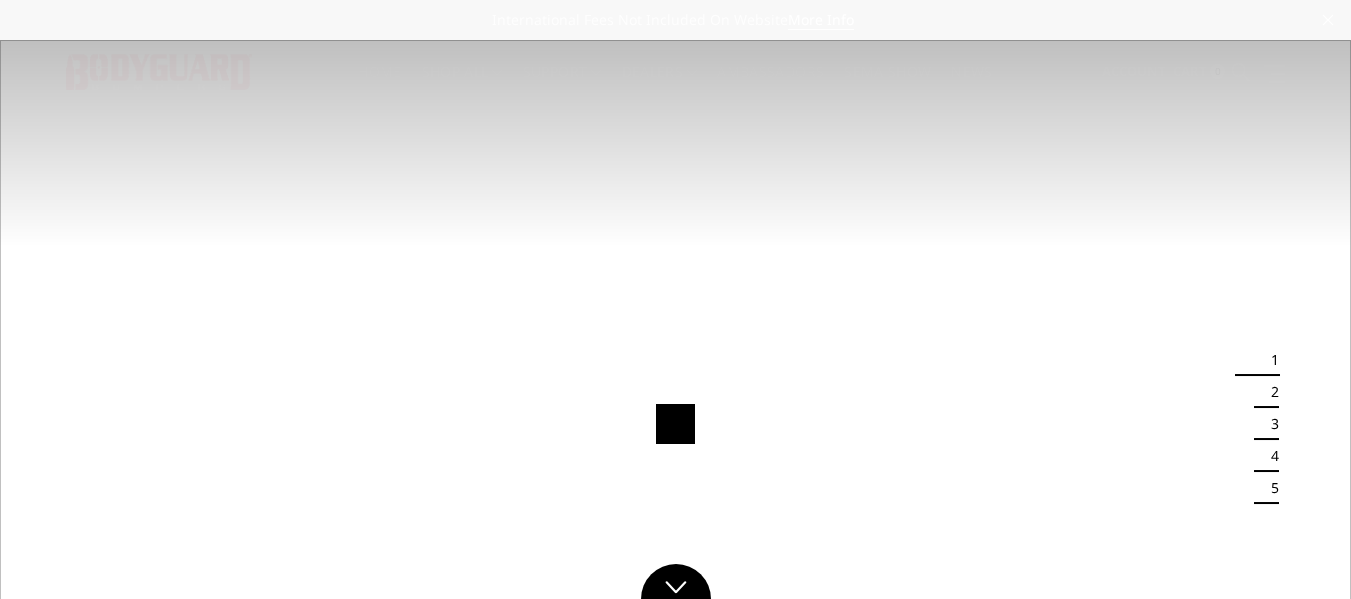 scroll, scrollTop: 0, scrollLeft: 0, axis: both 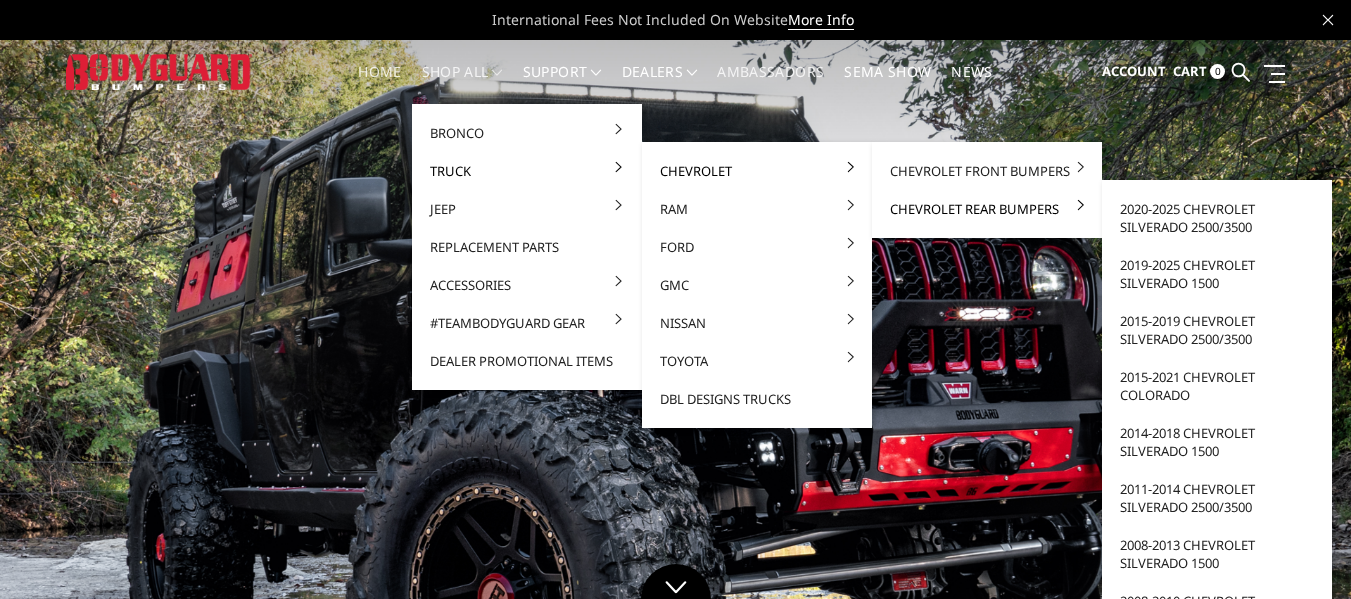 click on "Chevrolet Rear Bumpers" at bounding box center [987, 209] 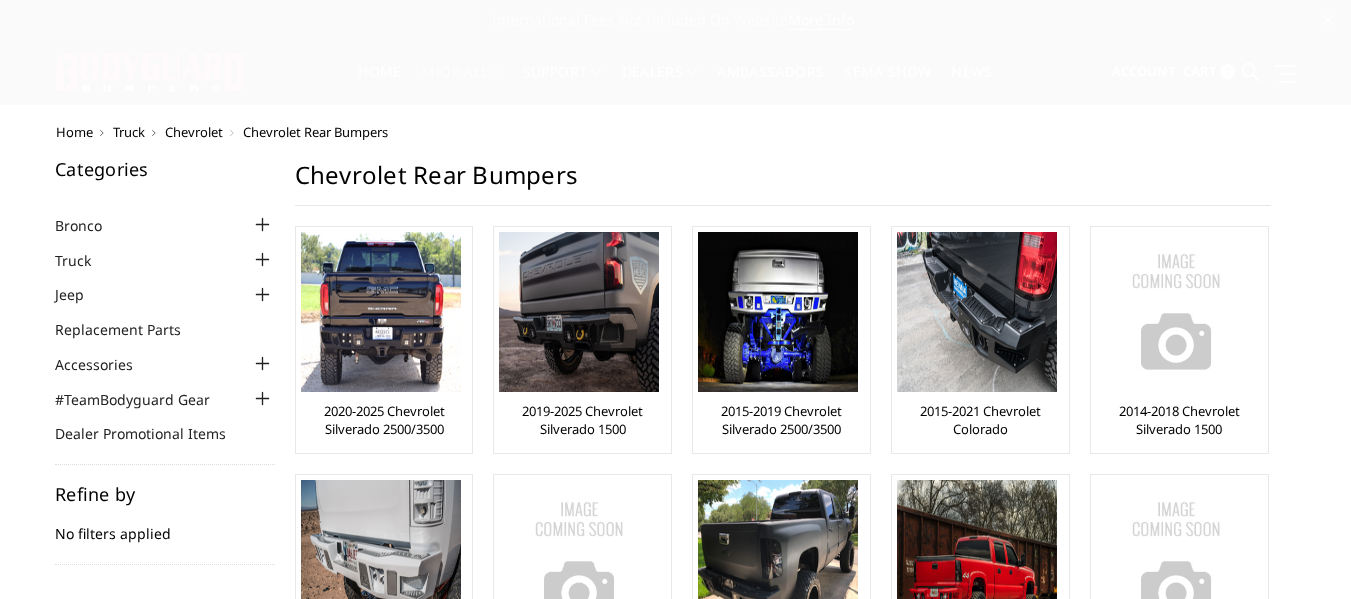 scroll, scrollTop: 0, scrollLeft: 0, axis: both 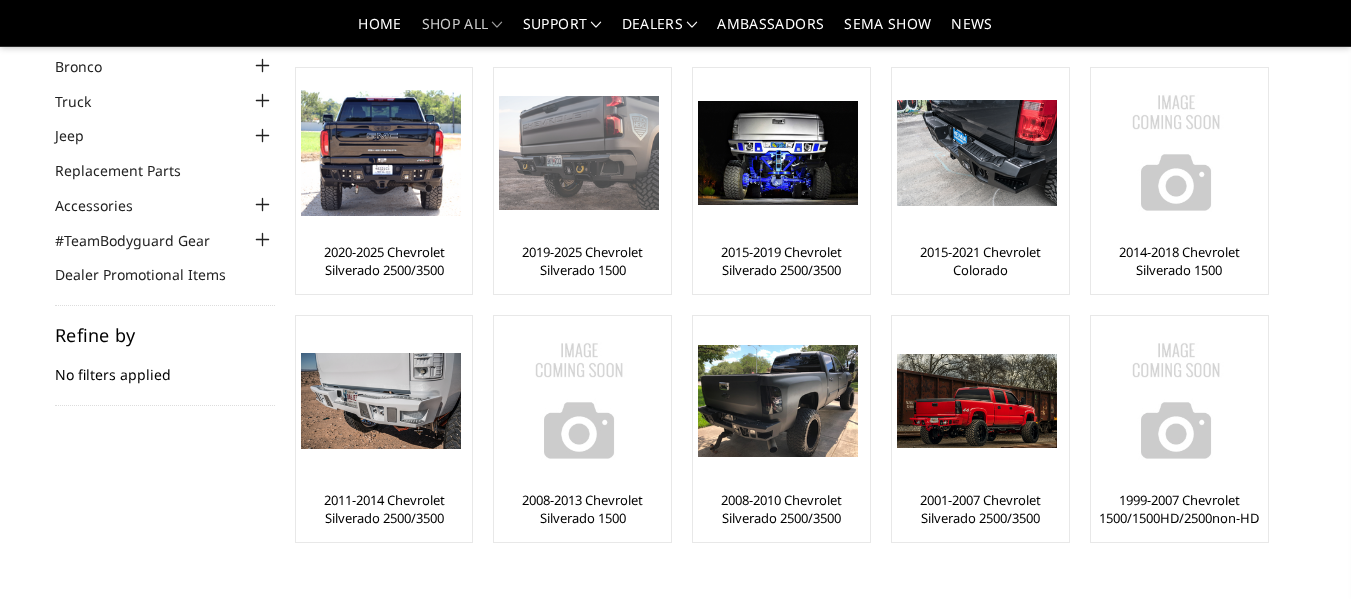 click on "2019-2025 Chevrolet Silverado 1500" at bounding box center (582, 261) 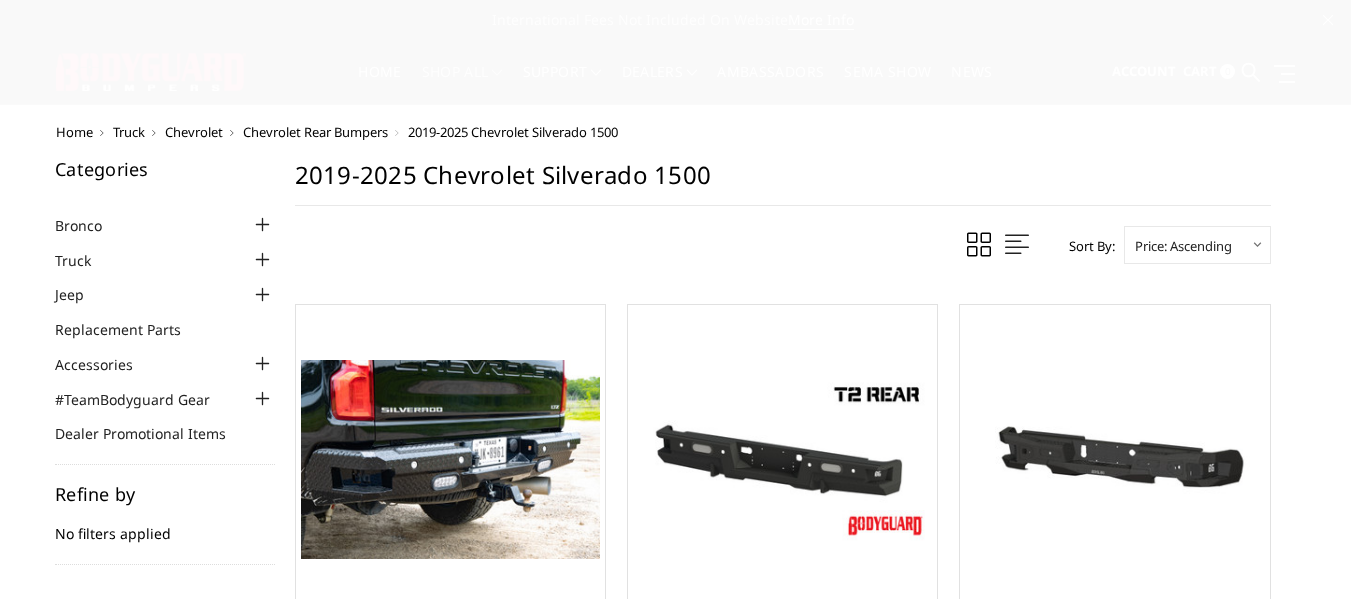 scroll, scrollTop: 0, scrollLeft: 0, axis: both 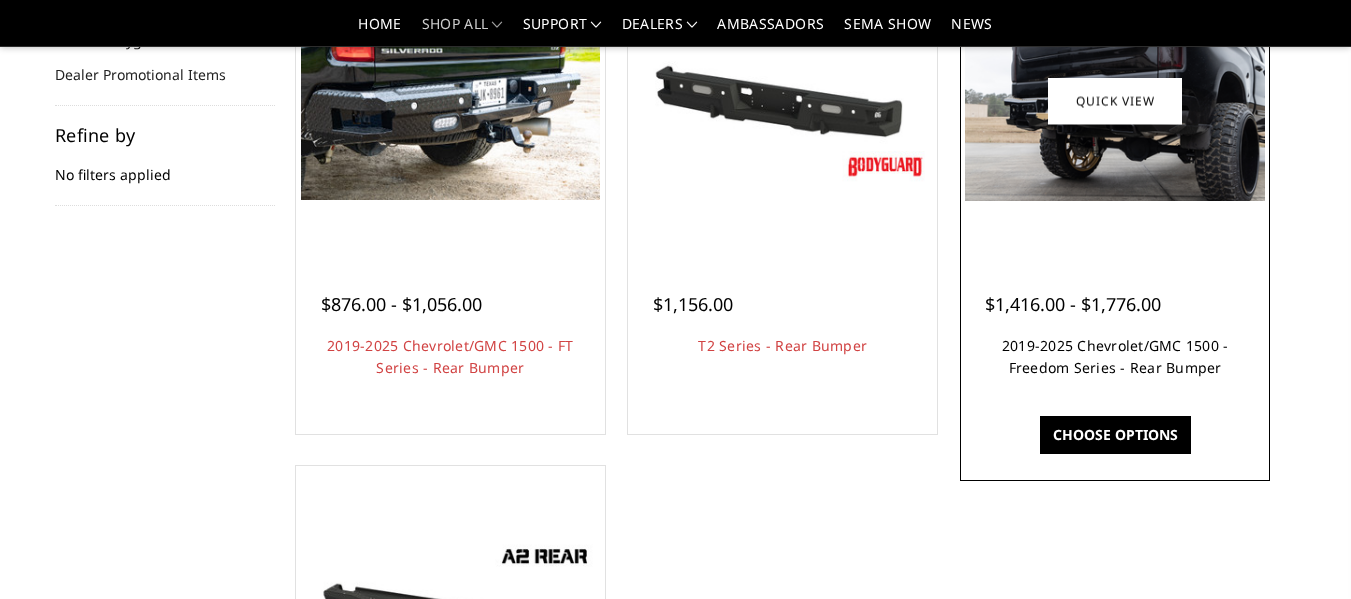 click on "2019-2025 Chevrolet/GMC 1500 - Freedom Series - Rear Bumper" at bounding box center [1115, 356] 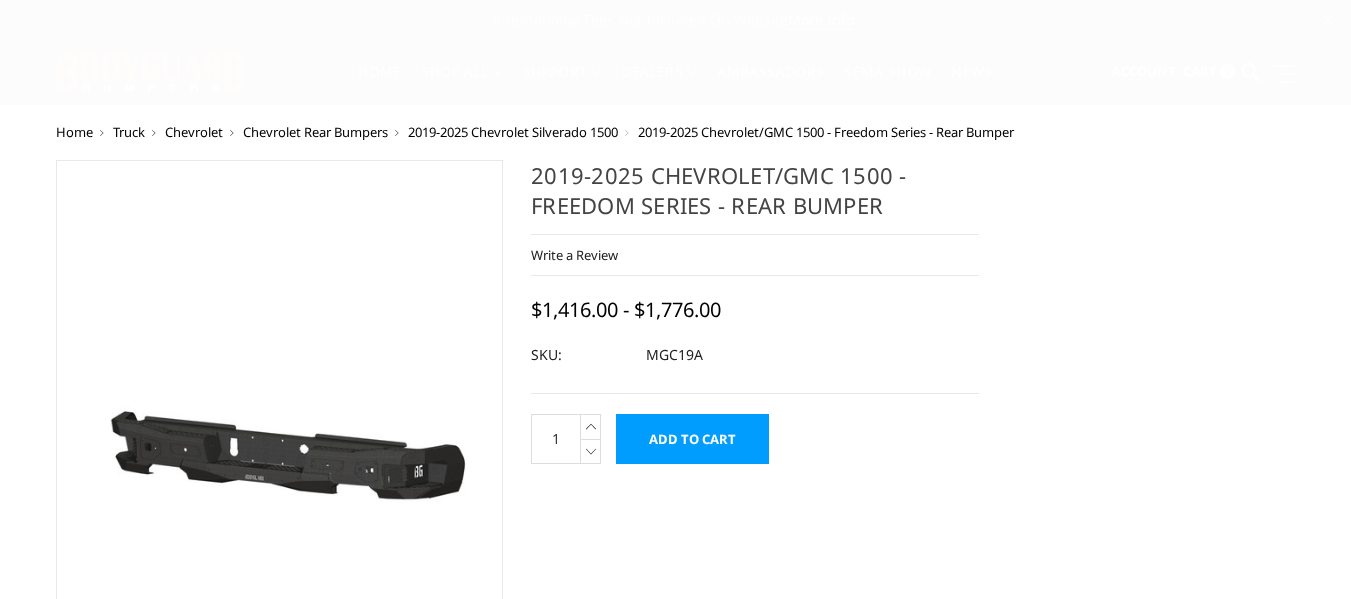 scroll, scrollTop: 0, scrollLeft: 0, axis: both 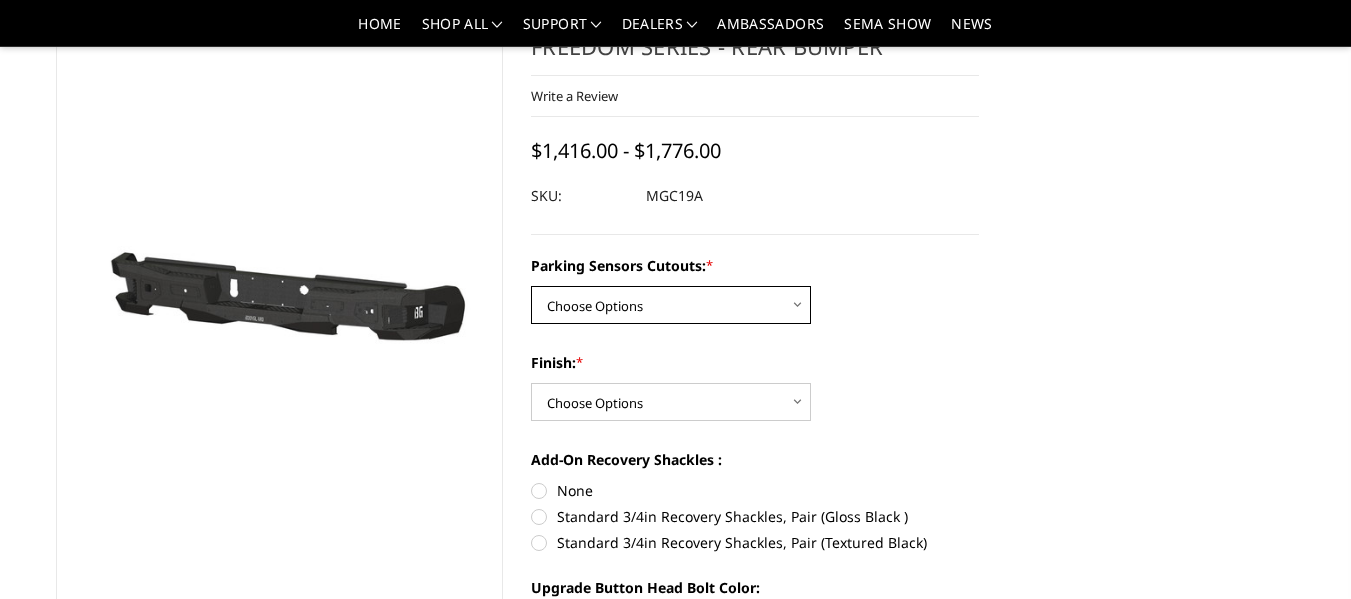 click on "Choose Options
Yes - I have parking sensors
No - I do NOT have parking sensors" at bounding box center [671, 305] 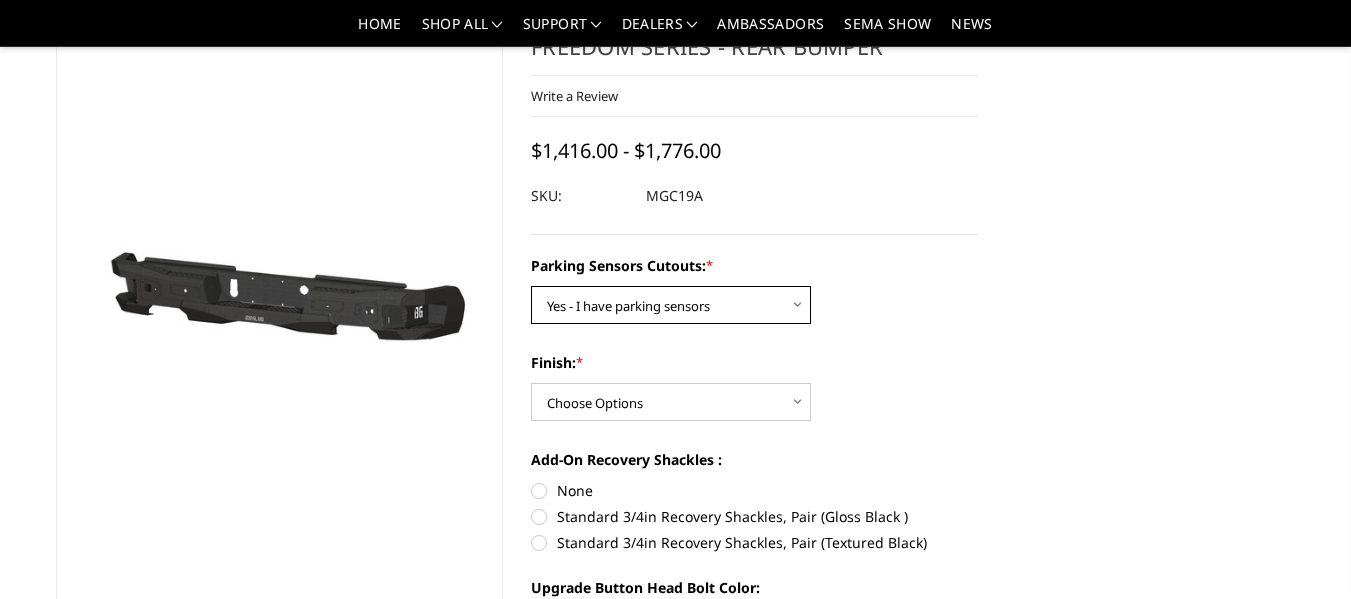 click on "Choose Options
Yes - I have parking sensors
No - I do NOT have parking sensors" at bounding box center (671, 305) 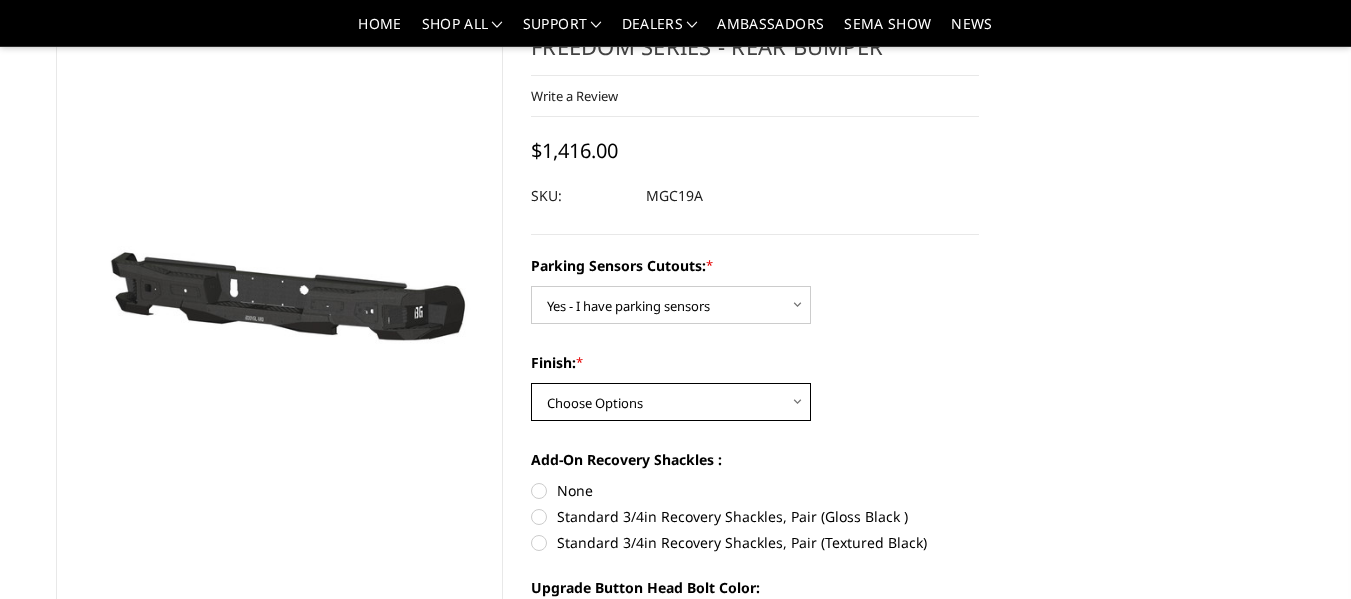 click on "Choose Options
Bare Metal
Texture Black Powder Coat" at bounding box center [671, 402] 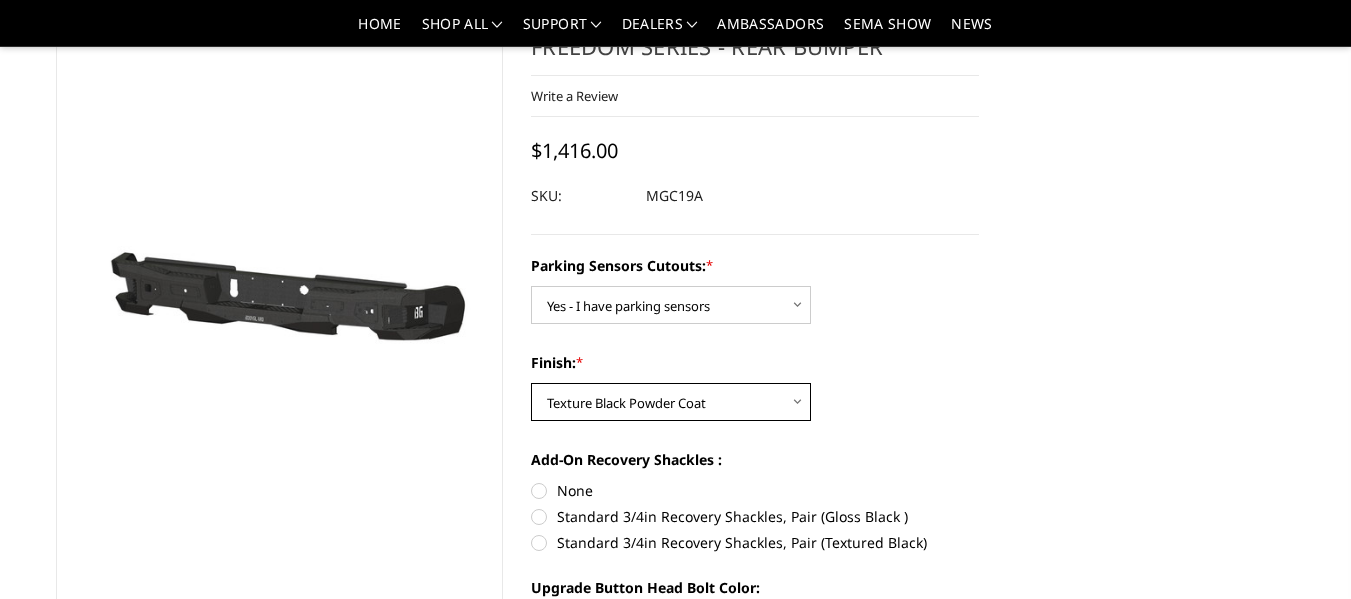 click on "Choose Options
Bare Metal
Texture Black Powder Coat" at bounding box center (671, 402) 